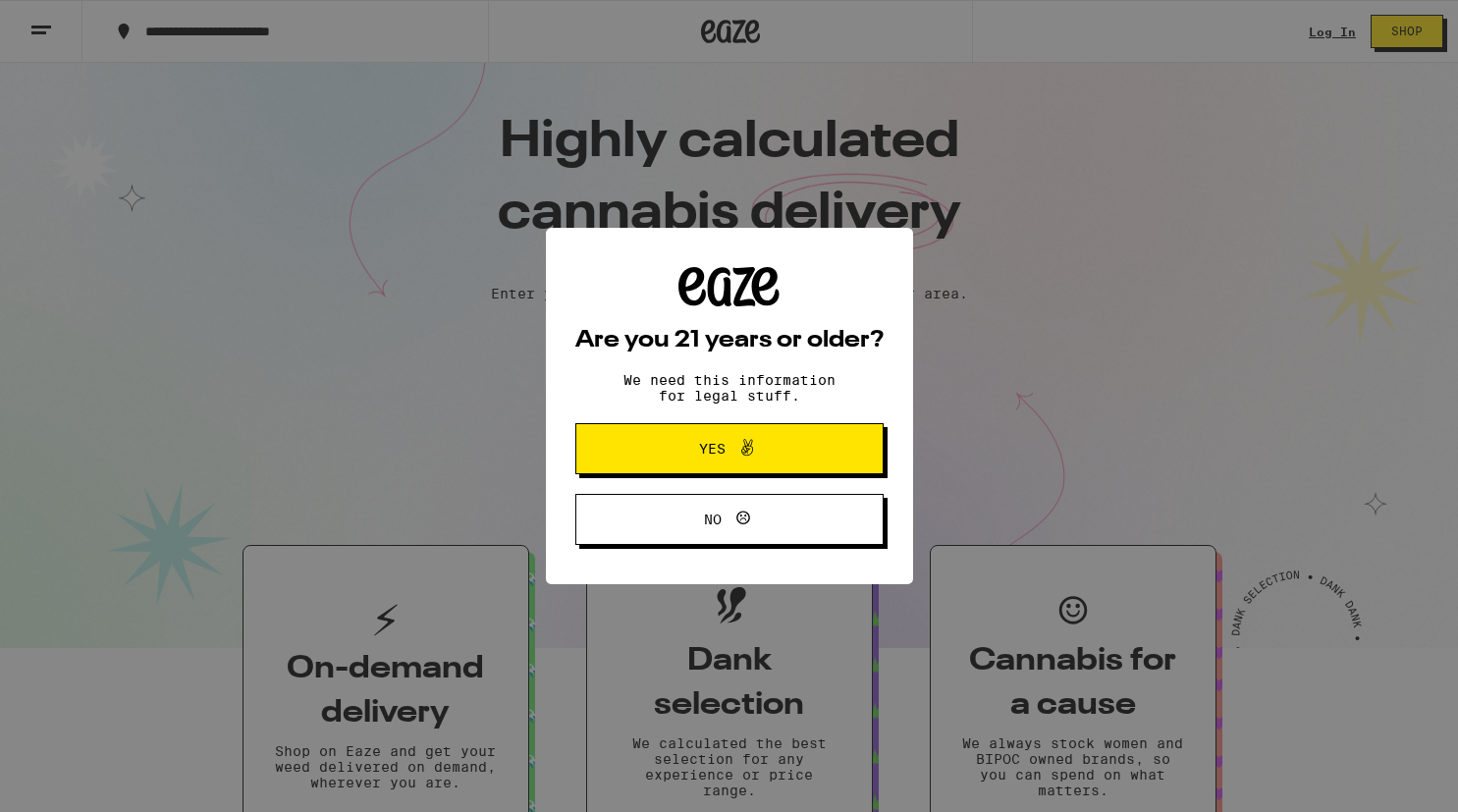 scroll, scrollTop: 0, scrollLeft: 0, axis: both 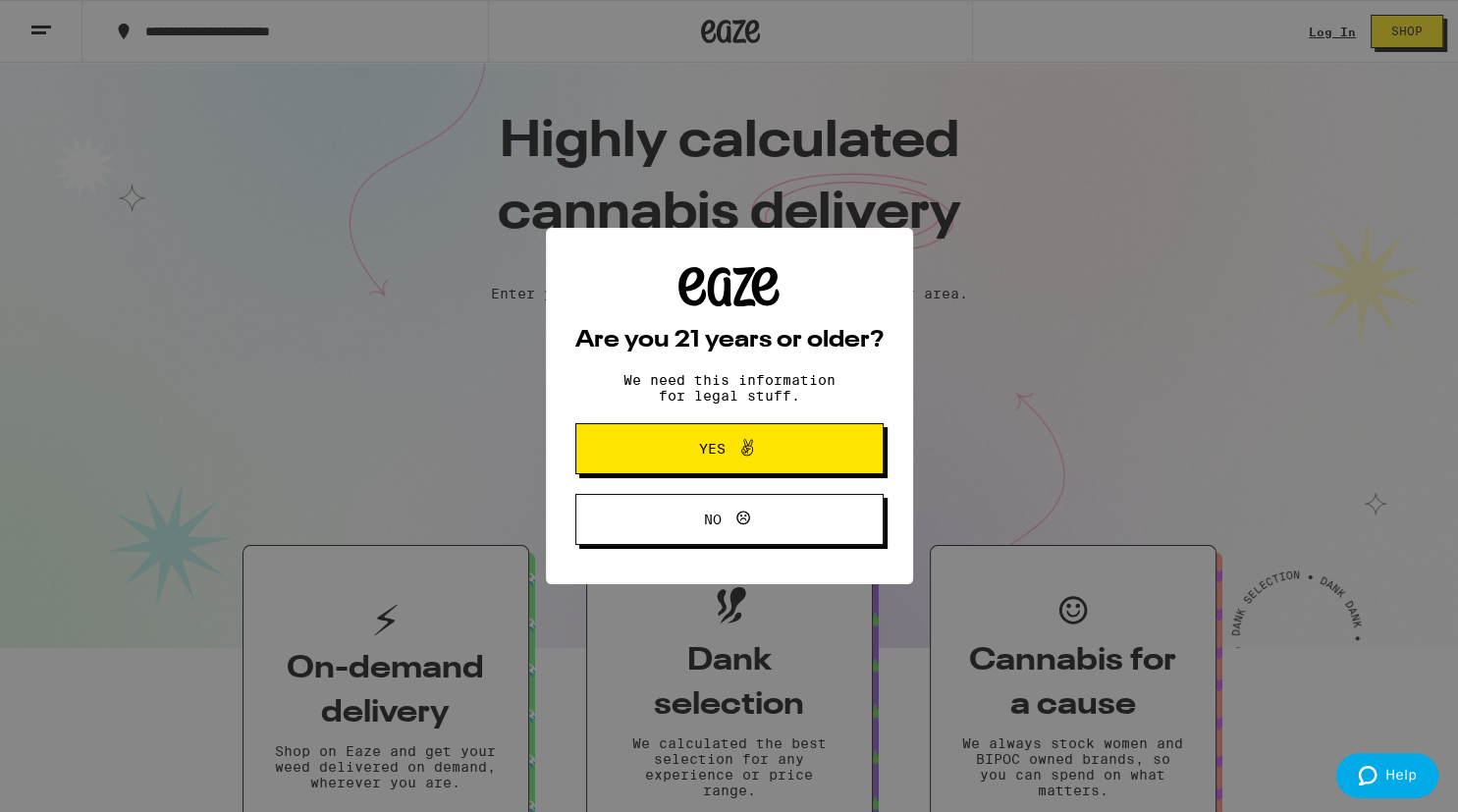 click at bounding box center (742, 449) 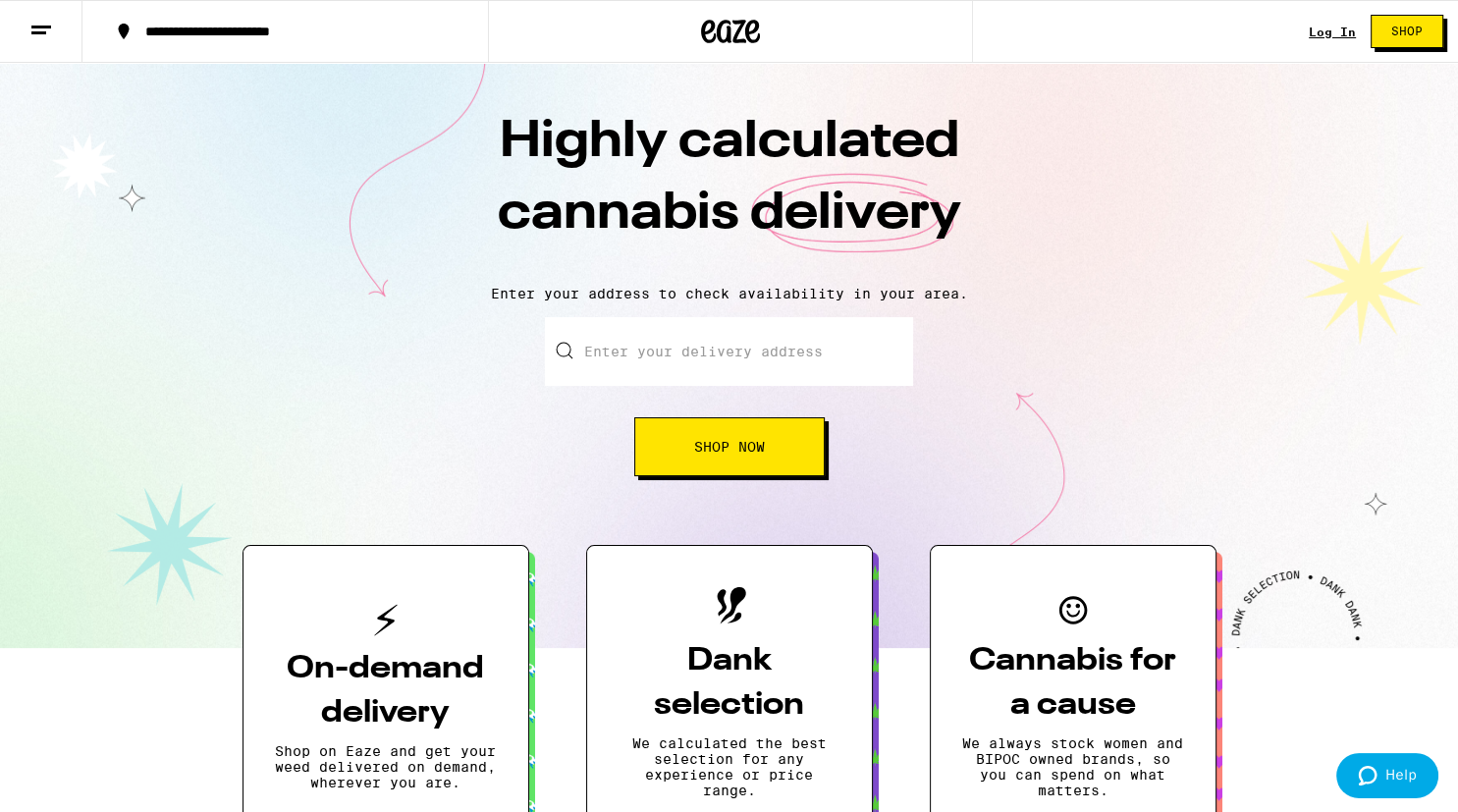 click on "Enter your delivery address" at bounding box center [729, 352] 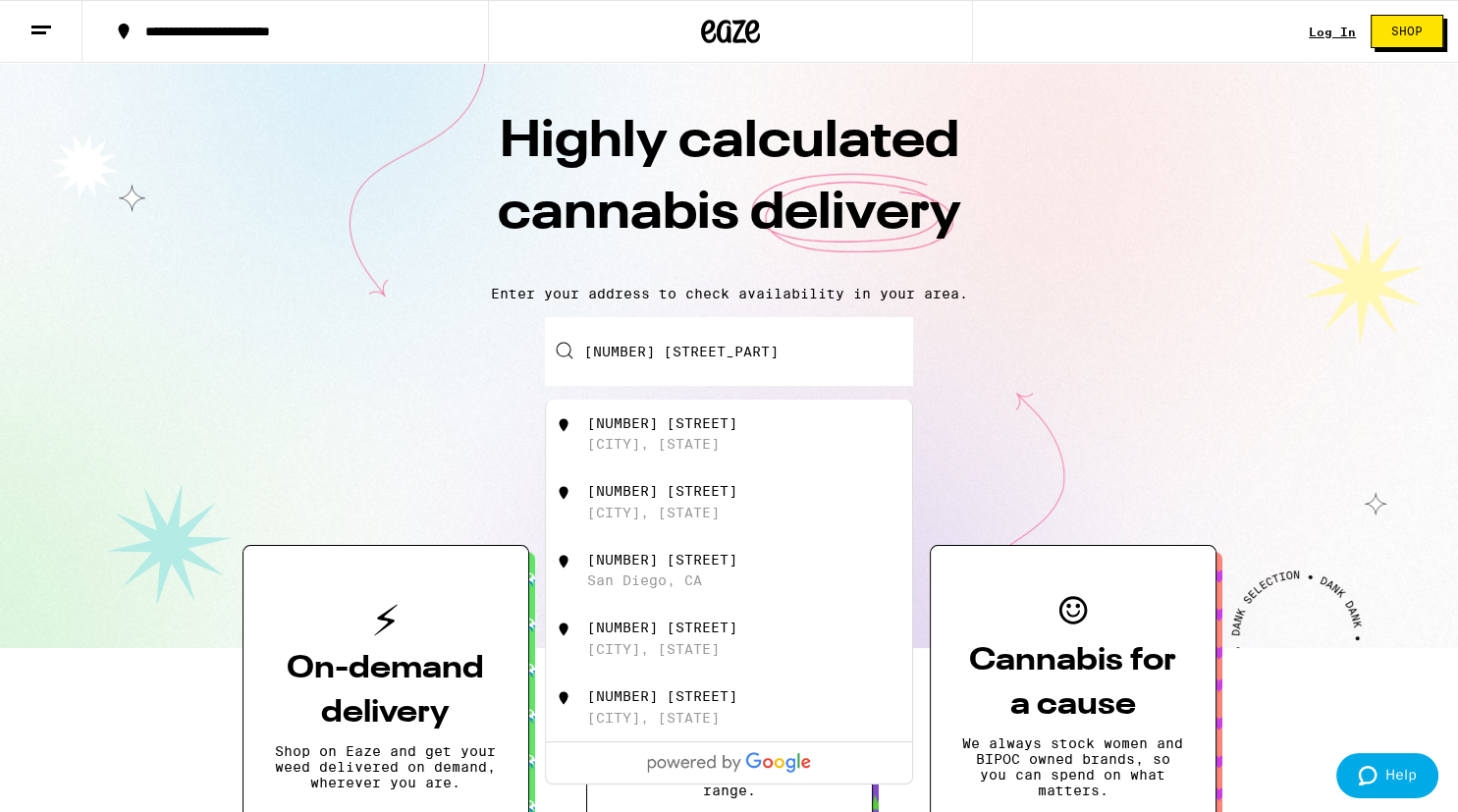 click on "15959 Corina Ct Hacienda Heights, CA" at bounding box center [762, 434] 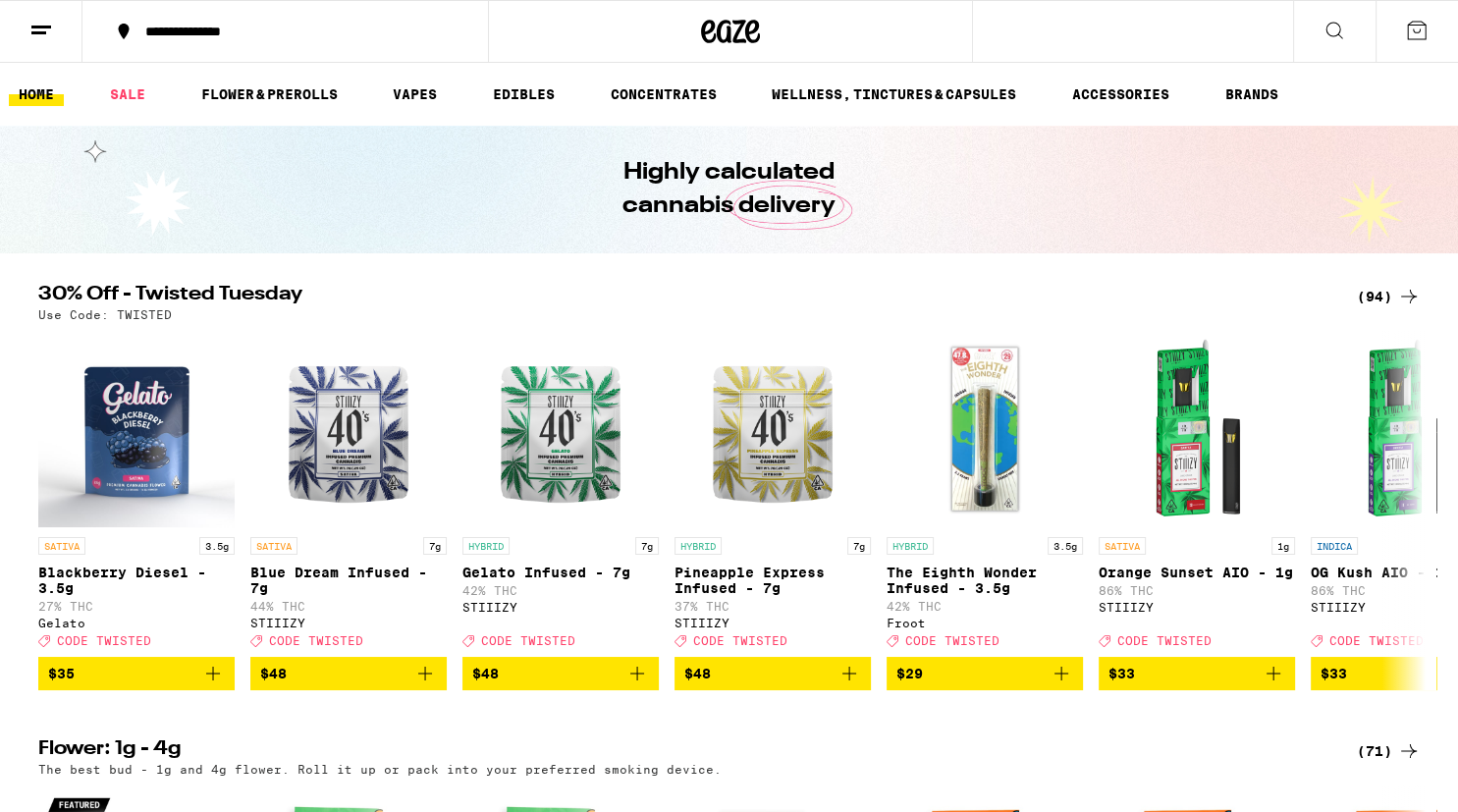 scroll, scrollTop: 0, scrollLeft: 0, axis: both 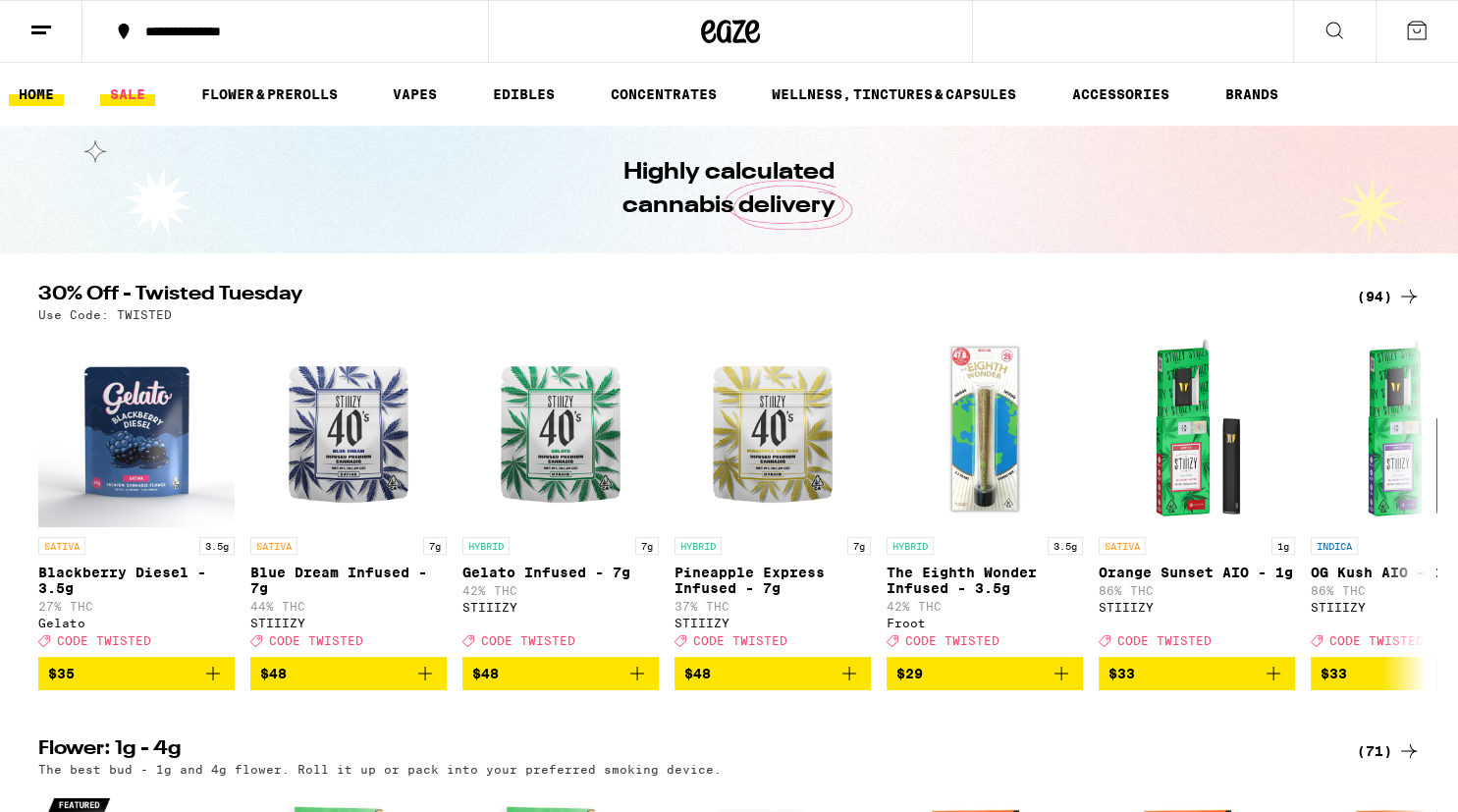 click on "SALE" at bounding box center (128, 94) 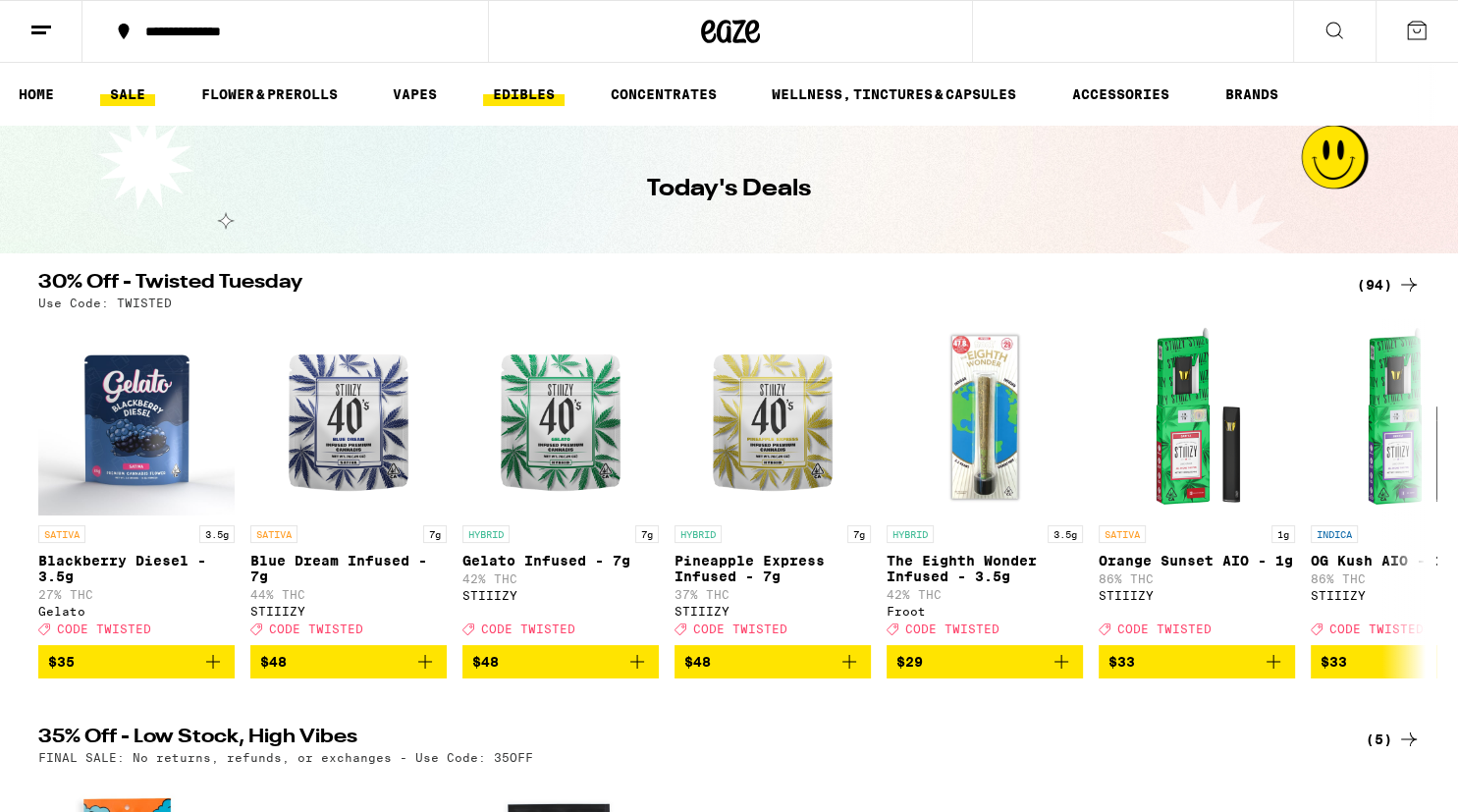 click on "EDIBLES" at bounding box center [523, 94] 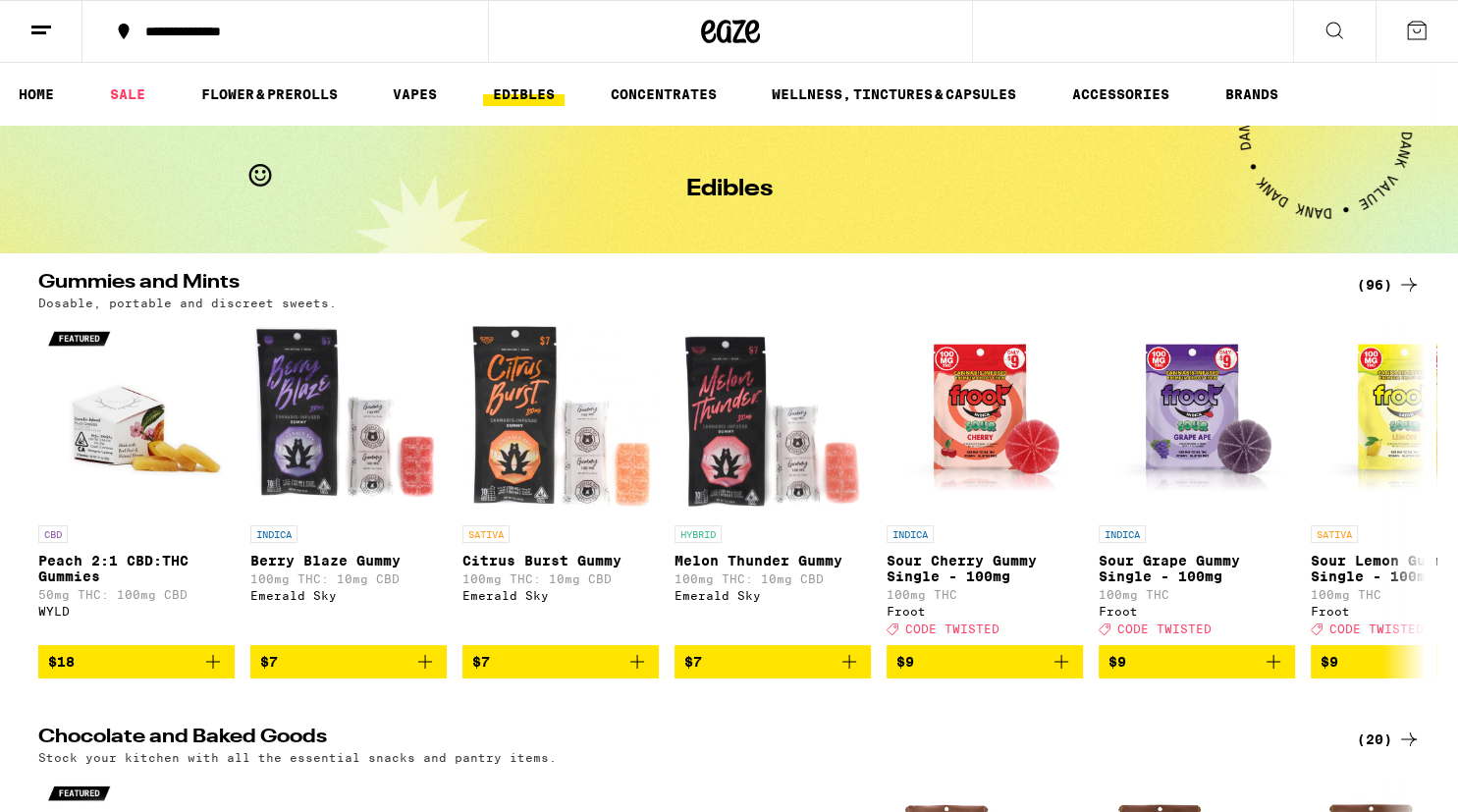 click on "EDIBLES" at bounding box center [523, 94] 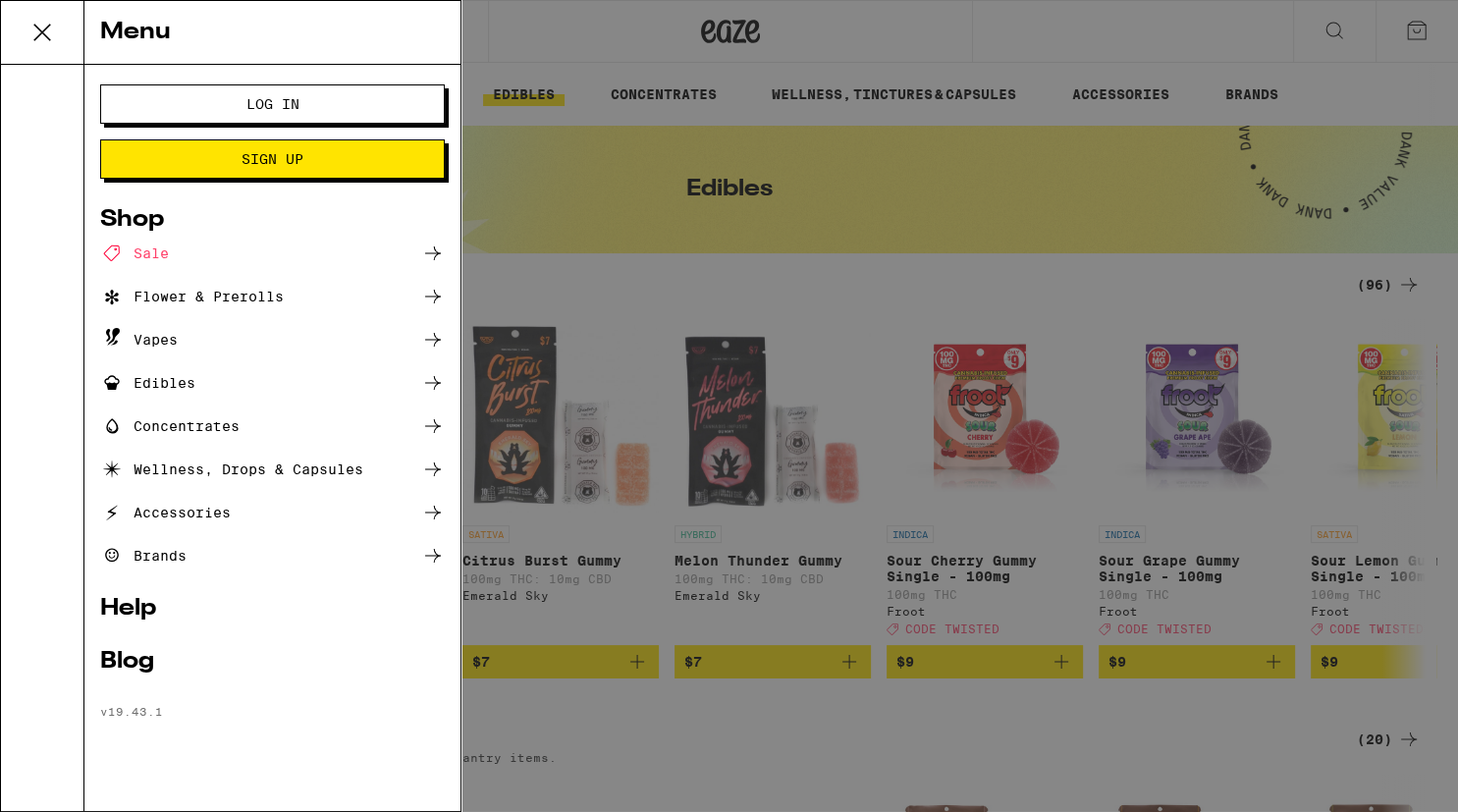 click on "Help" at bounding box center (272, 609) 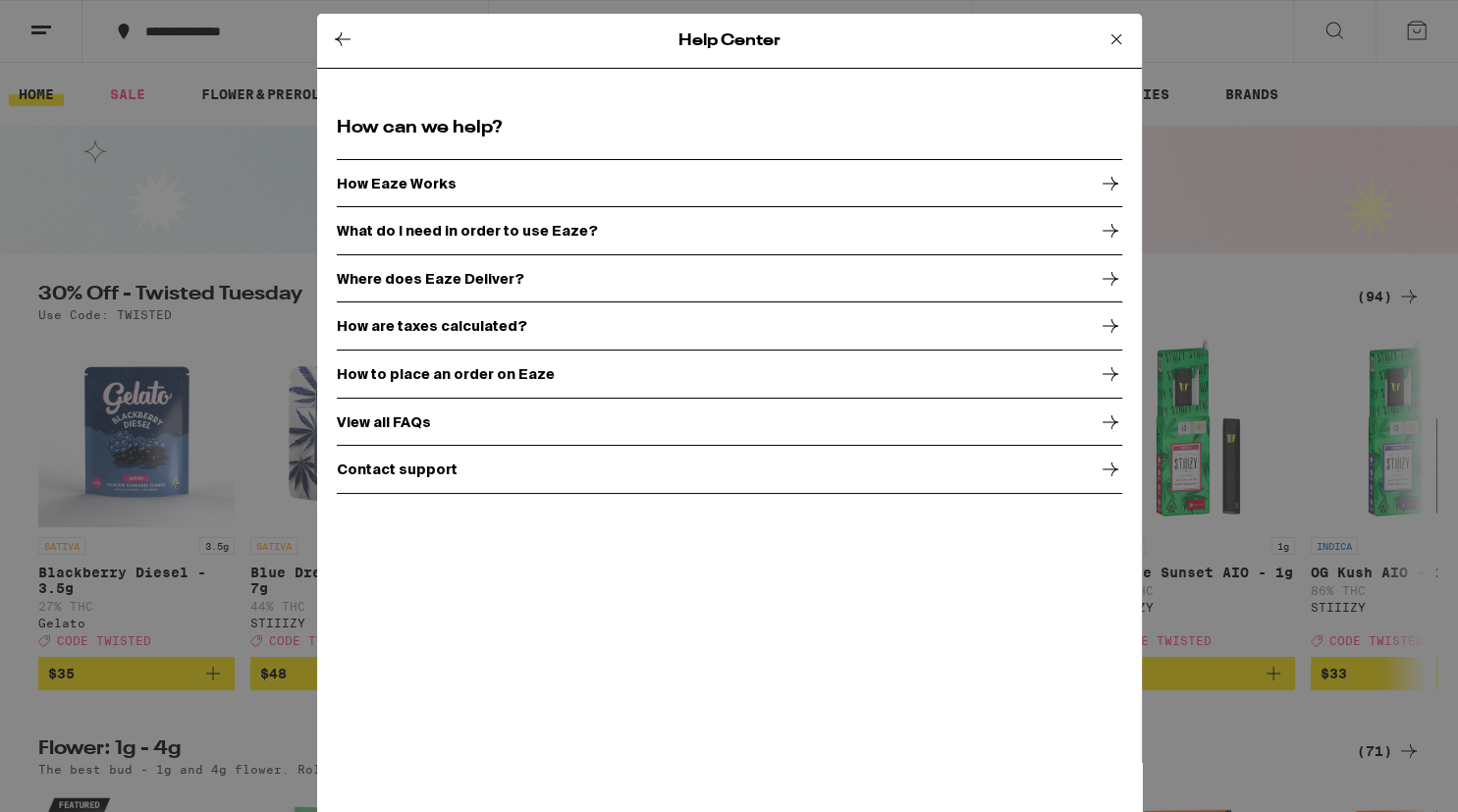 scroll, scrollTop: 0, scrollLeft: 0, axis: both 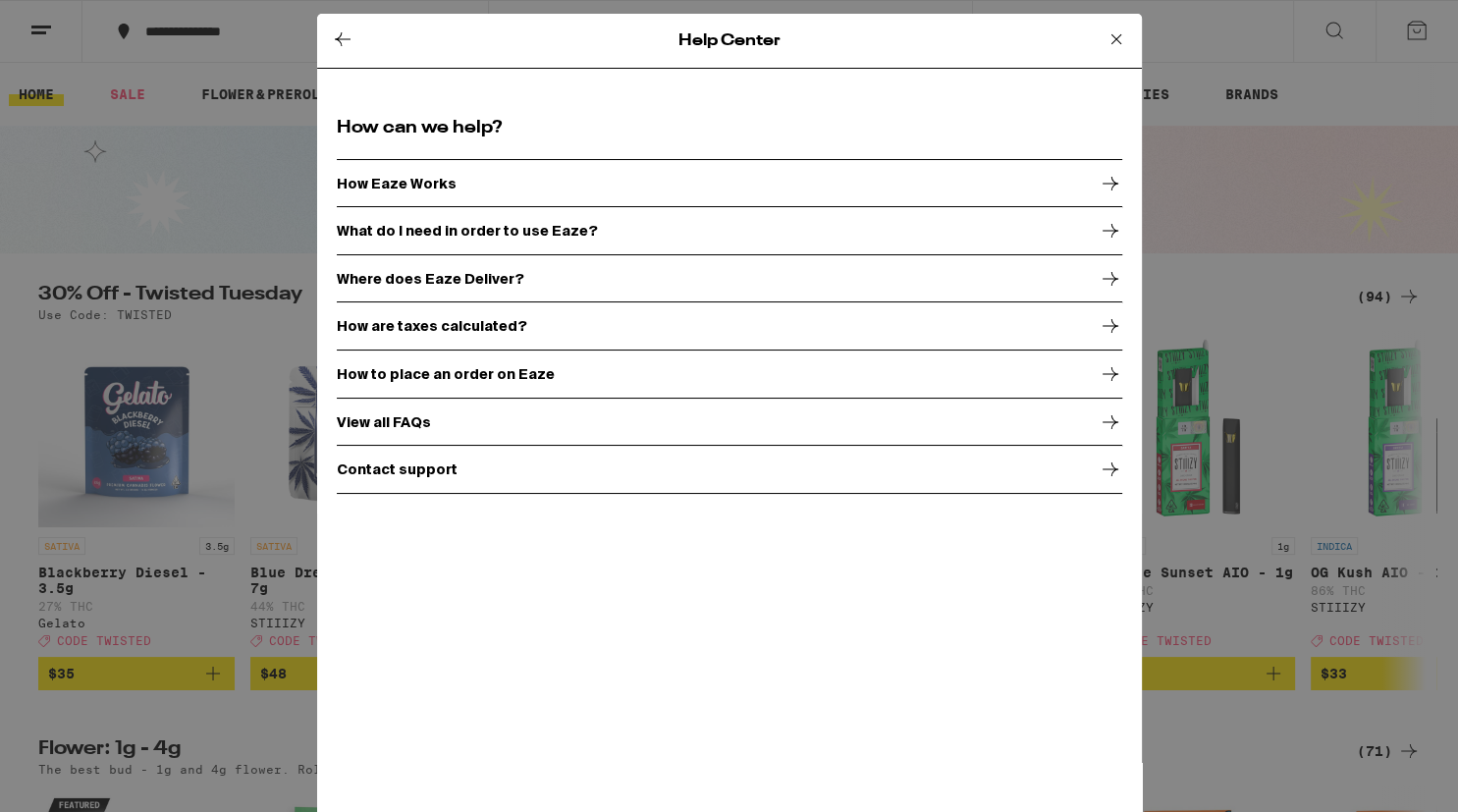 click on "View all FAQs" at bounding box center (729, 422) 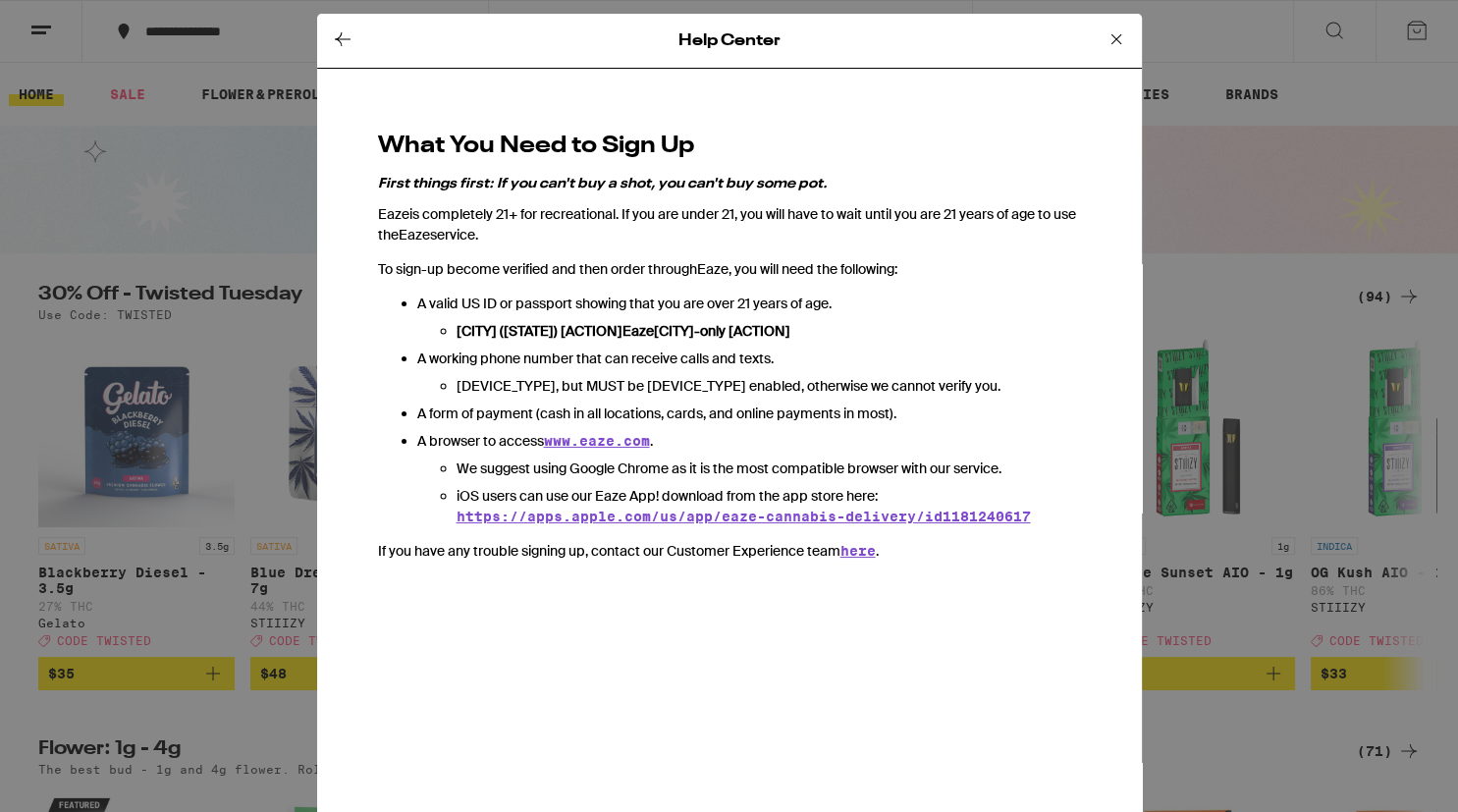 scroll, scrollTop: 0, scrollLeft: 0, axis: both 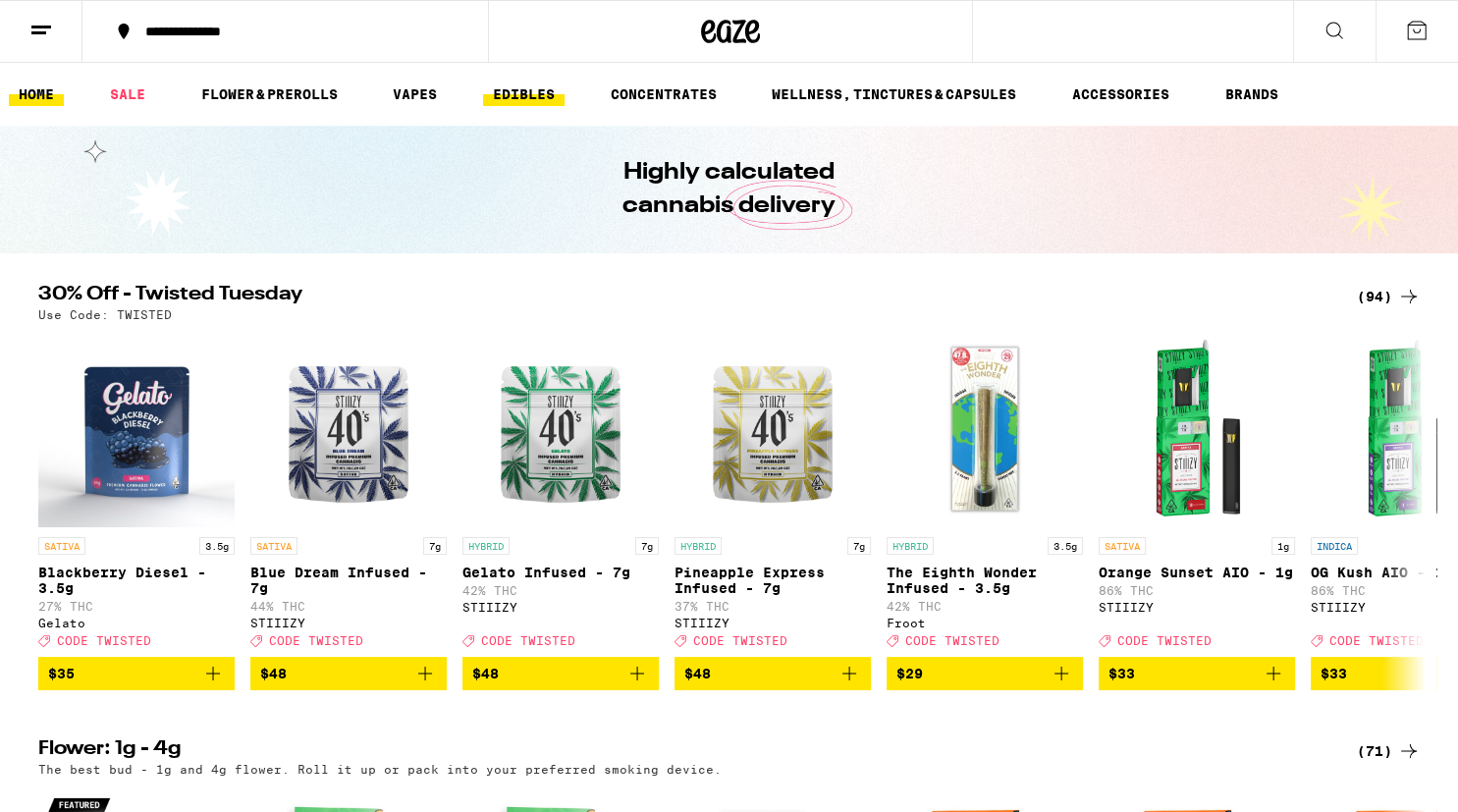 click on "EDIBLES" at bounding box center (523, 94) 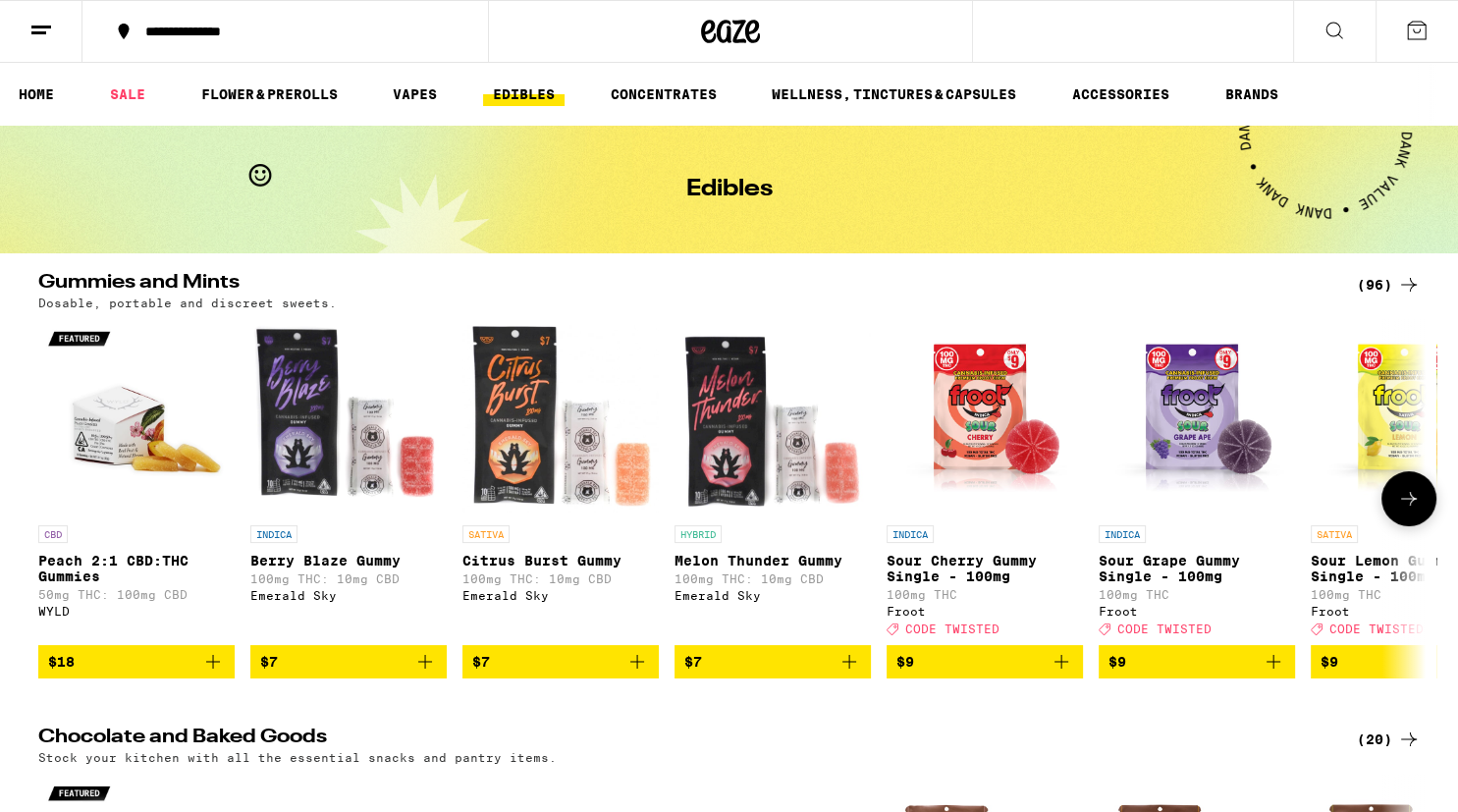 click 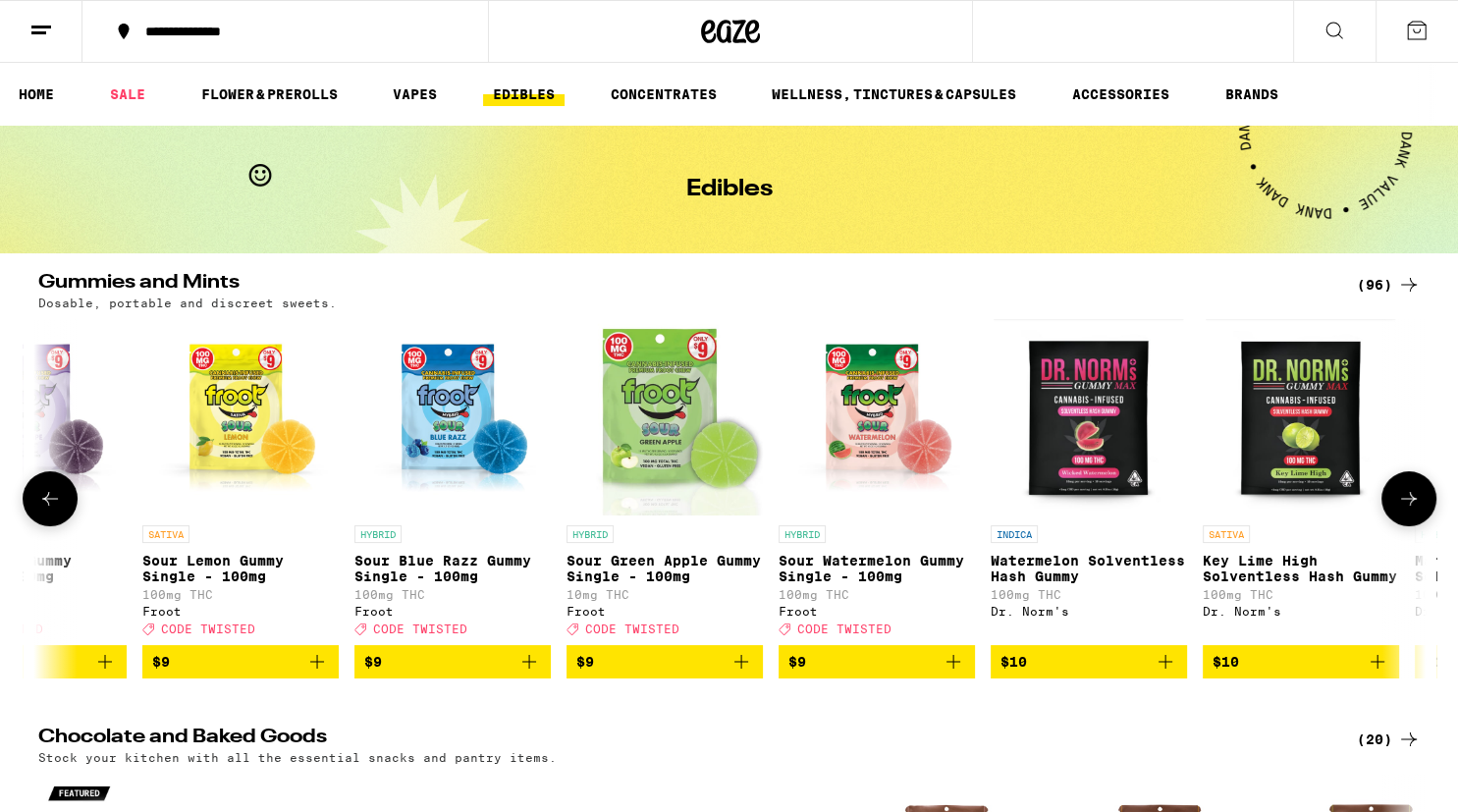 click 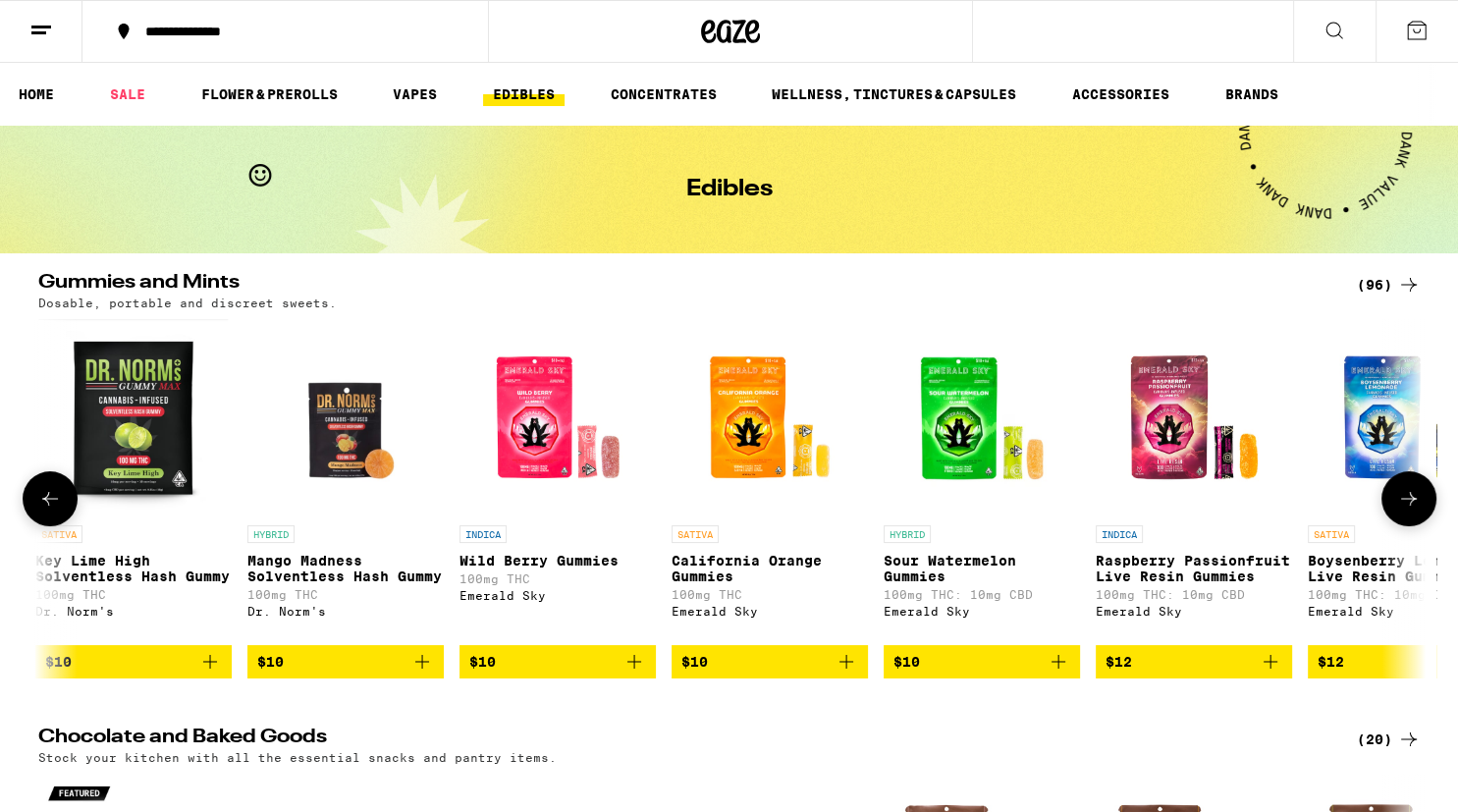 scroll, scrollTop: 0, scrollLeft: 2337, axis: horizontal 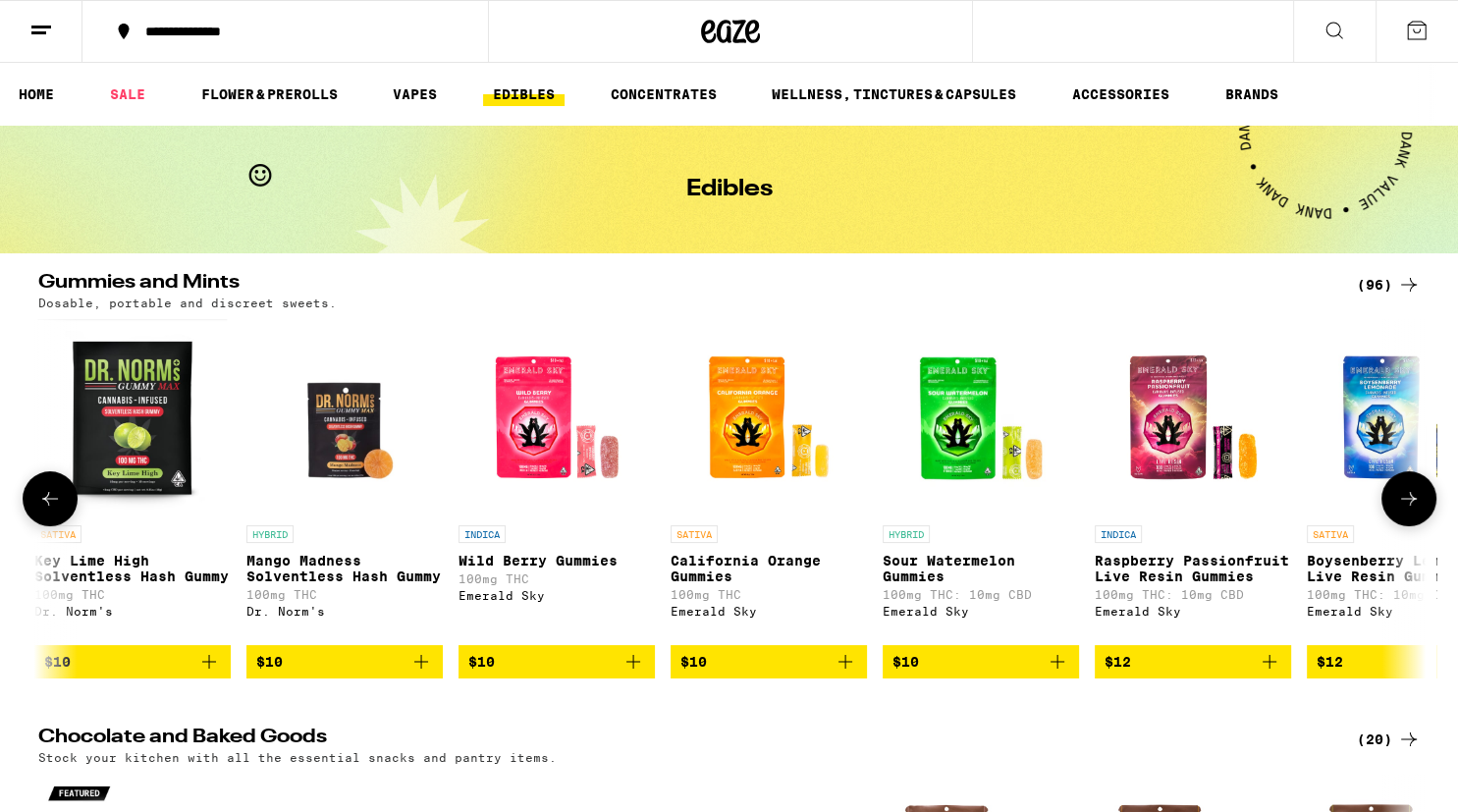 click 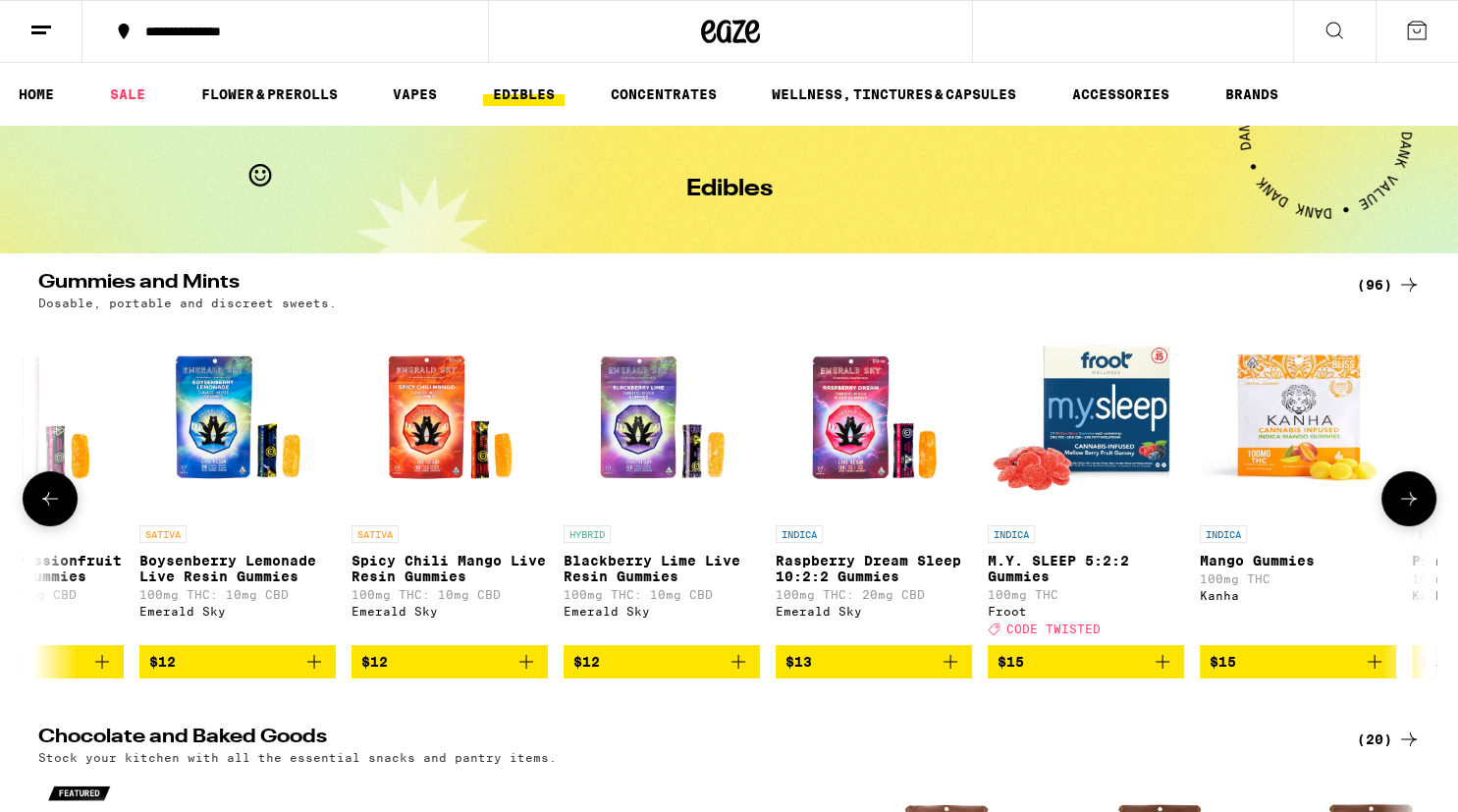 scroll, scrollTop: 0, scrollLeft: 3505, axis: horizontal 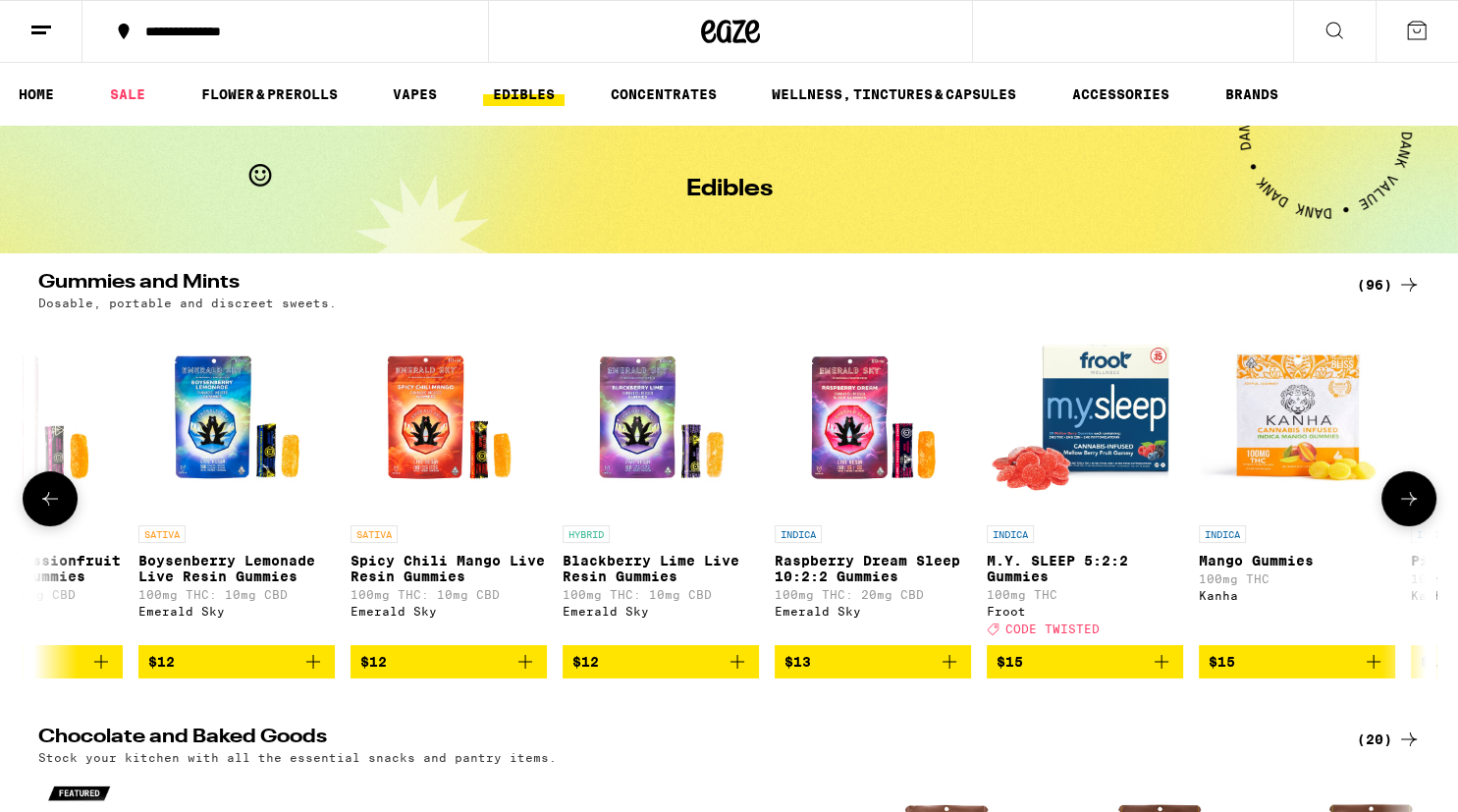 click 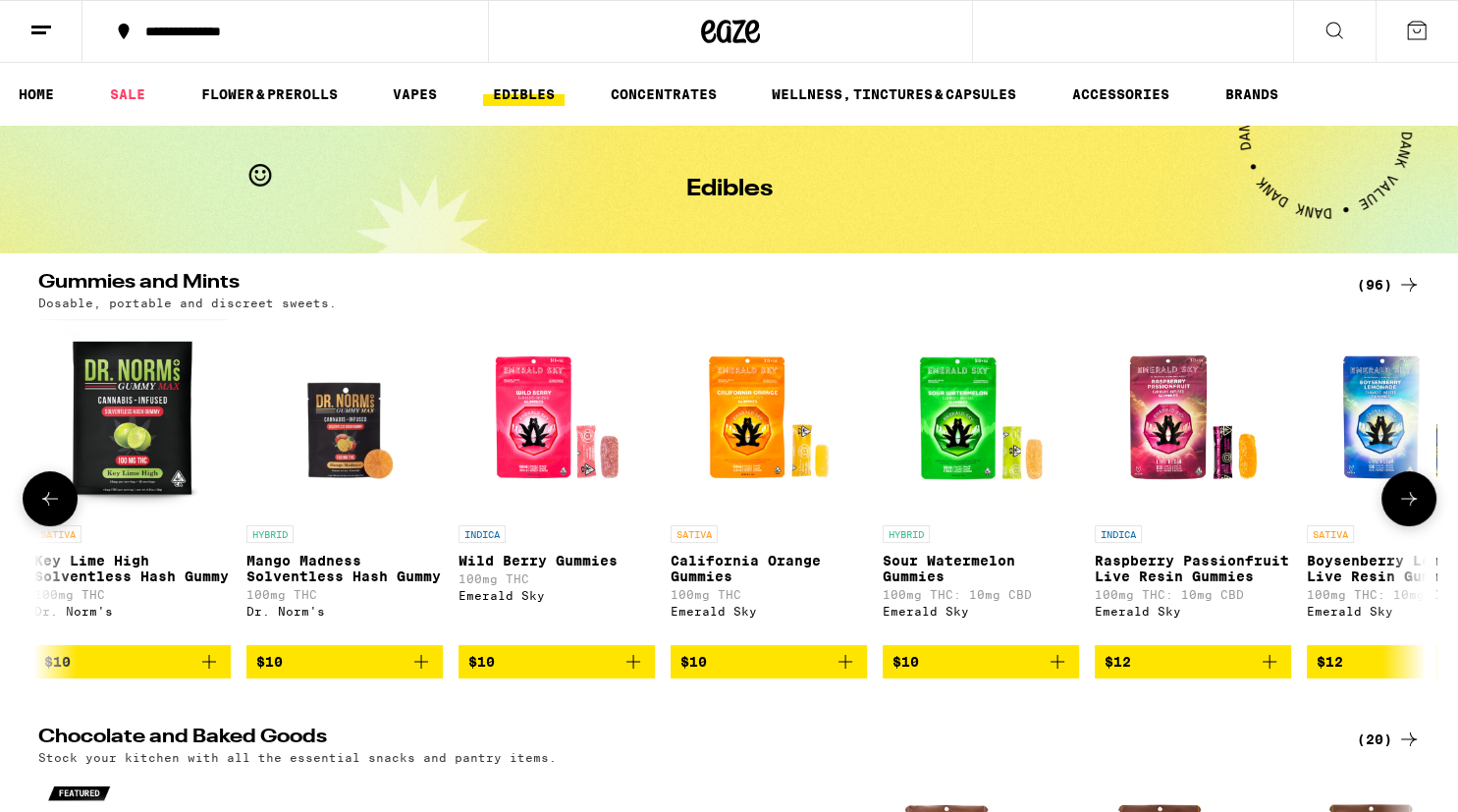 scroll, scrollTop: 0, scrollLeft: 2337, axis: horizontal 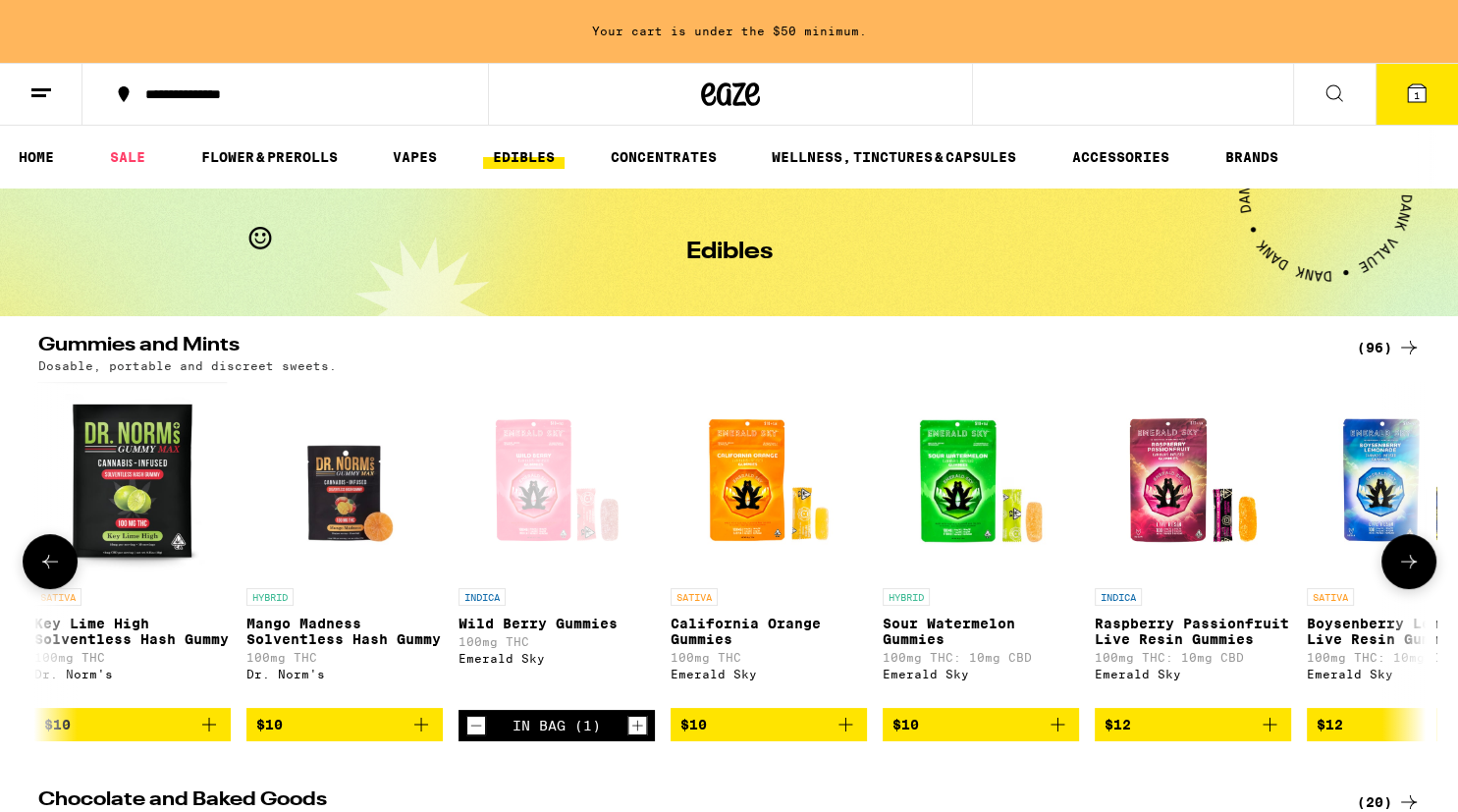 click on "Wild Berry Gummies" at bounding box center (557, 623) 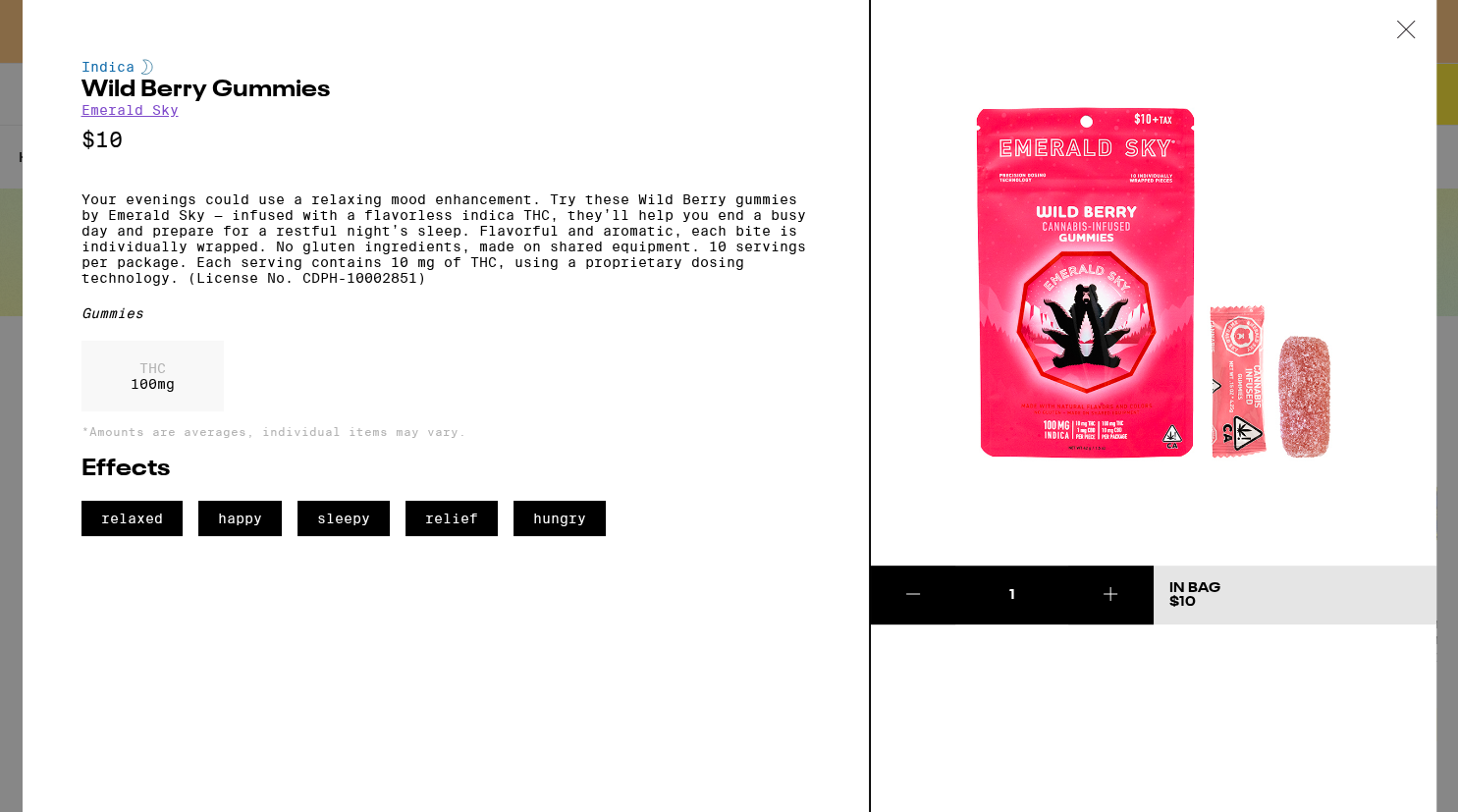 click at bounding box center (1154, 283) 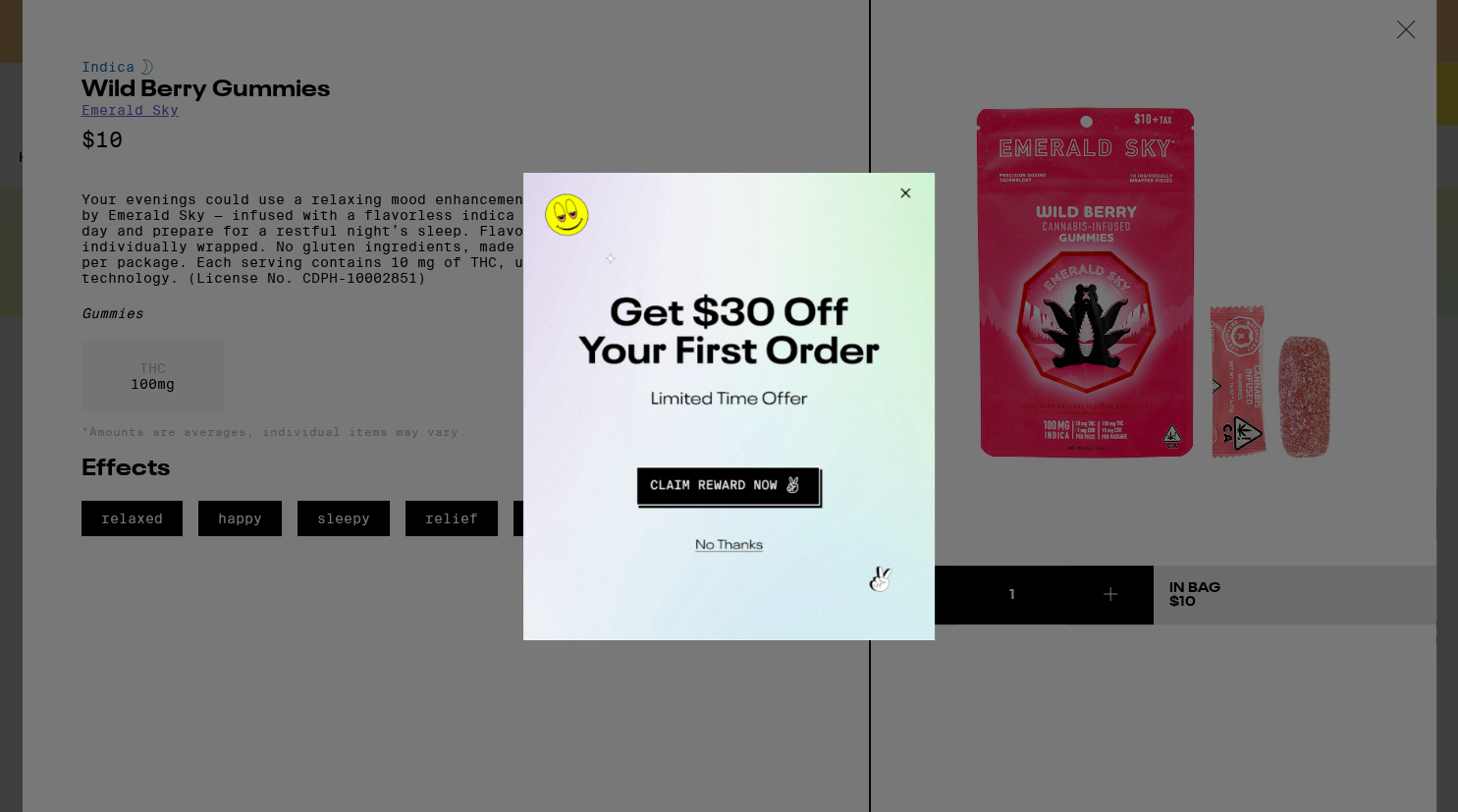 scroll, scrollTop: 0, scrollLeft: 0, axis: both 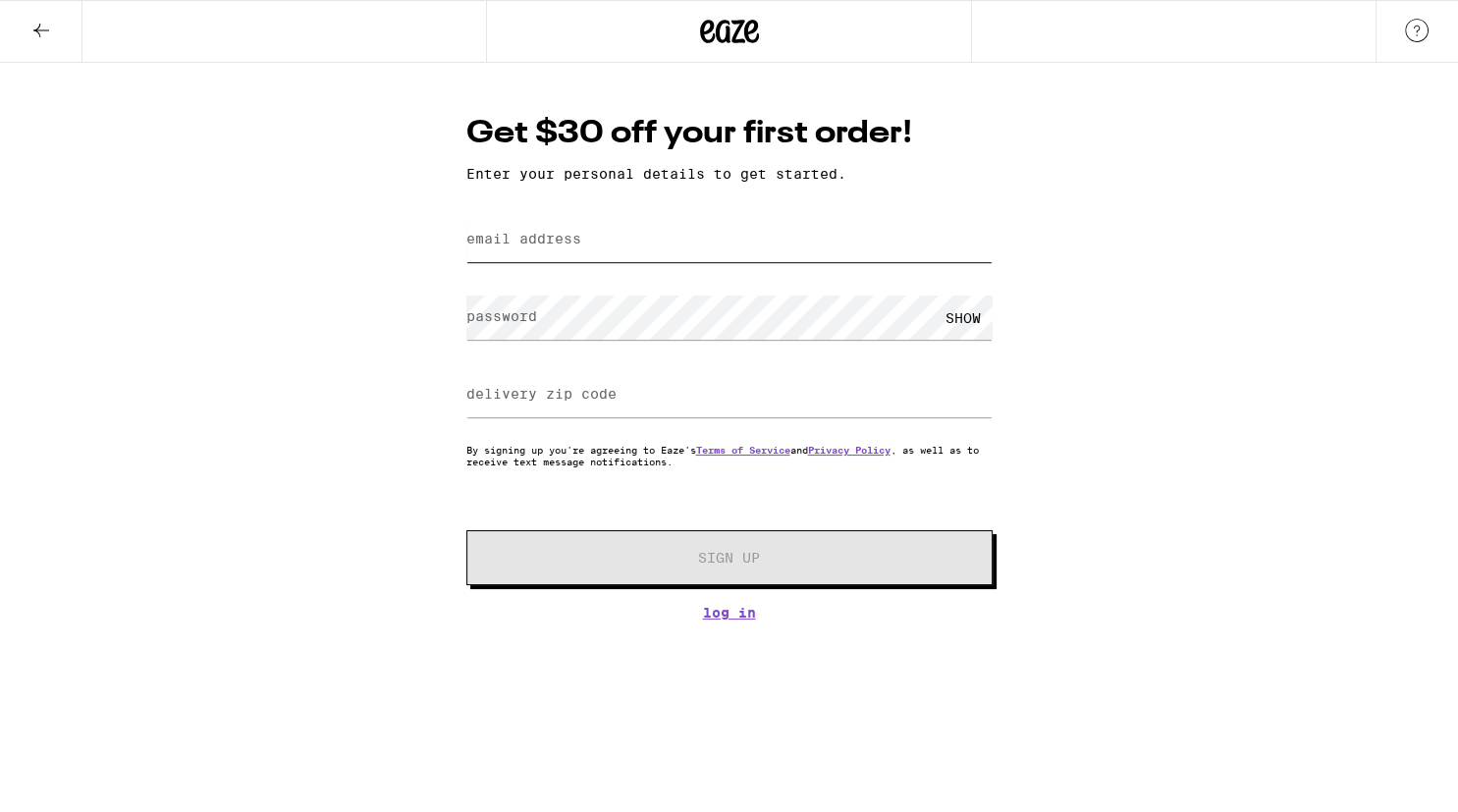 click on "email address" at bounding box center [729, 240] 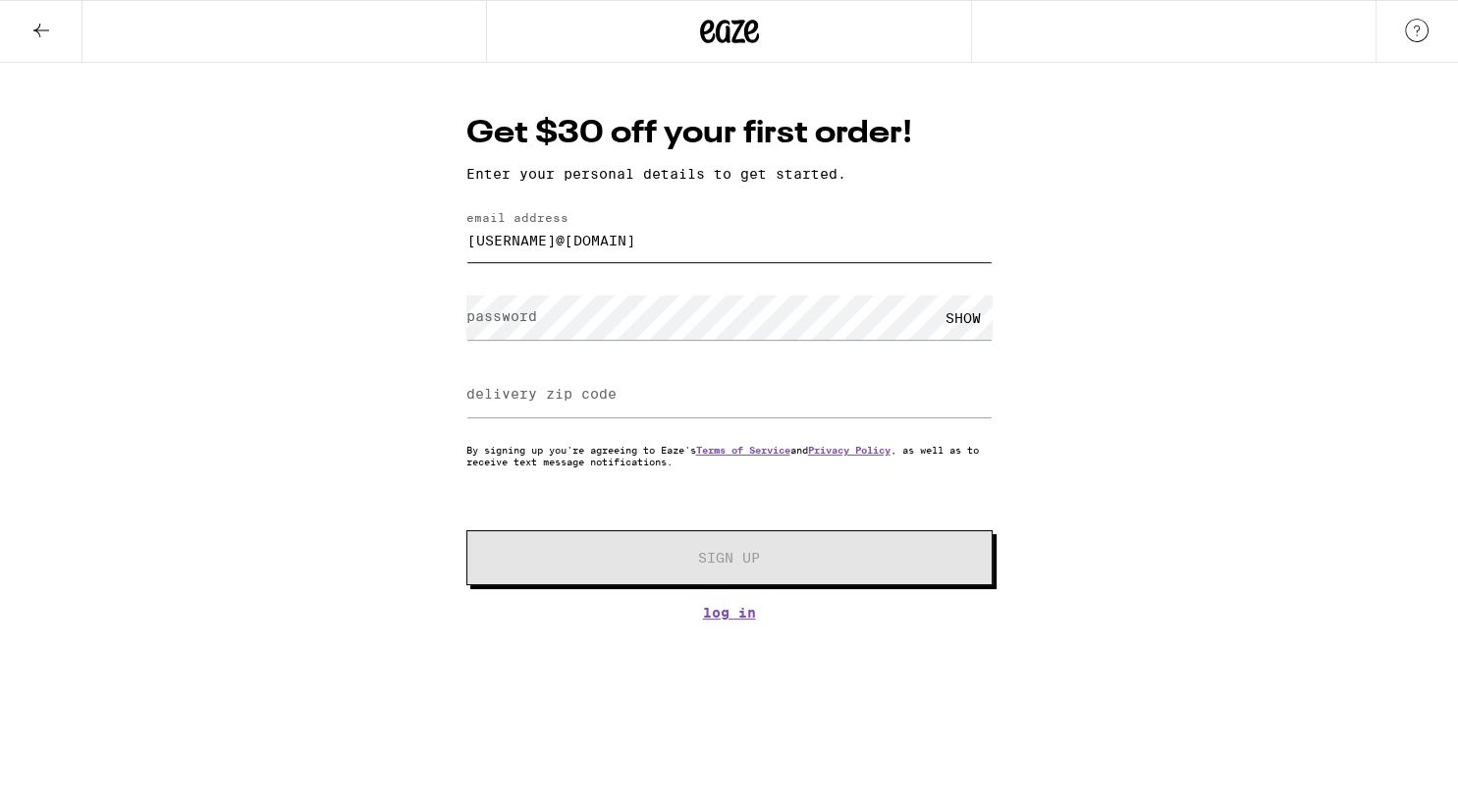 type on "[USERNAME]@[DOMAIN]" 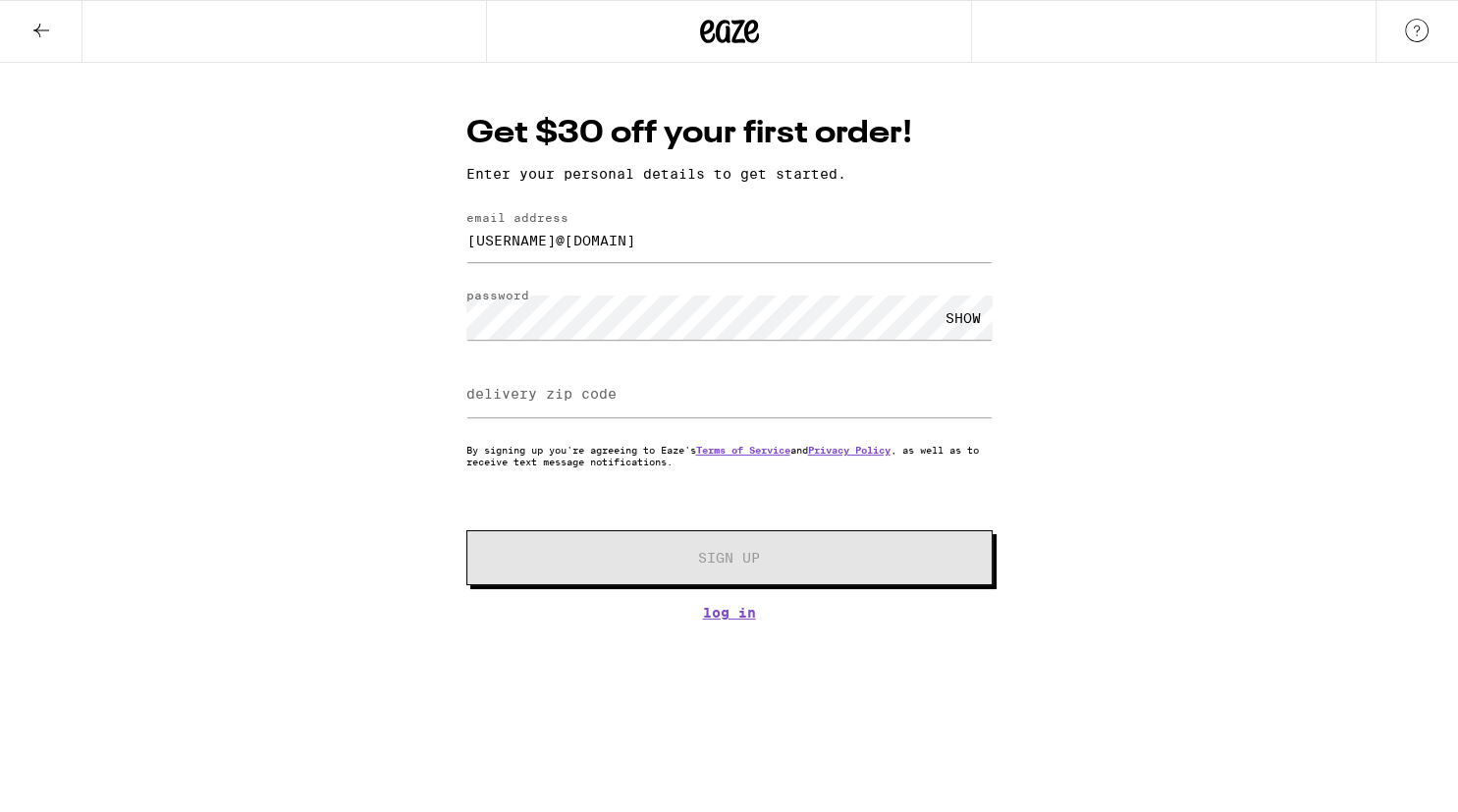 click on "SHOW" at bounding box center (963, 317) 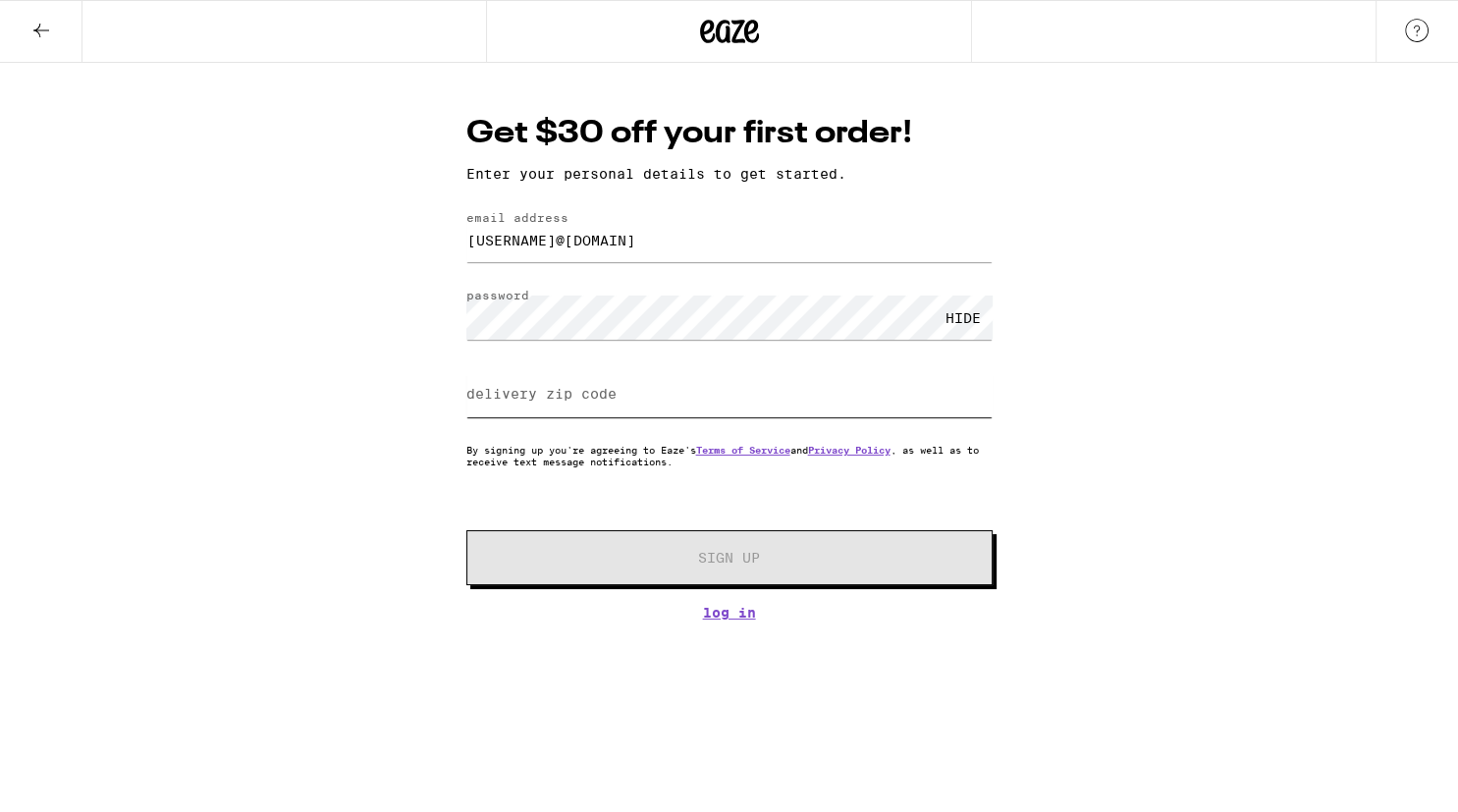 click on "delivery zip code" at bounding box center (729, 395) 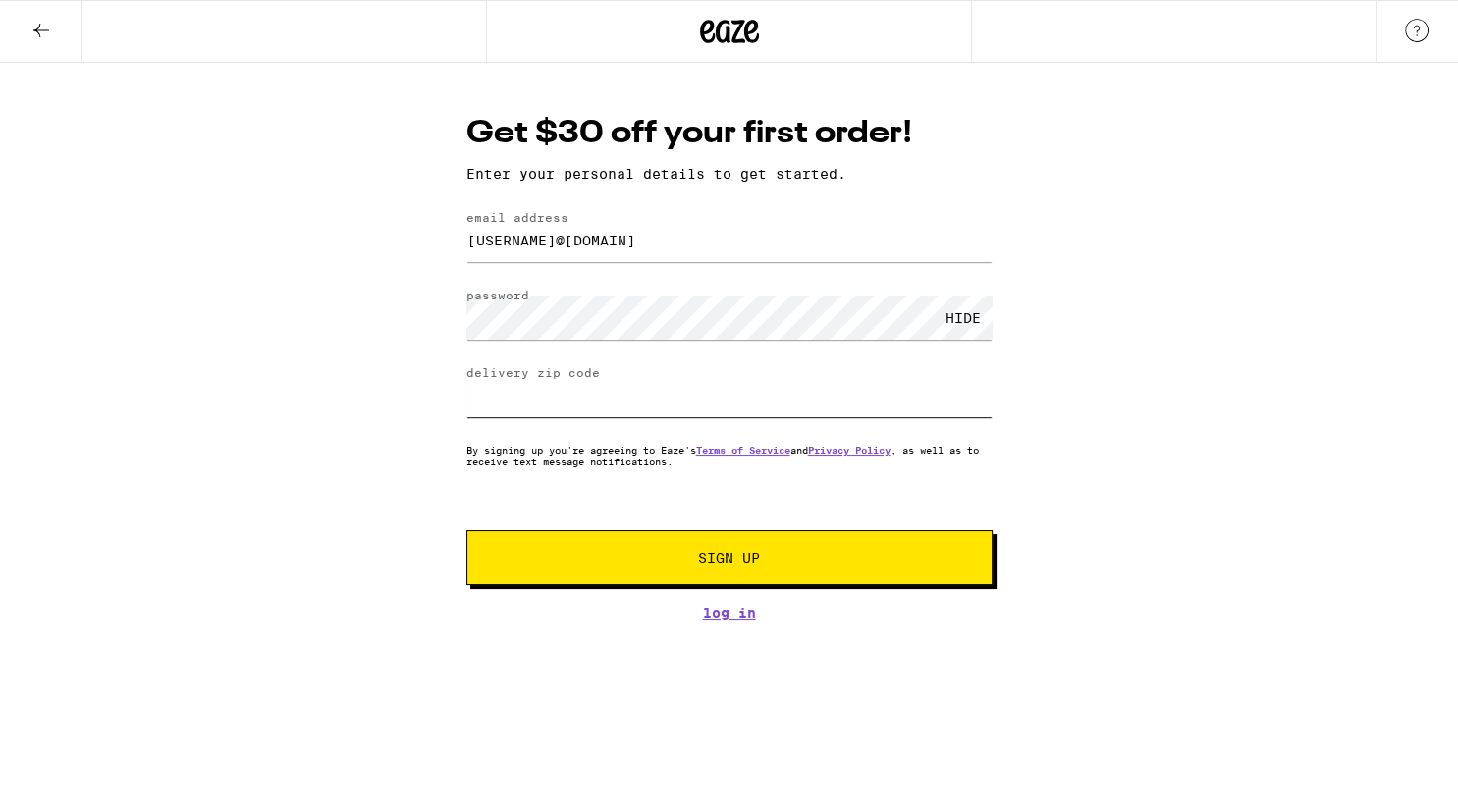 type on "[POSTAL_CODE]" 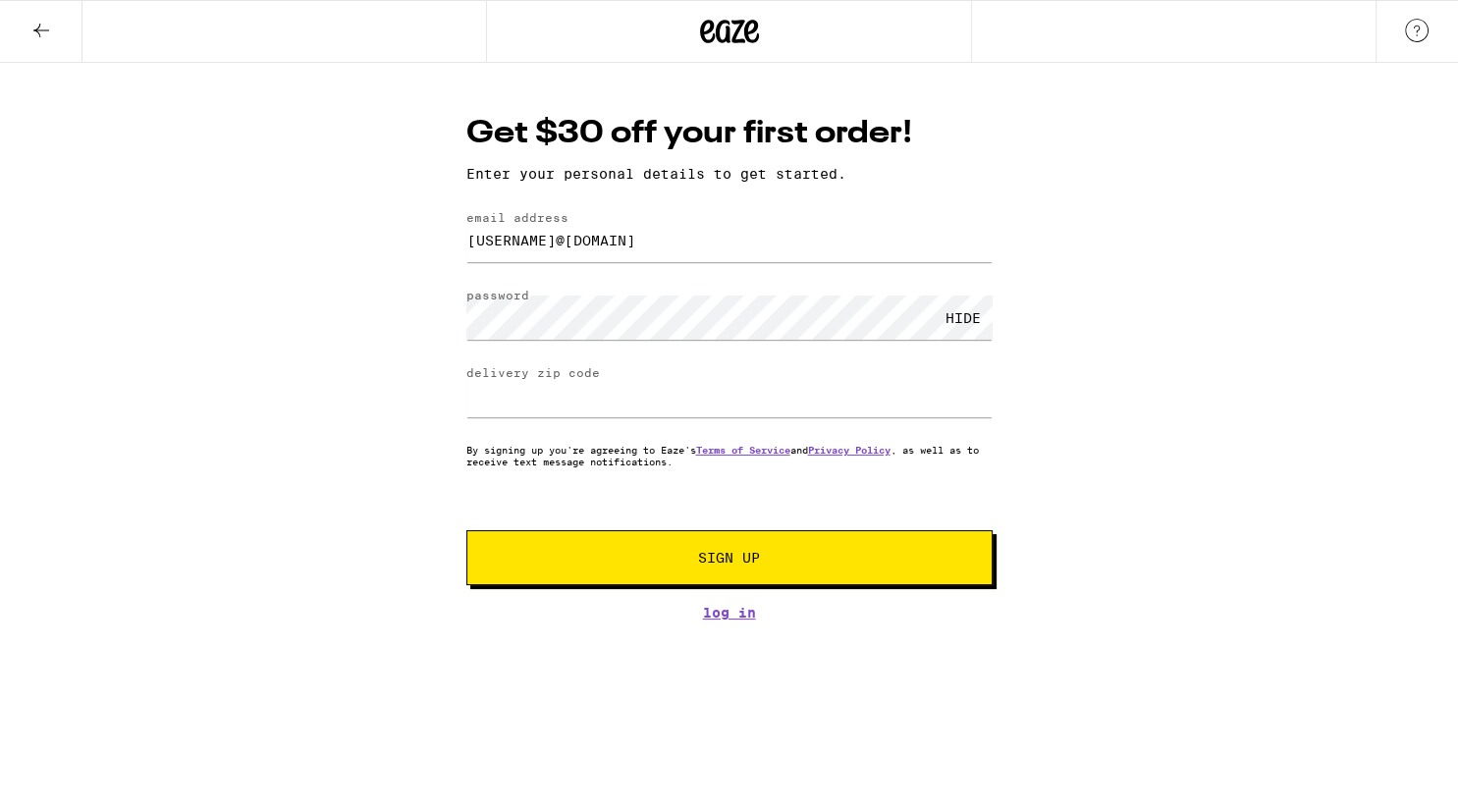 click on "Sign Up" at bounding box center [729, 558] 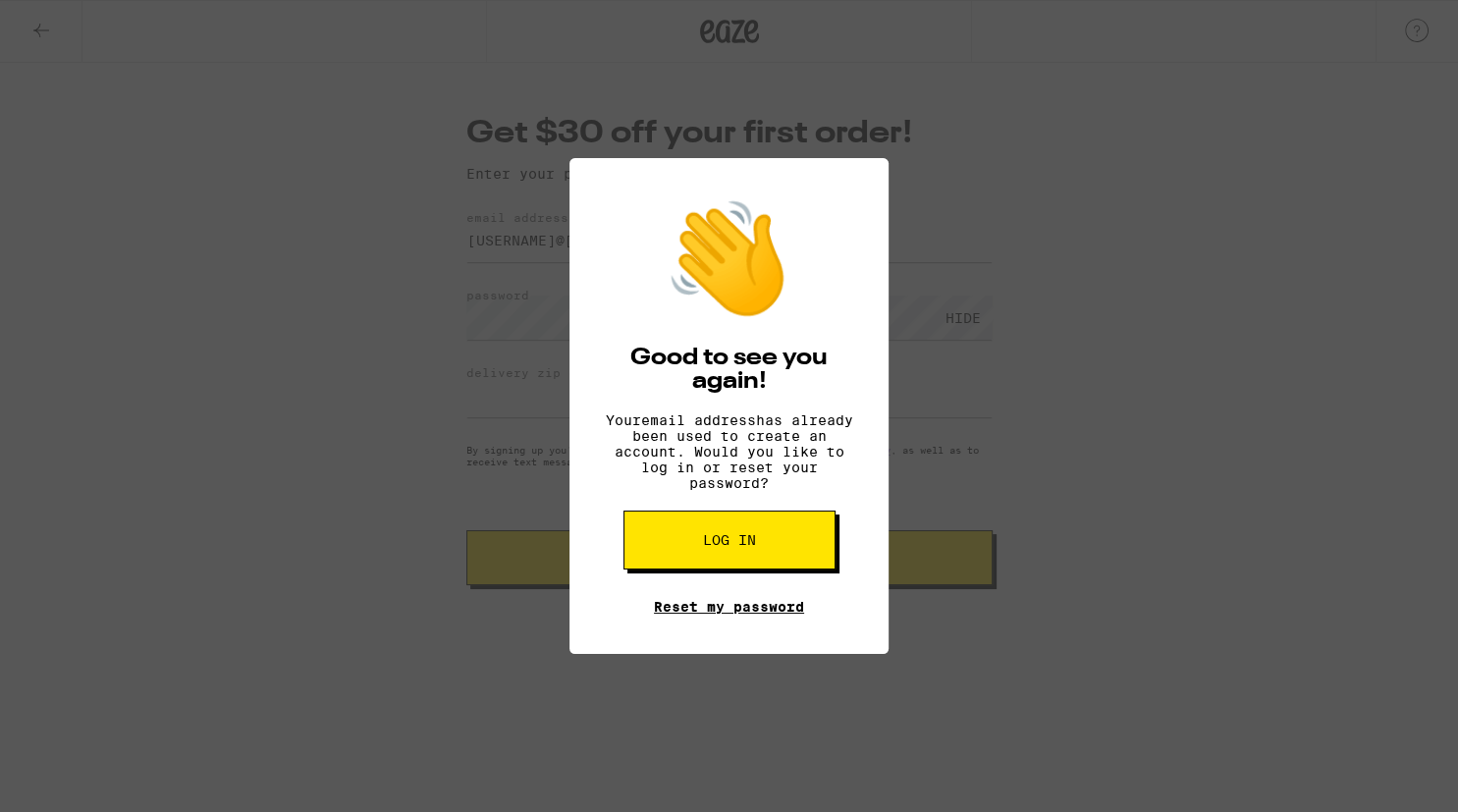 click on "Reset my password" at bounding box center (729, 607) 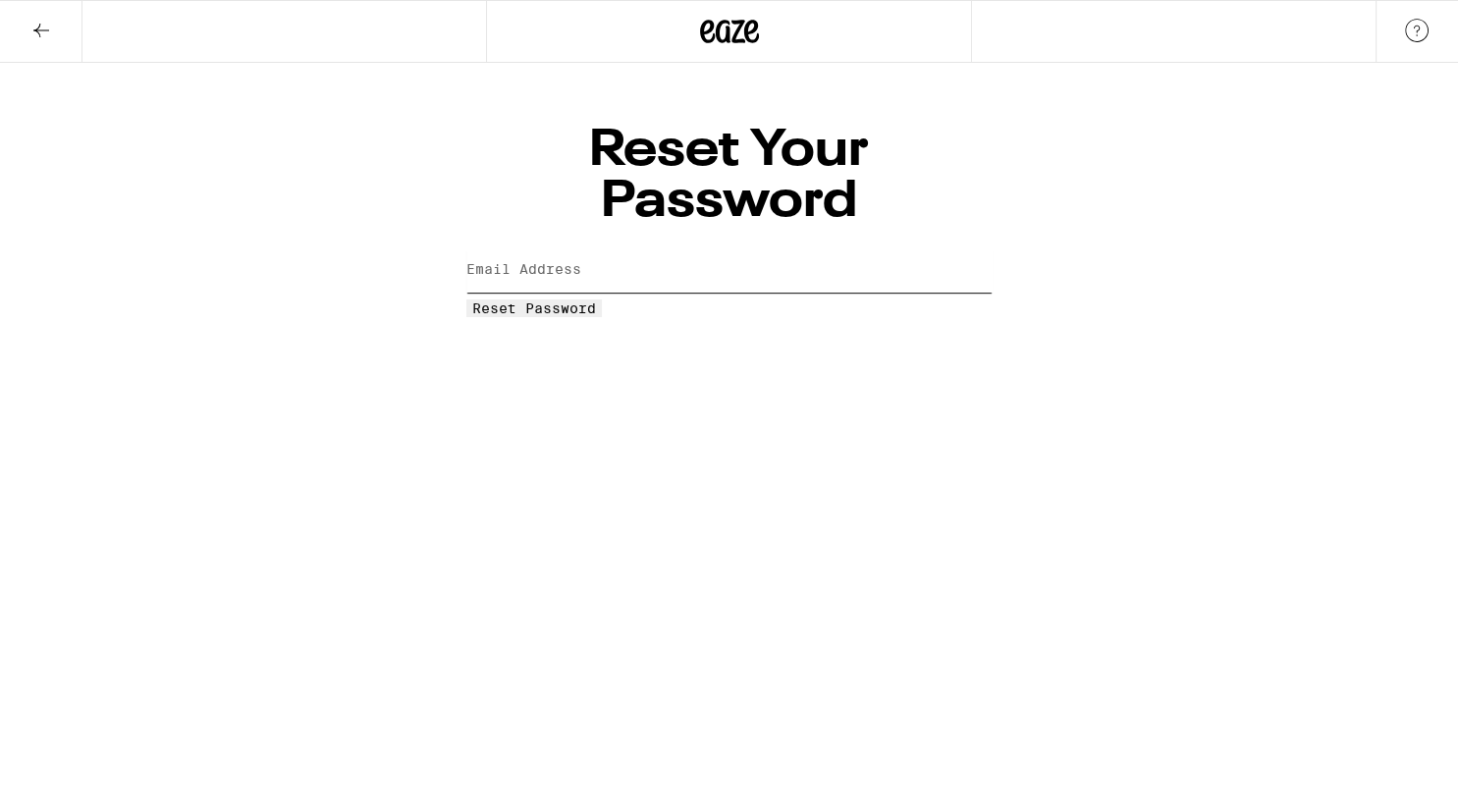 click on "Email Address" at bounding box center (729, 270) 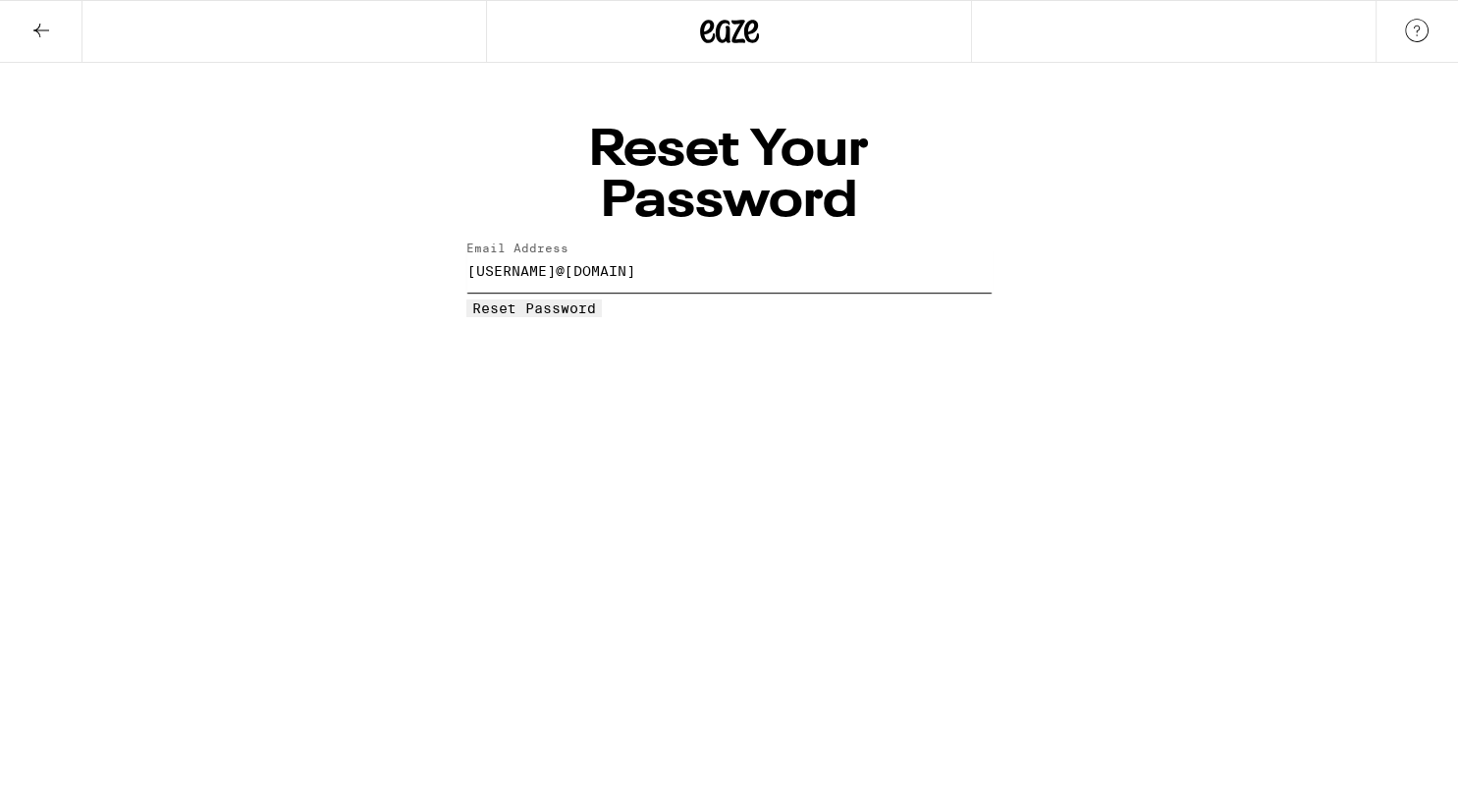 type on "[USERNAME]@[DOMAIN]" 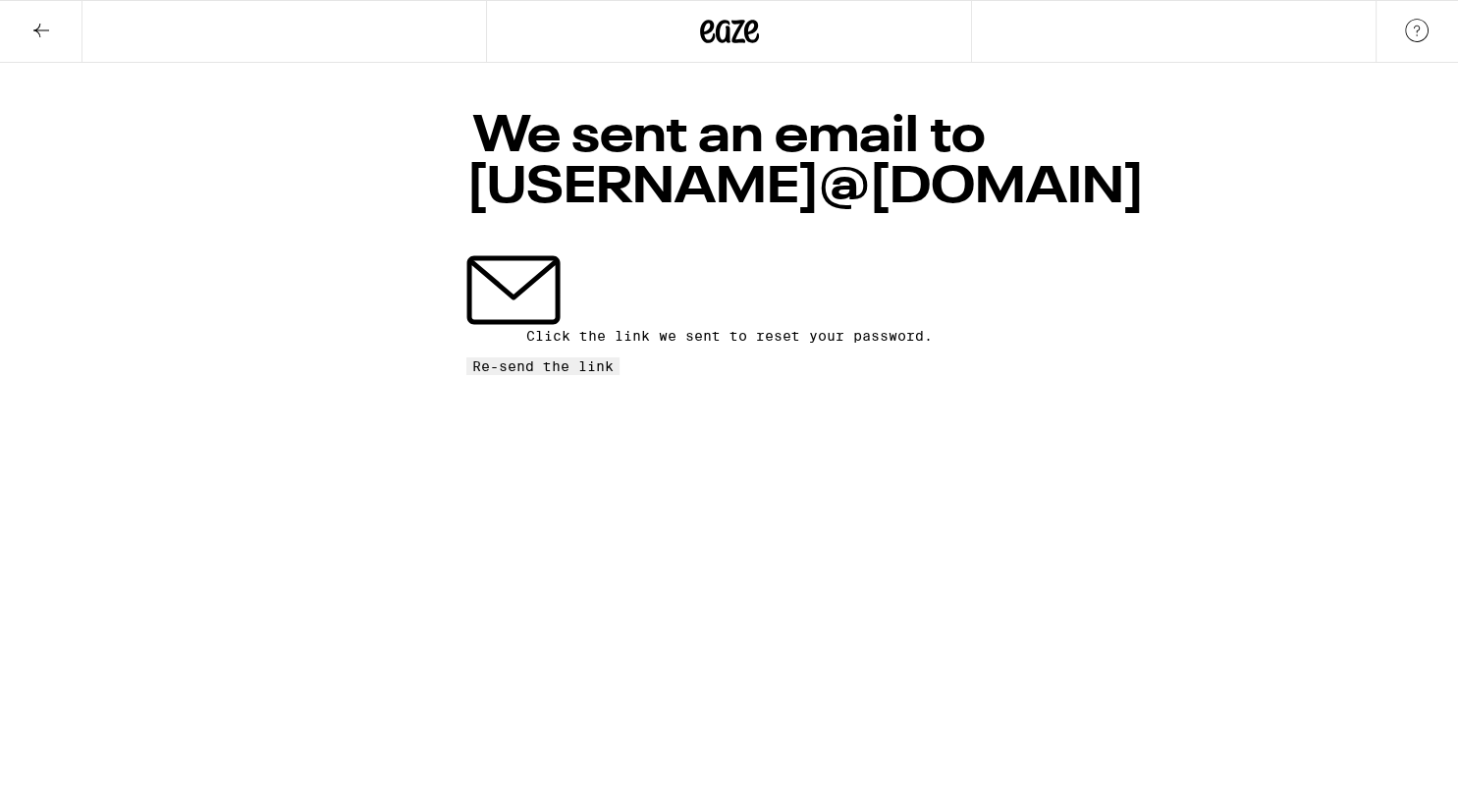 click 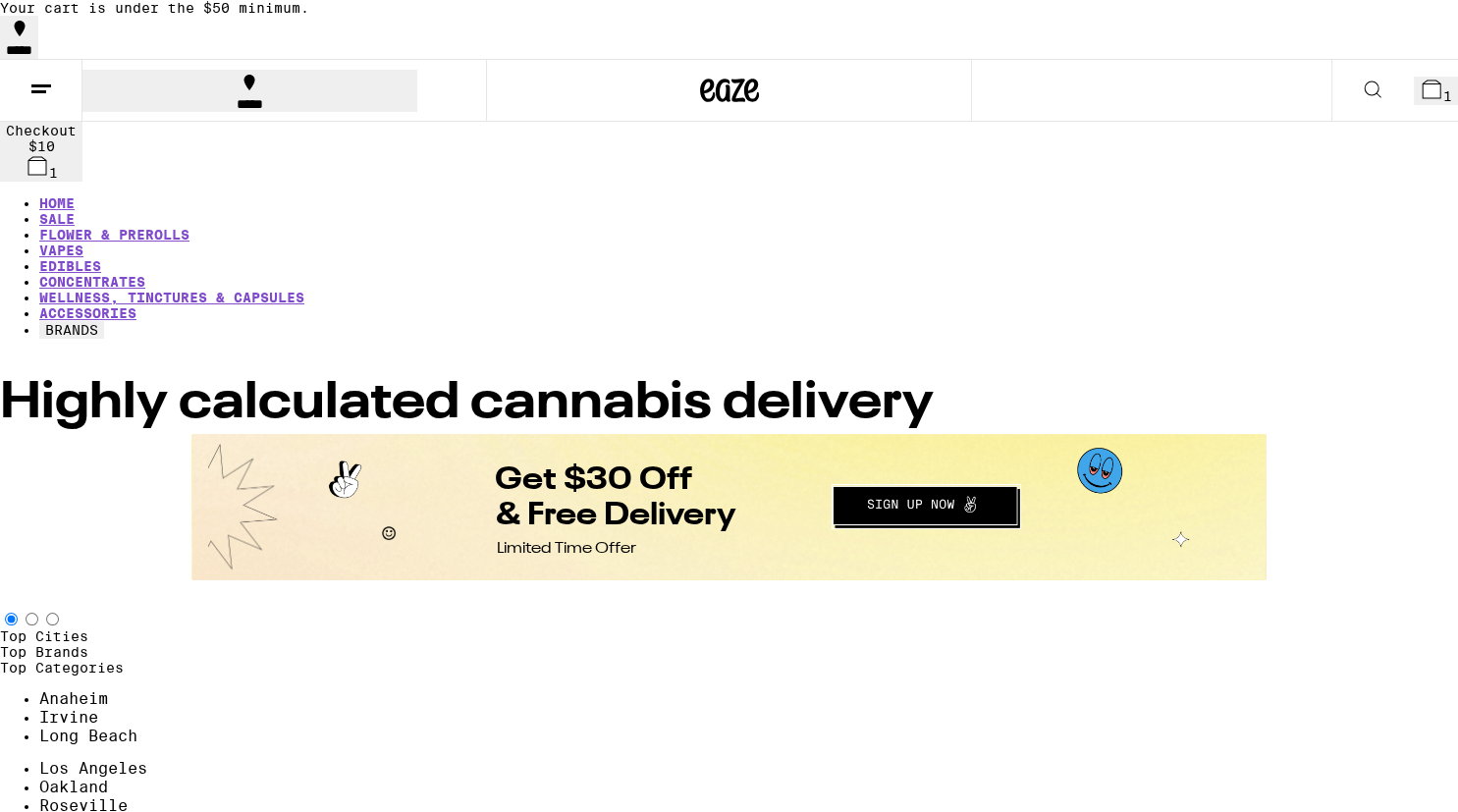 scroll, scrollTop: 0, scrollLeft: 0, axis: both 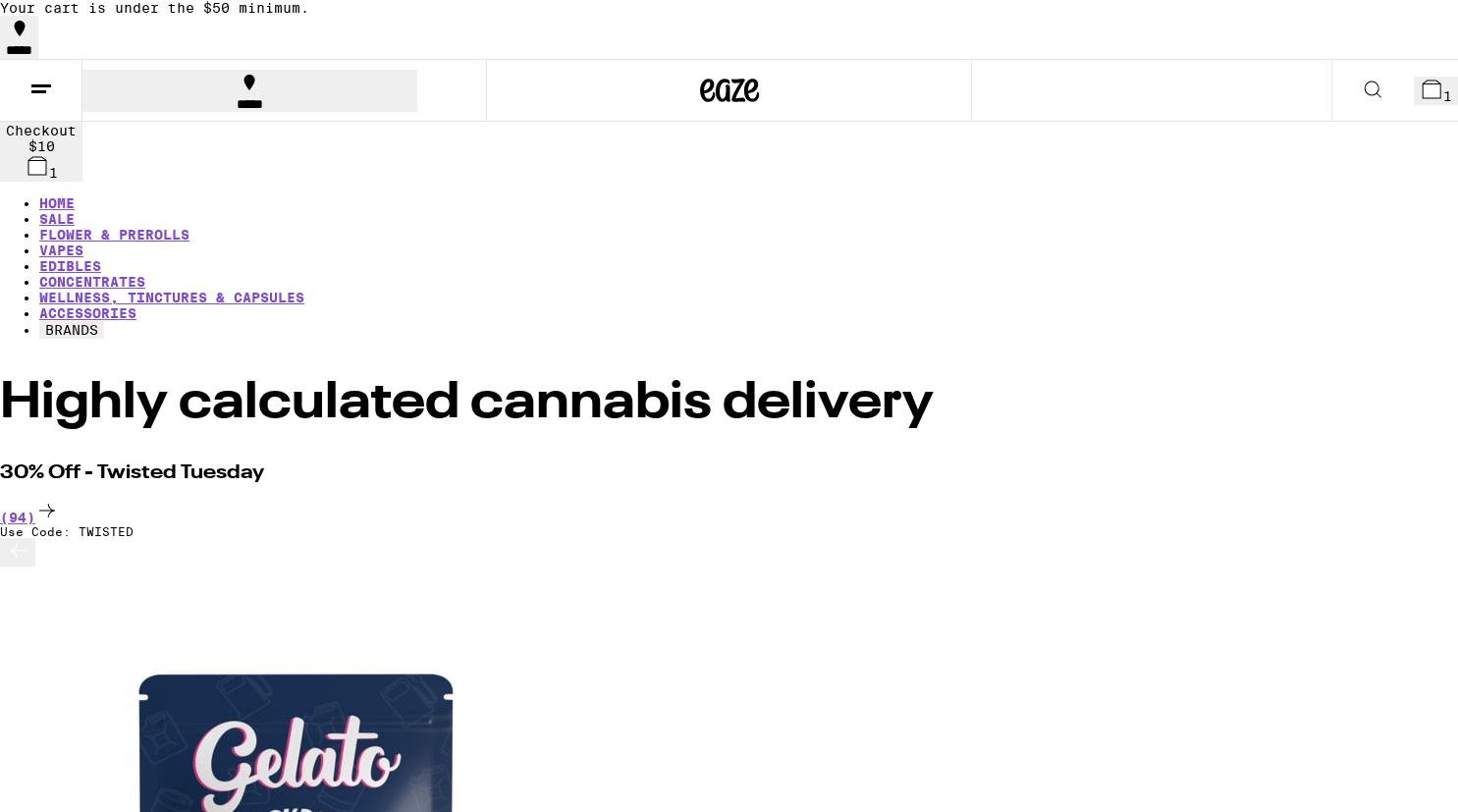 click 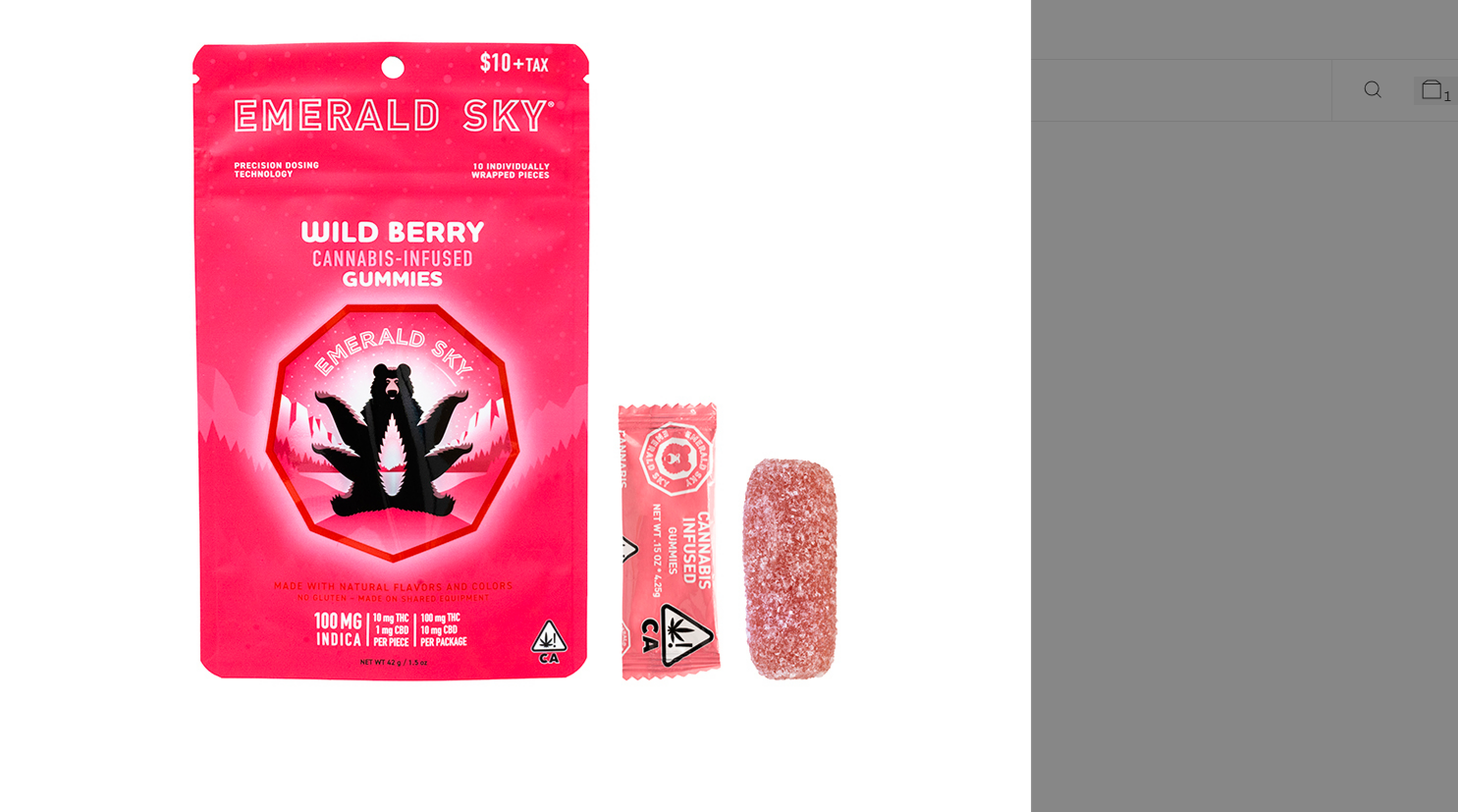 scroll, scrollTop: 0, scrollLeft: 0, axis: both 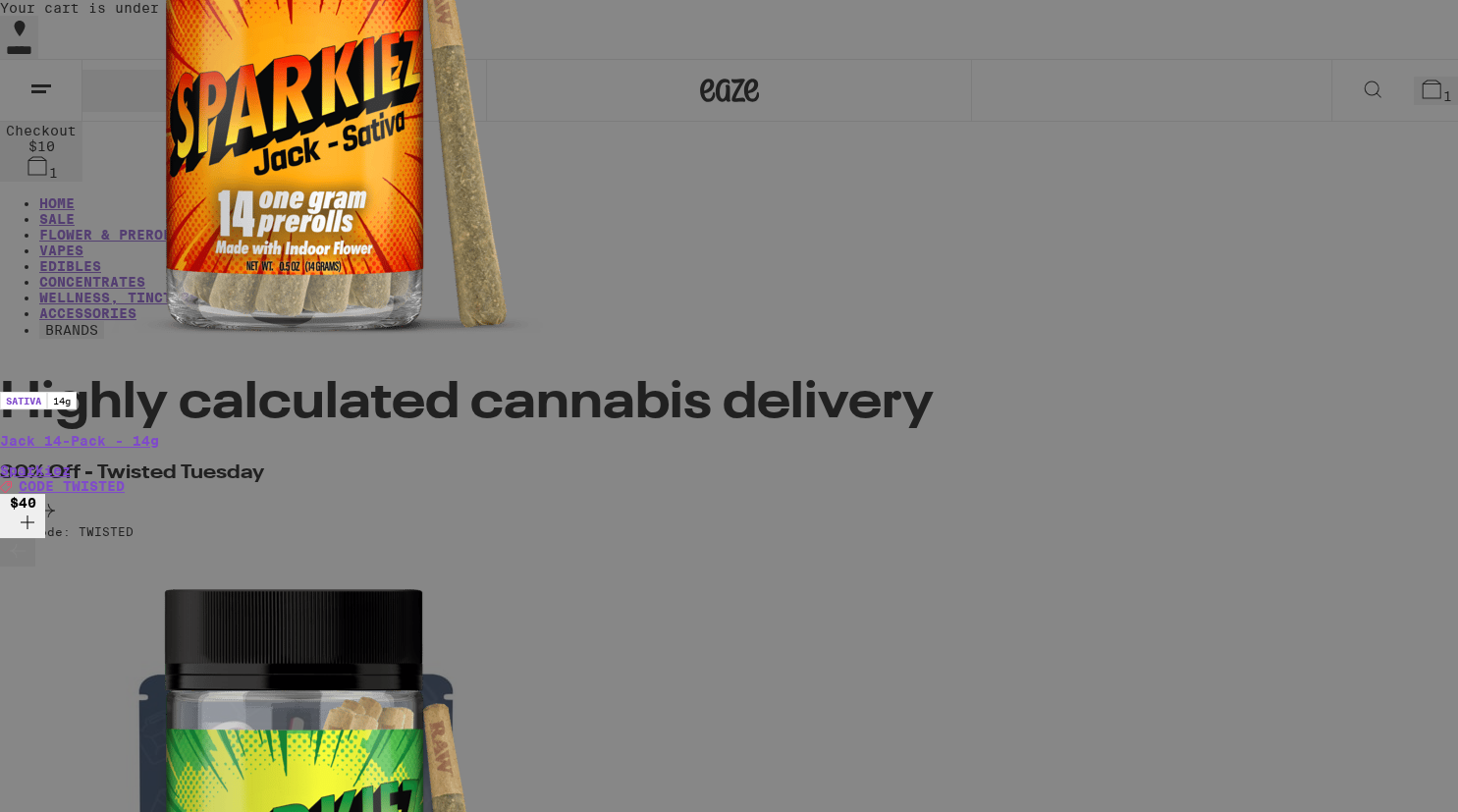 click 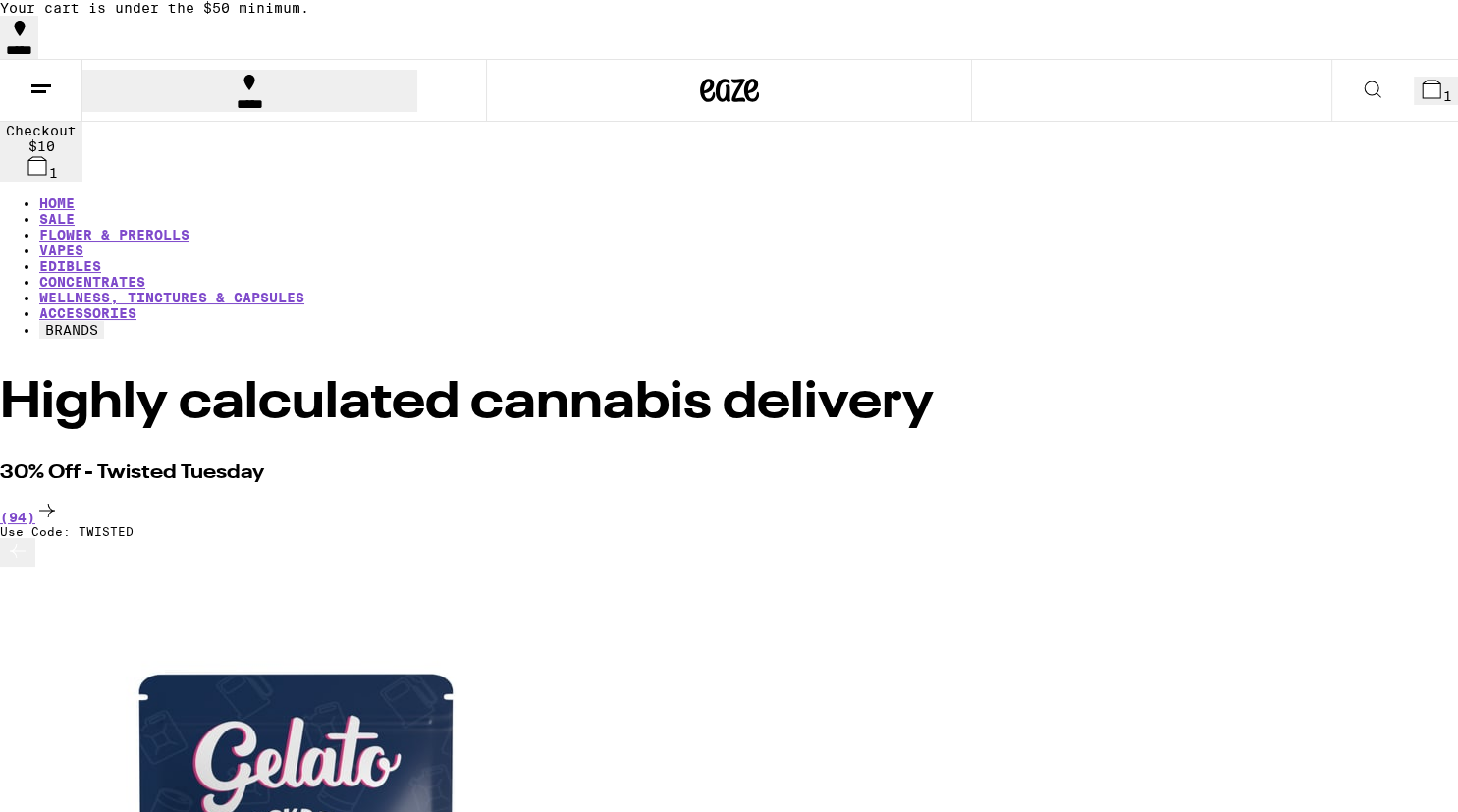scroll, scrollTop: 0, scrollLeft: 0, axis: both 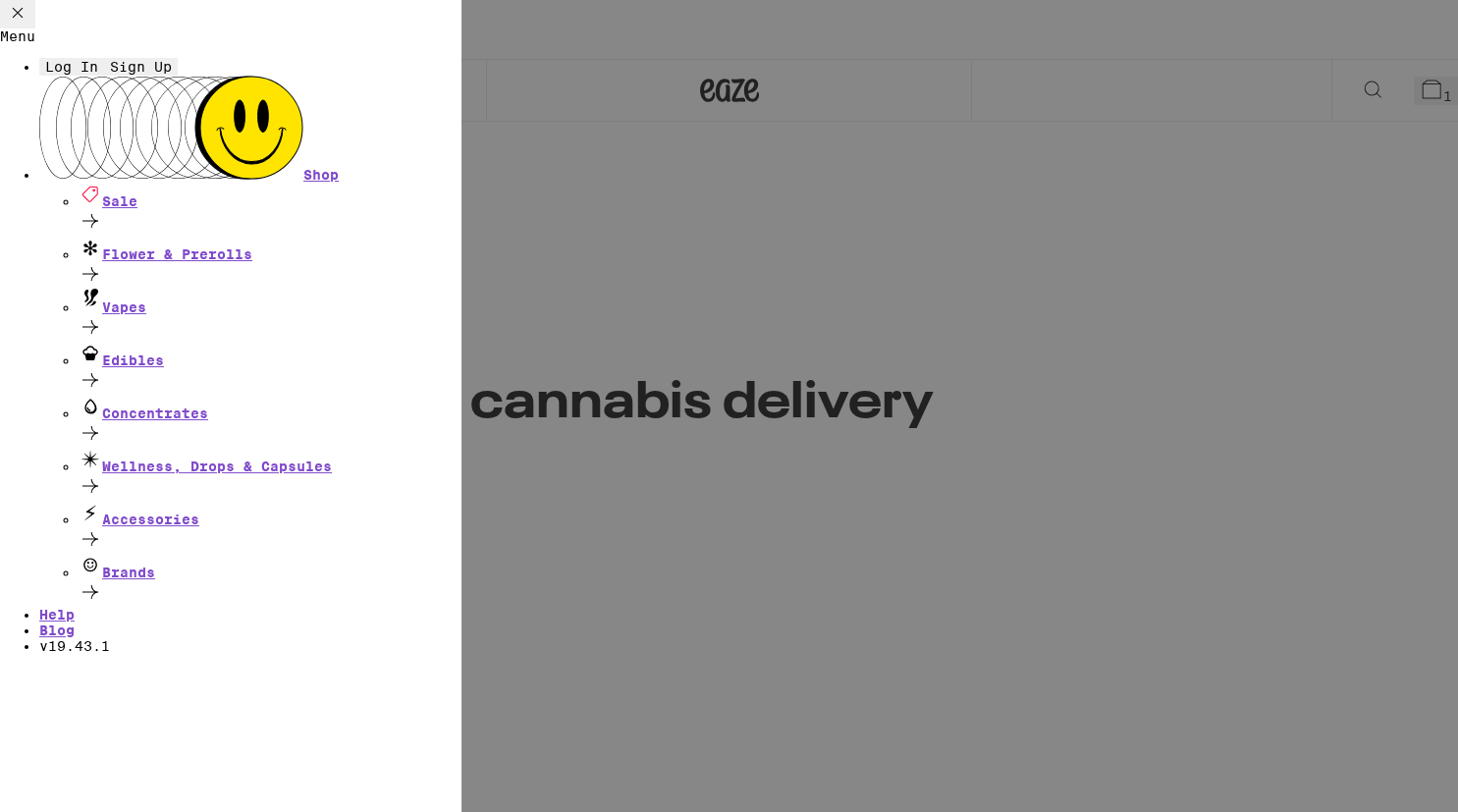 click on "Log In" at bounding box center [72, 67] 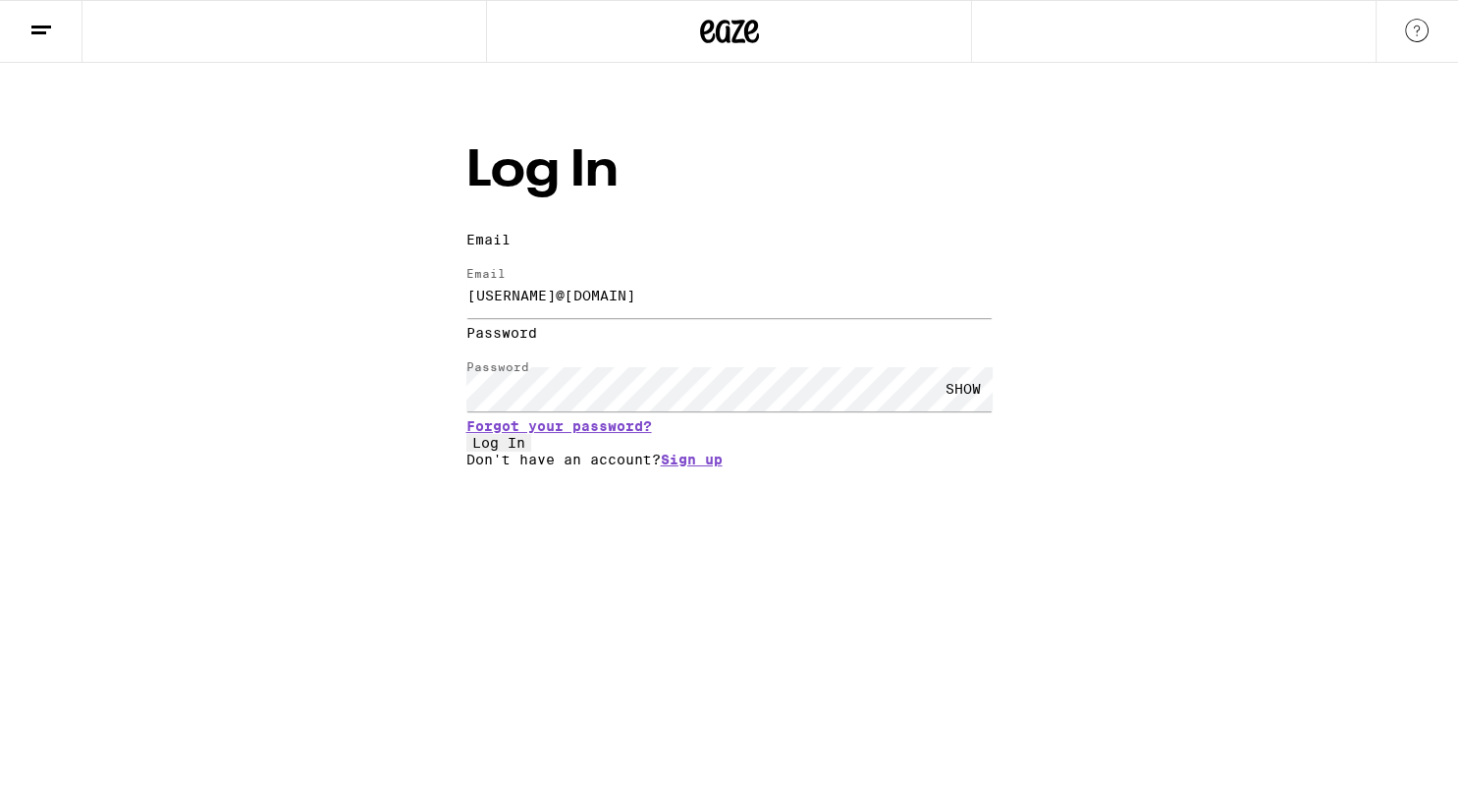 click on "SHOW" at bounding box center (963, 389) 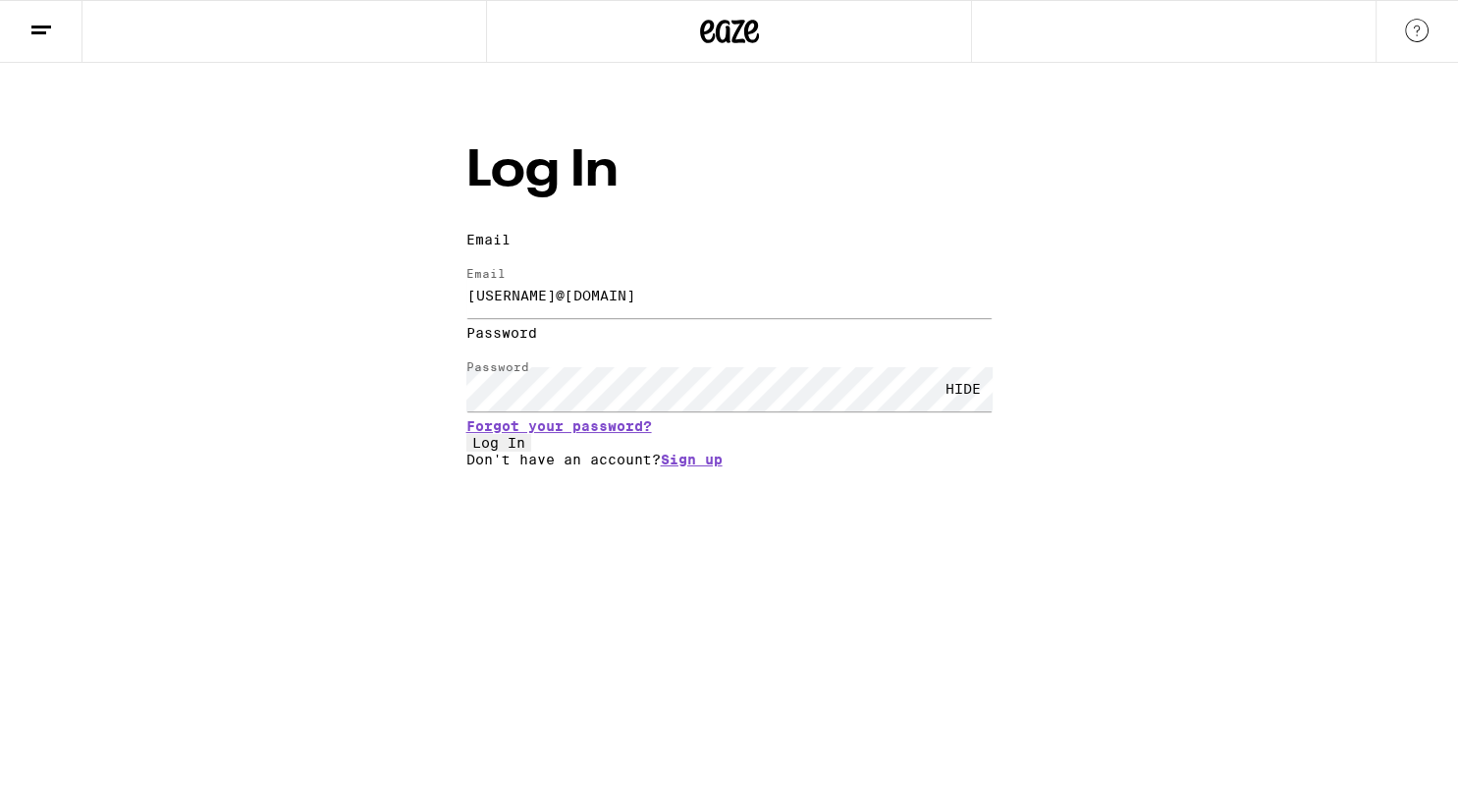 click on "Log In" at bounding box center (499, 443) 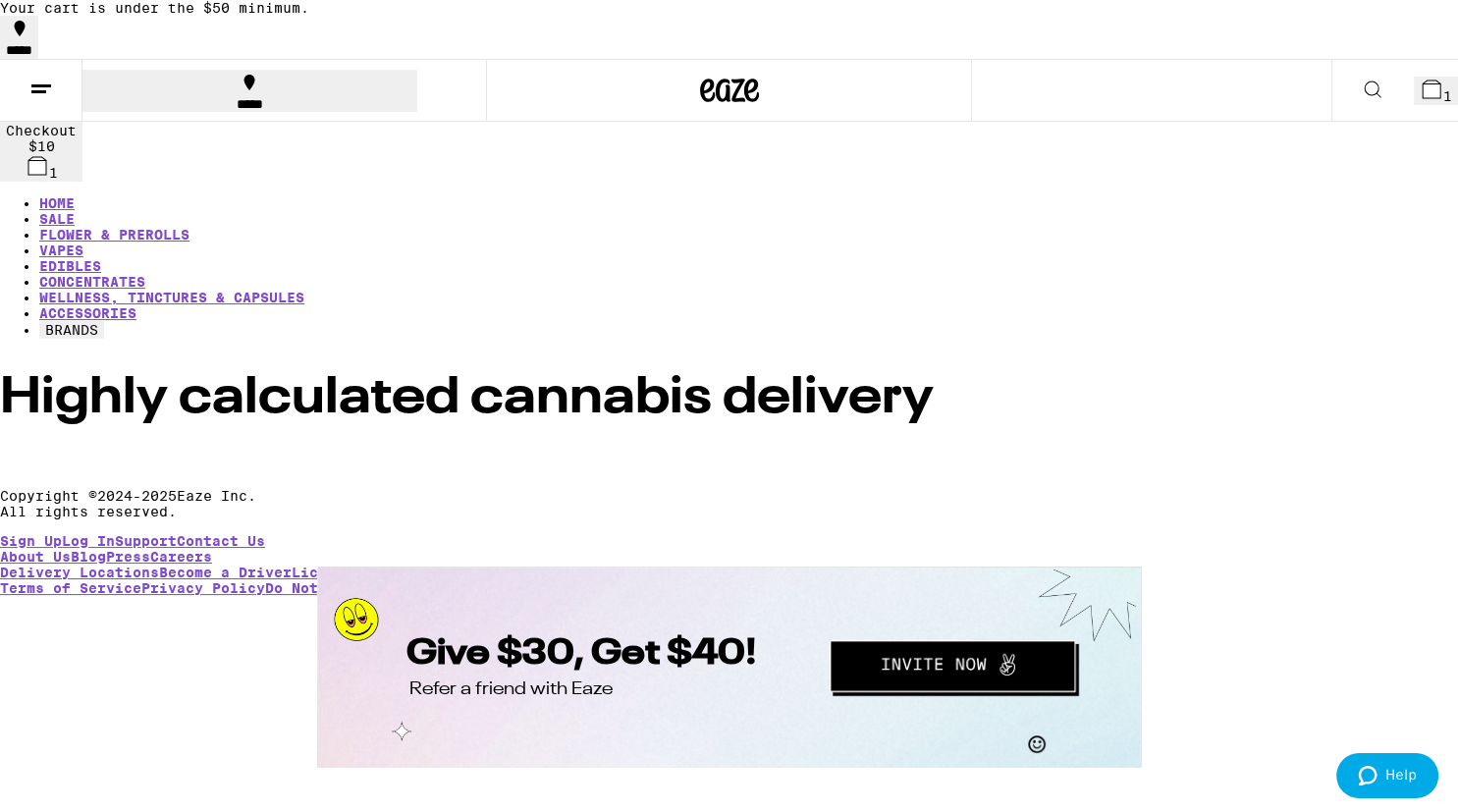 scroll, scrollTop: 0, scrollLeft: 0, axis: both 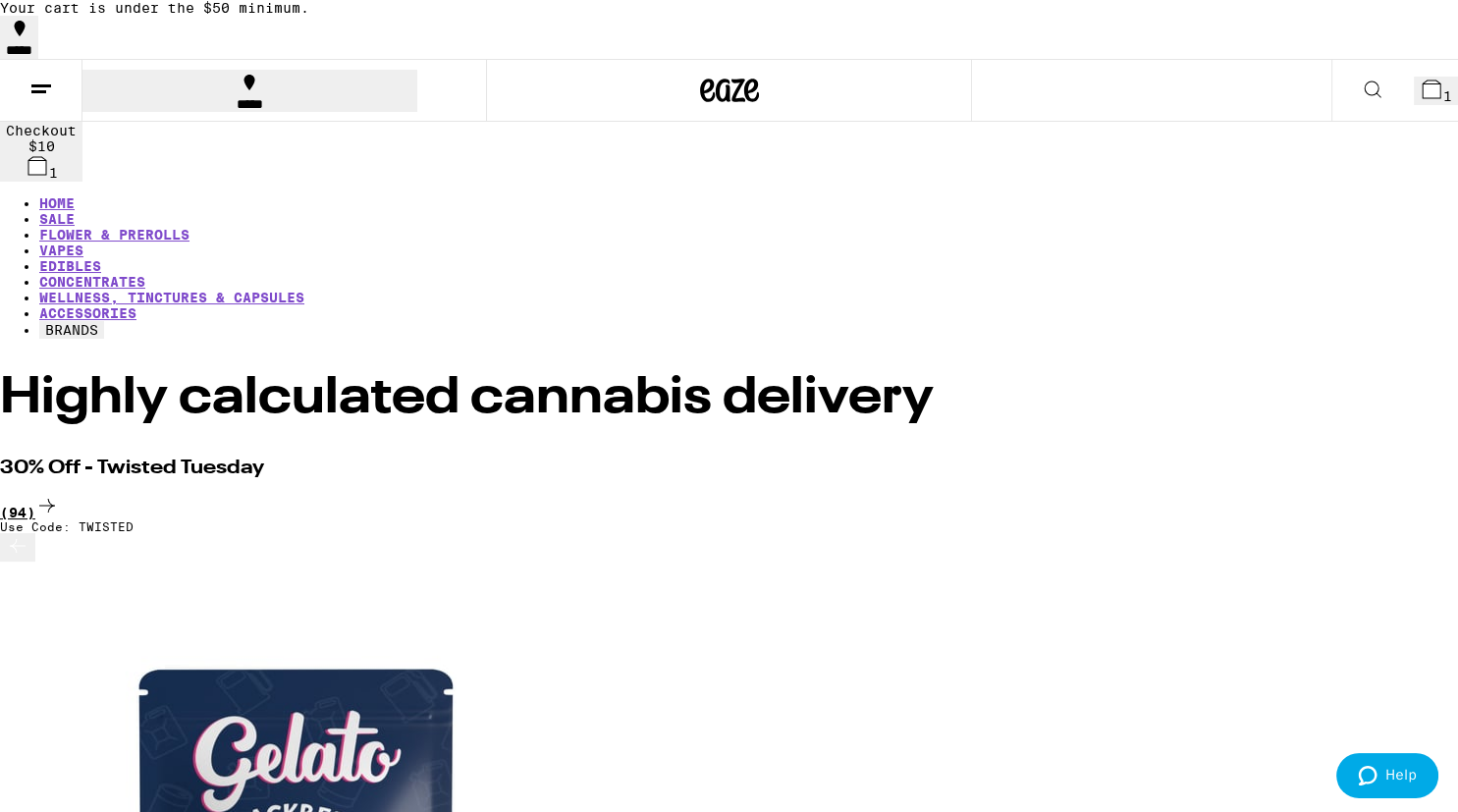 click on "(94)" at bounding box center (729, 507) 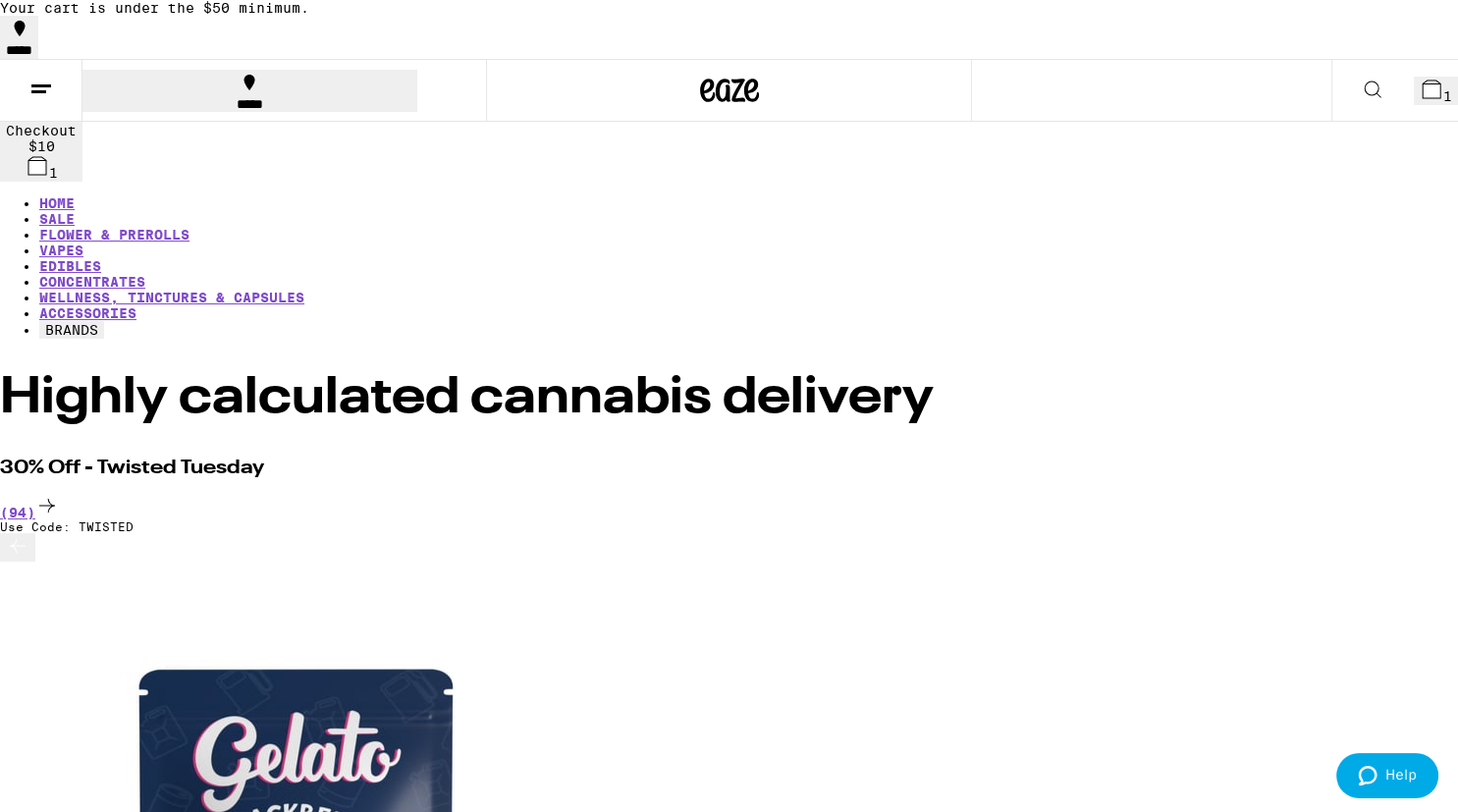 click 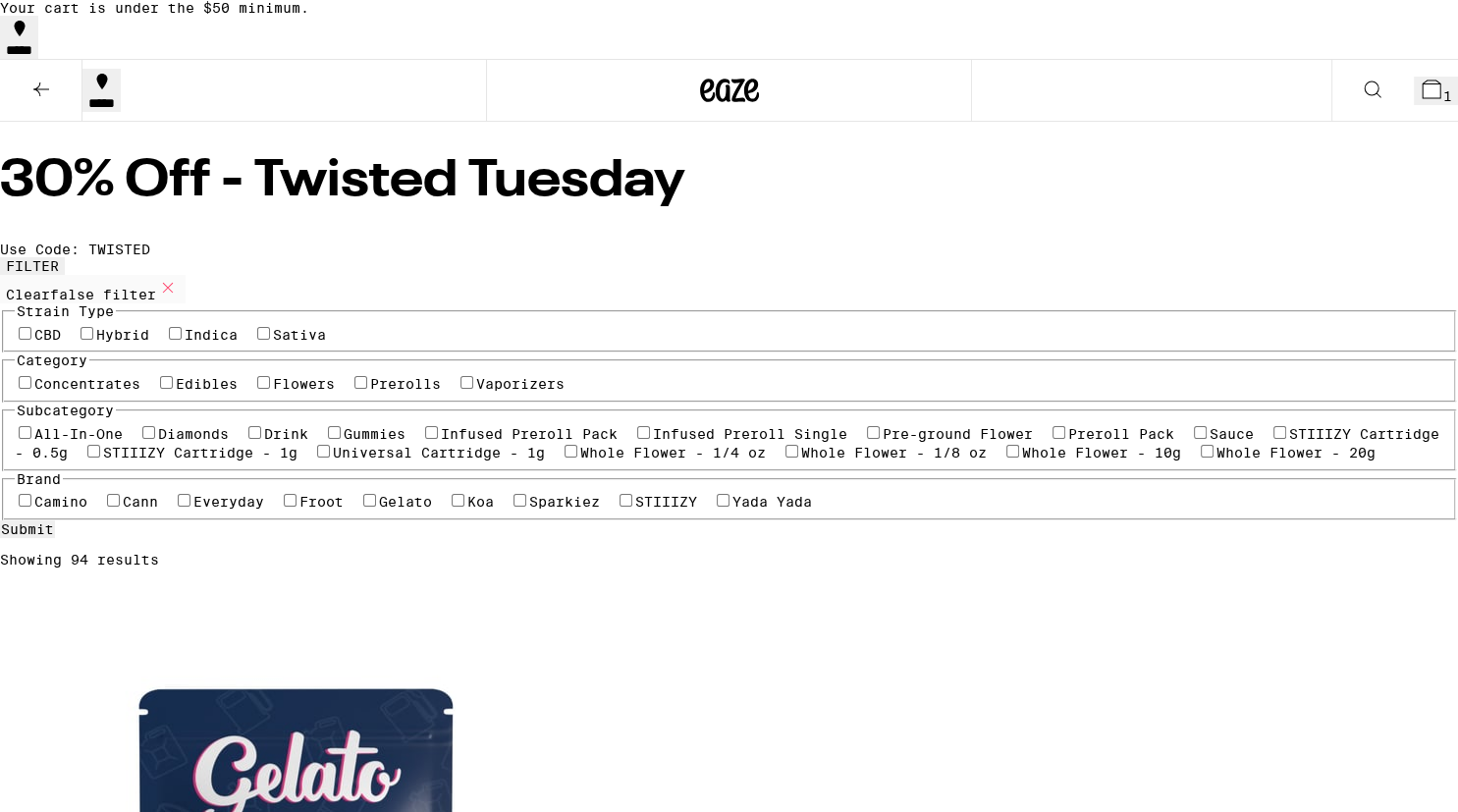 click on "30% Off - Twisted Tuesday Use Code: TWISTED" at bounding box center [729, 206] 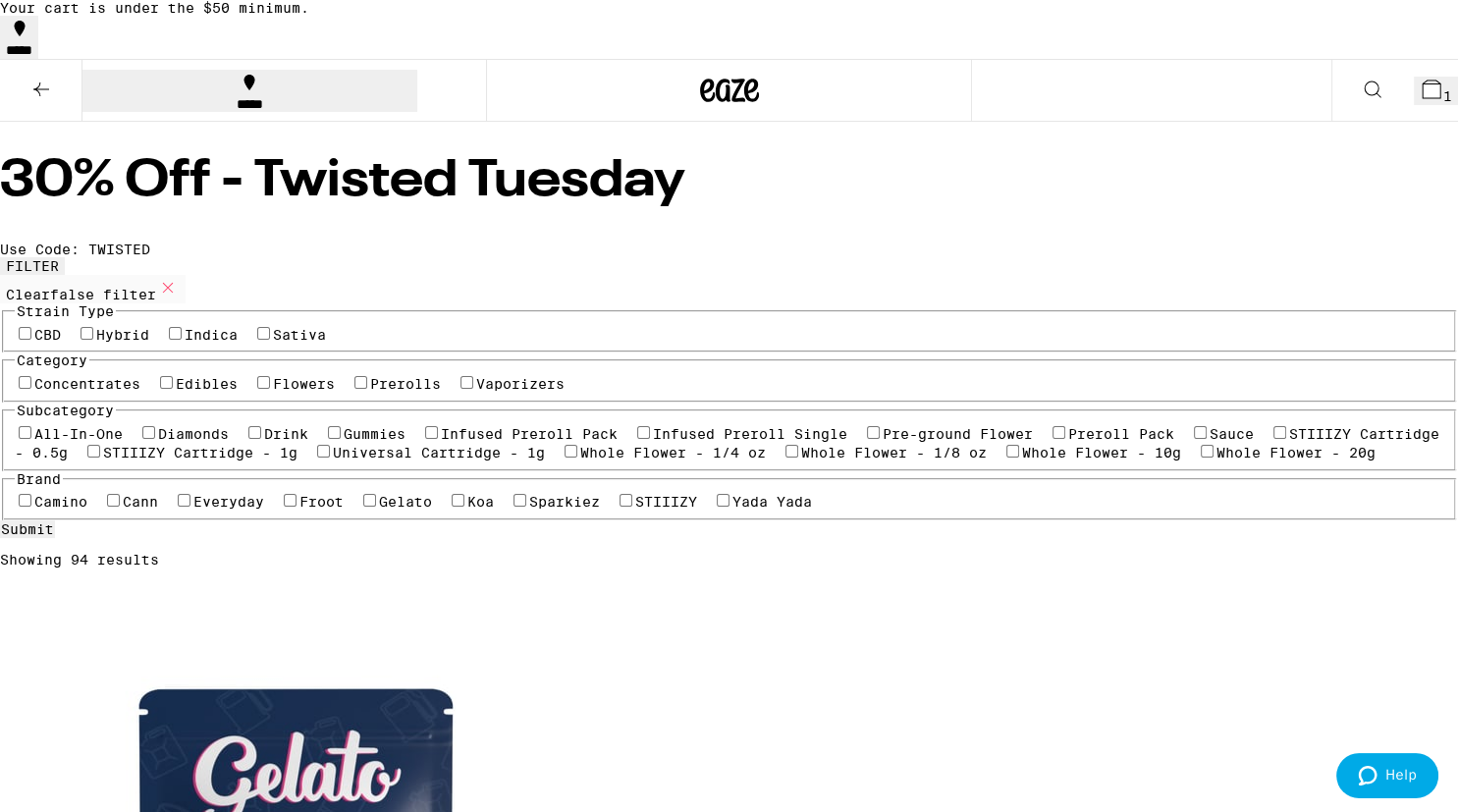 click at bounding box center [41, 90] 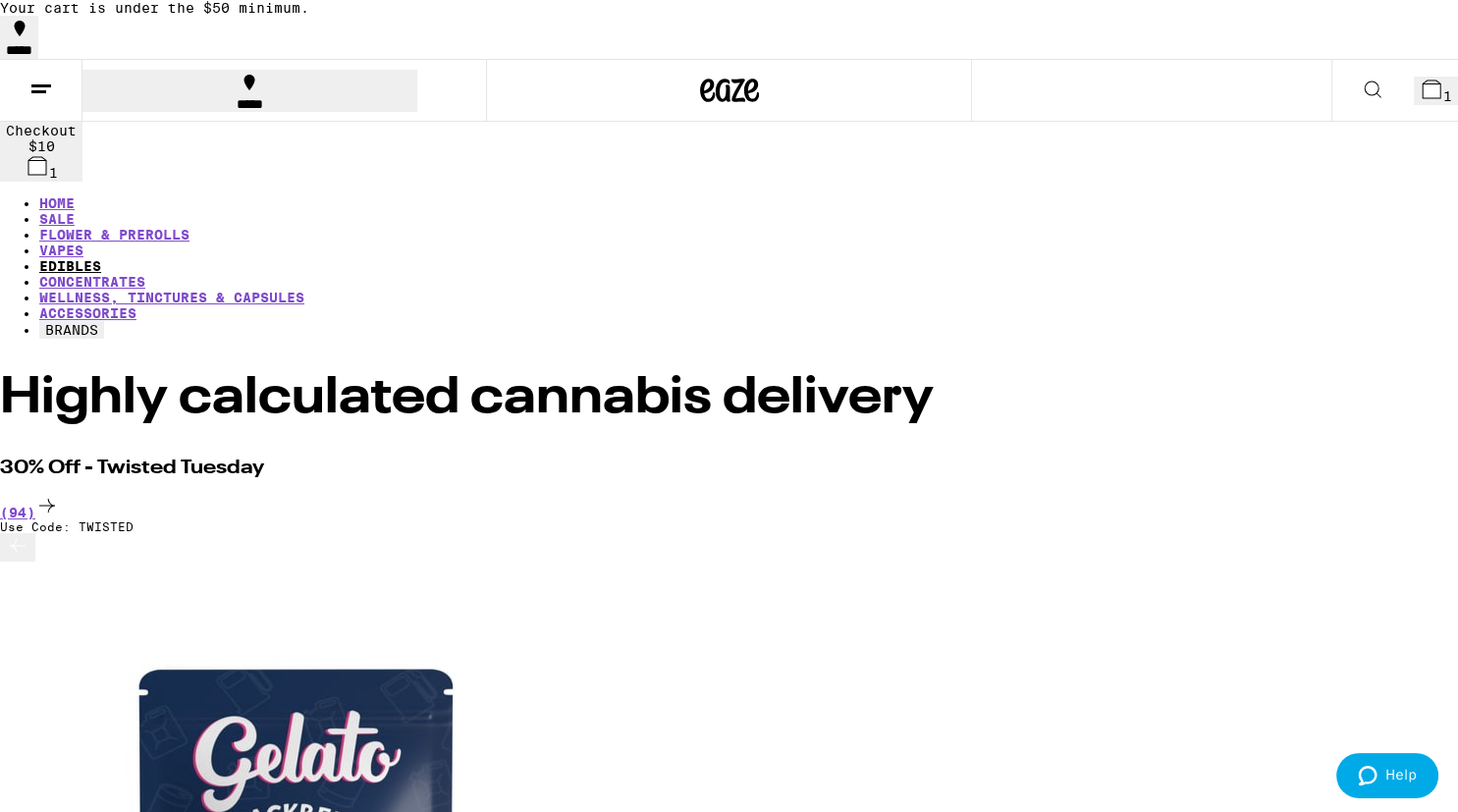 click on "EDIBLES" at bounding box center [70, 266] 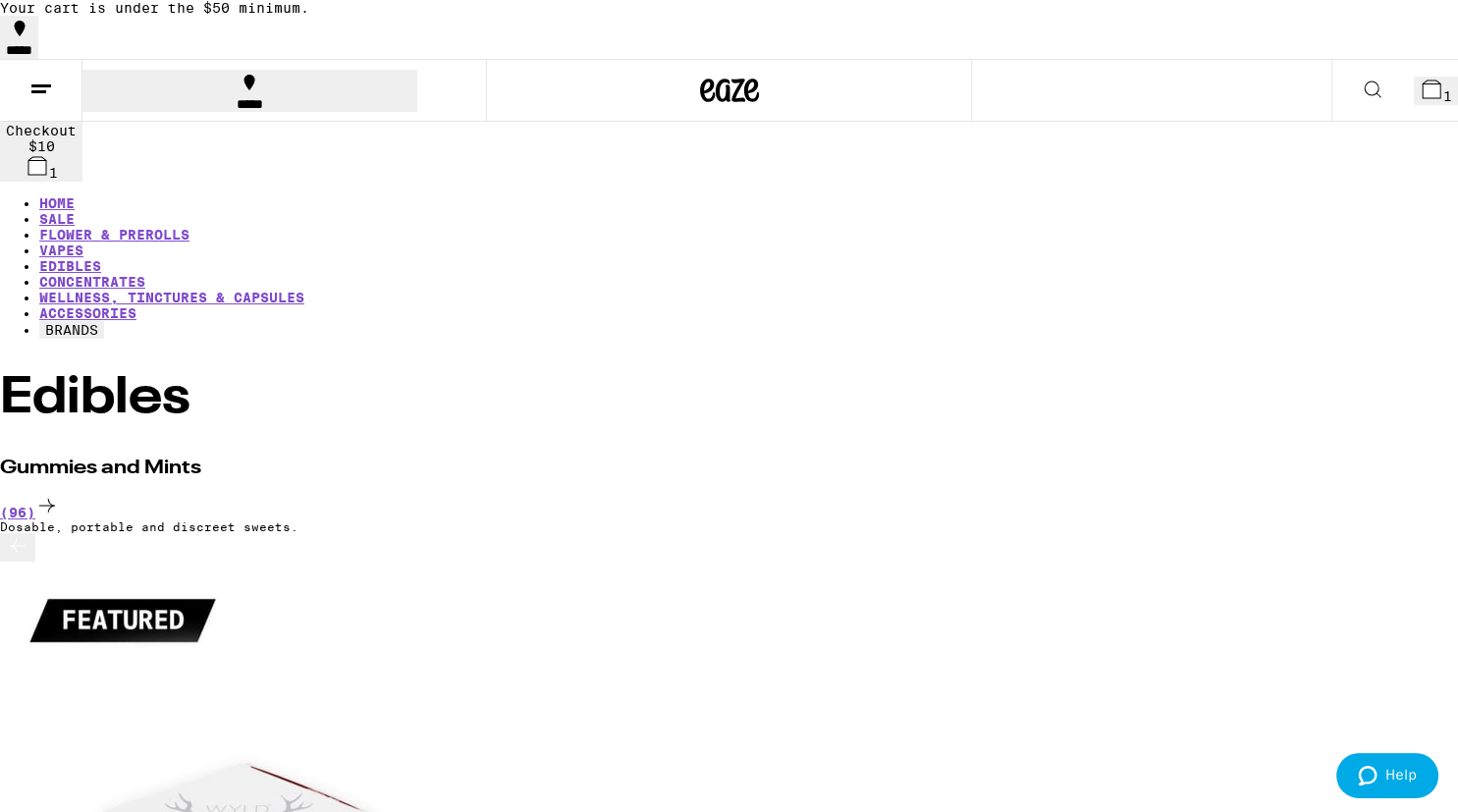 click 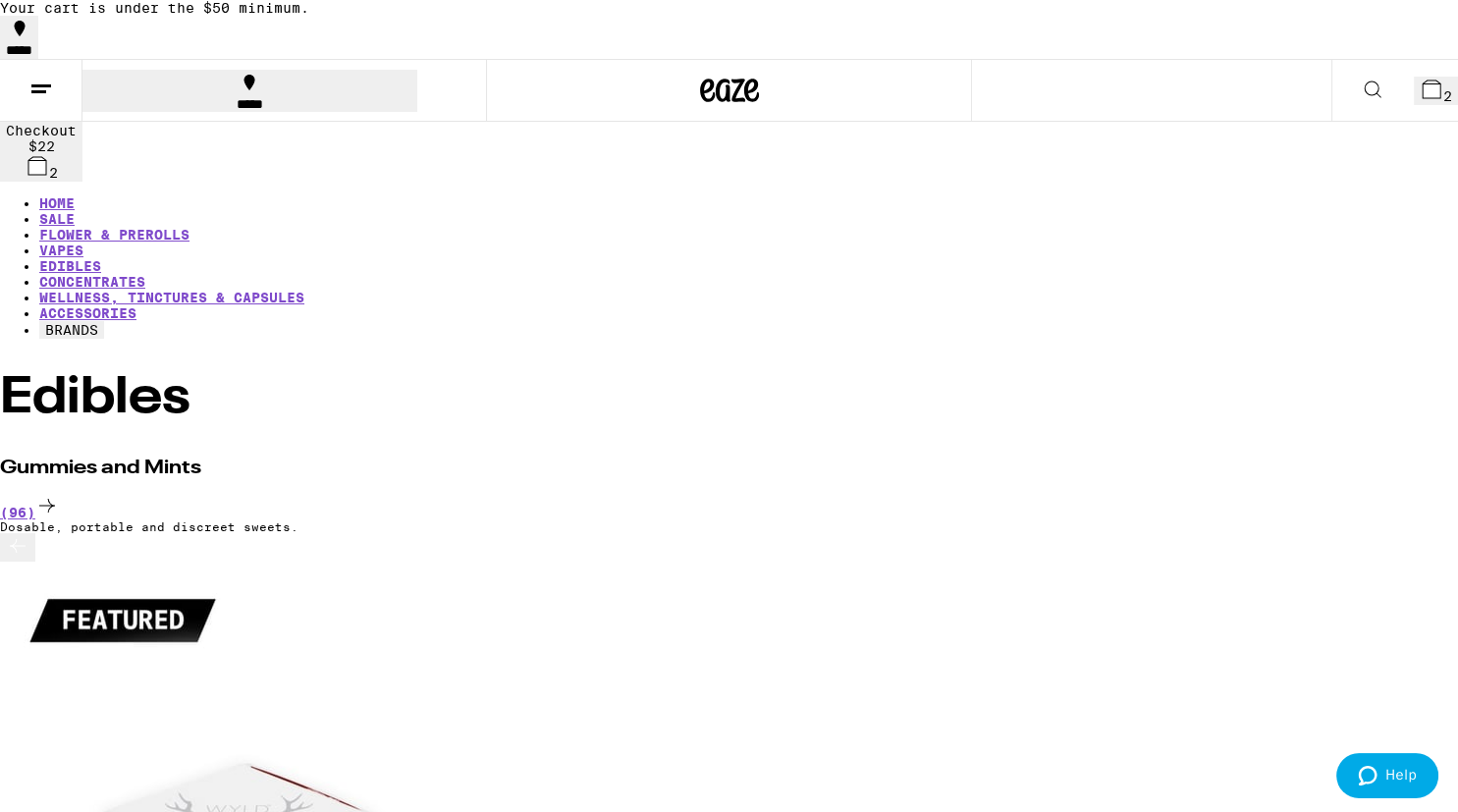 click on "Blackberry Lime Live Resin Gummies" at bounding box center (729, 11020) 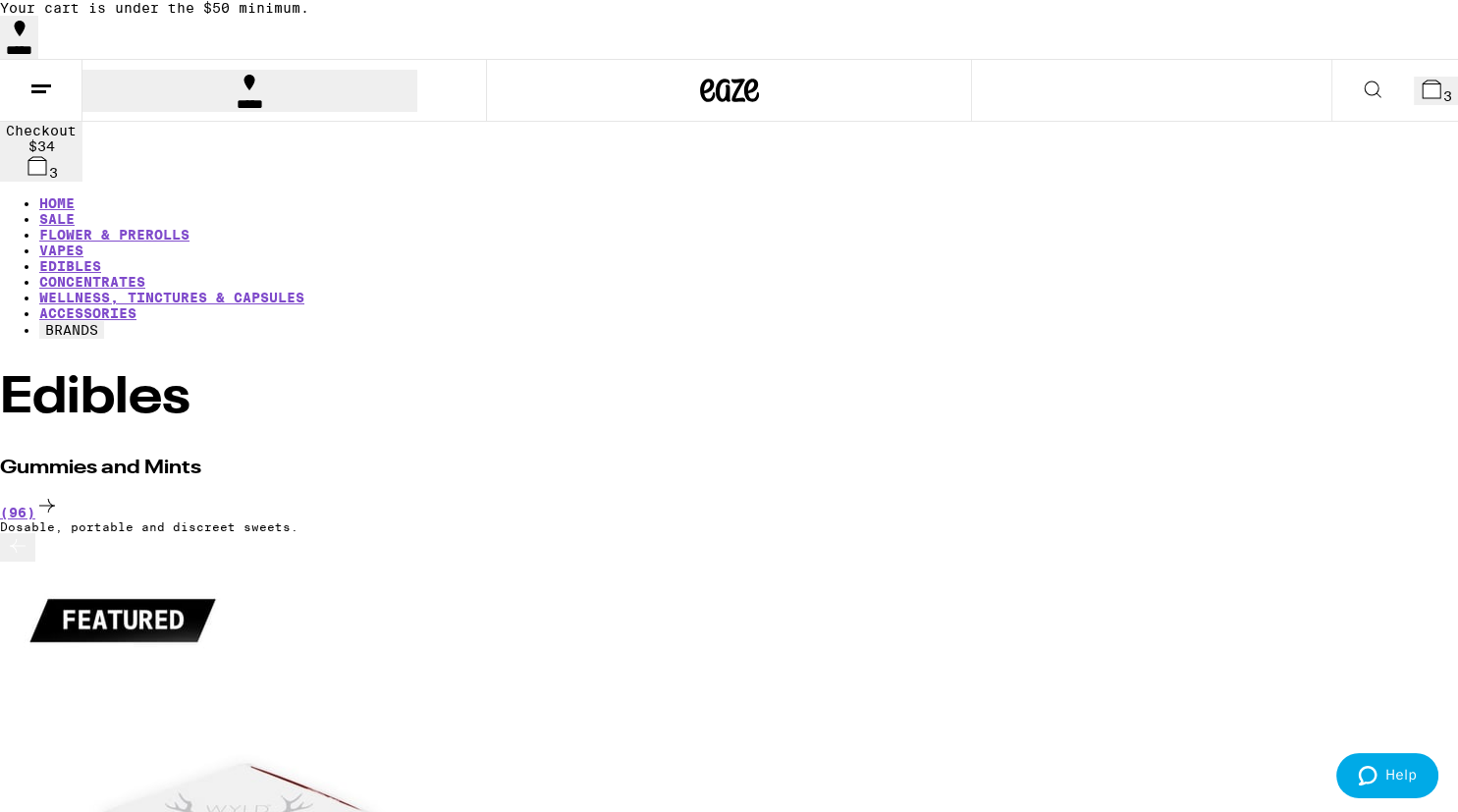 click at bounding box center (18, 16579) 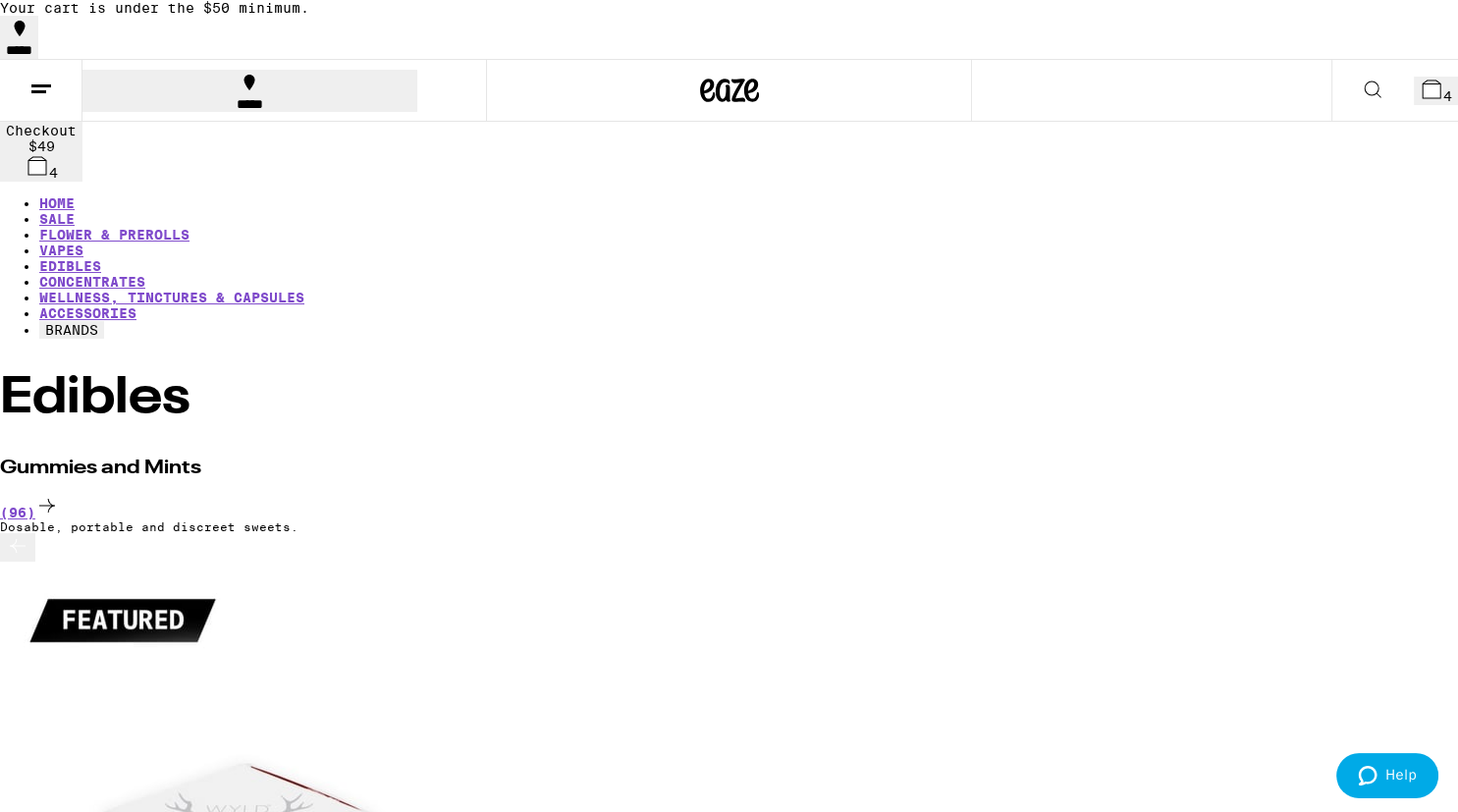 click on "Cherry Gummies" at bounding box center [729, 13266] 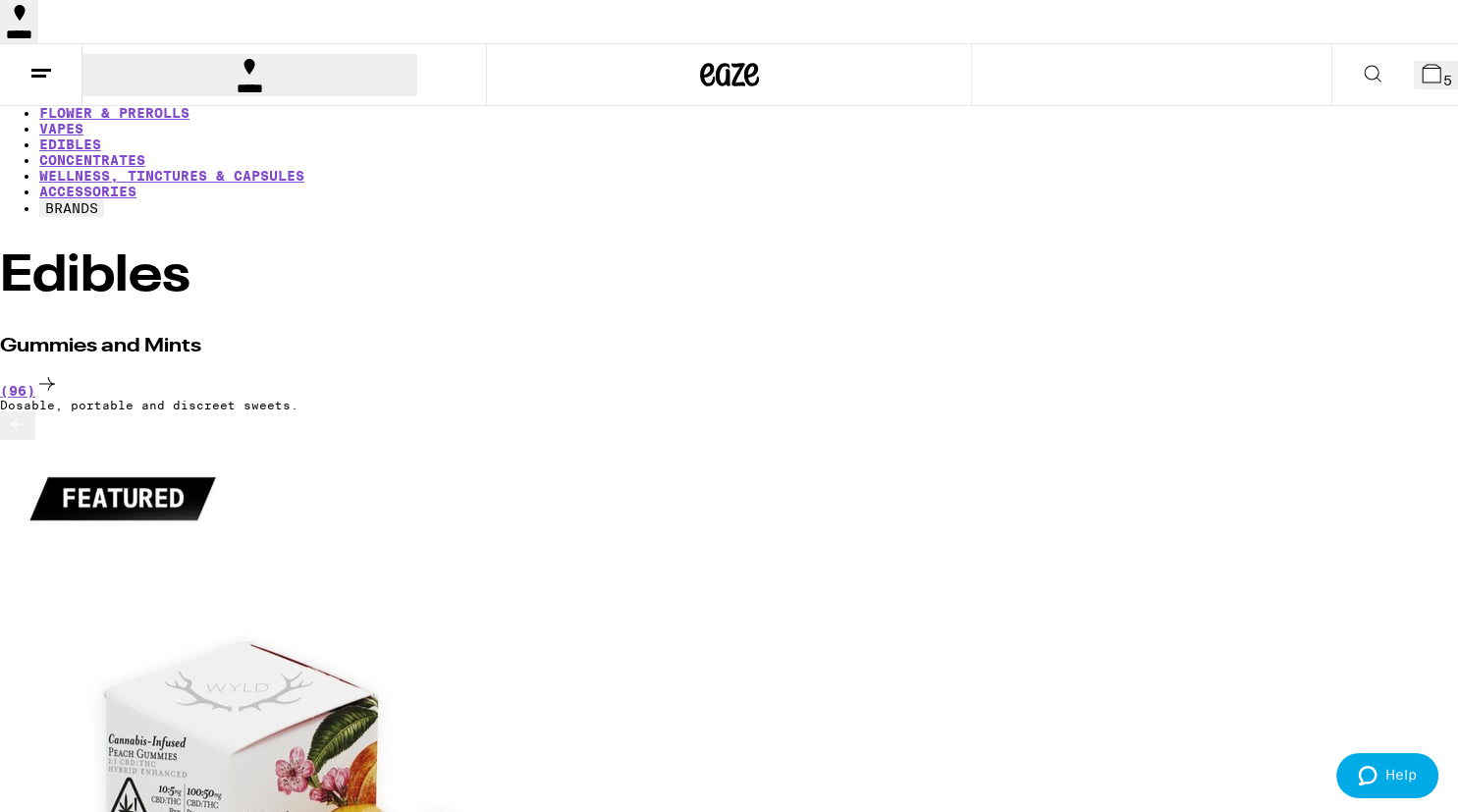 click 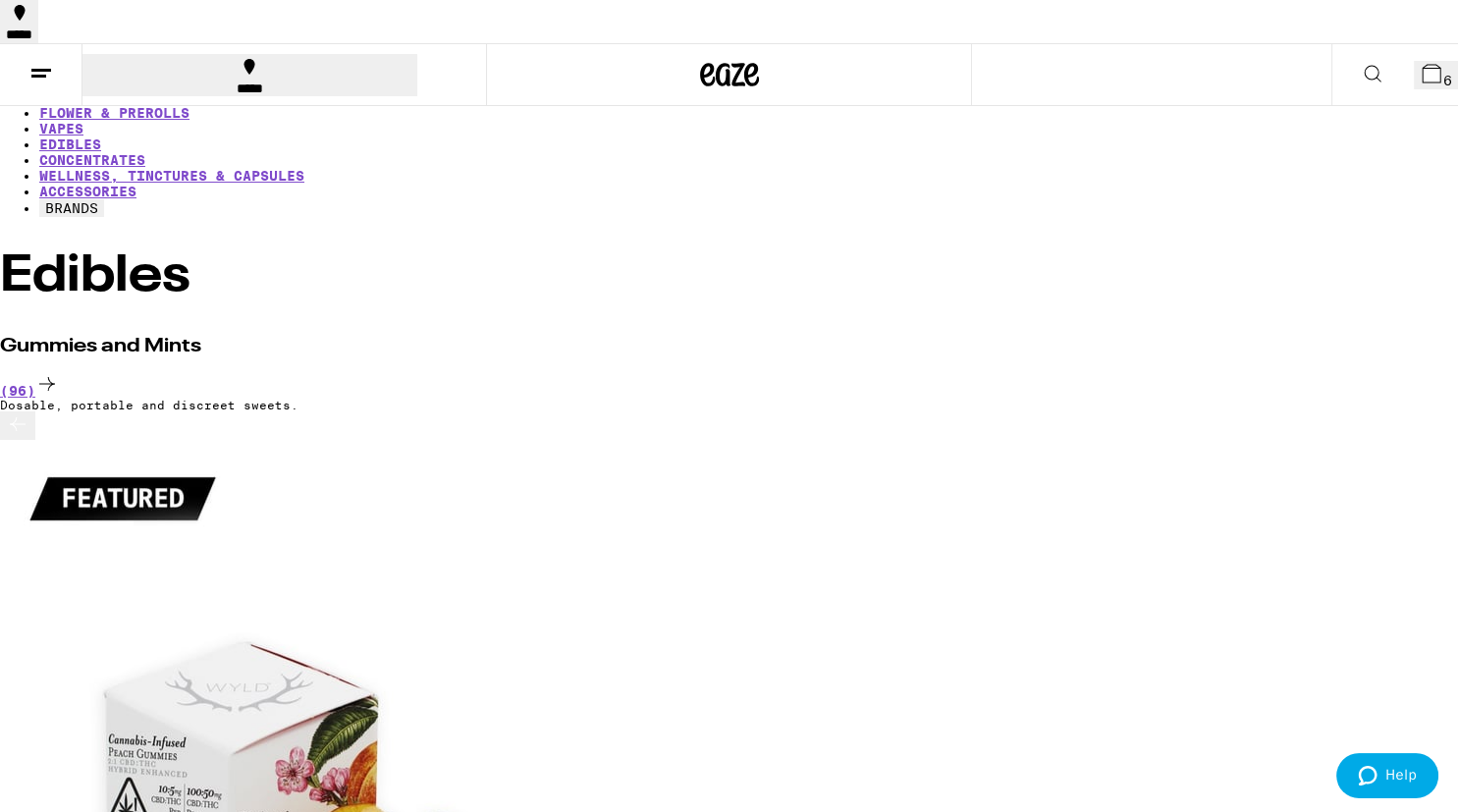 click on "6" at bounding box center [1435, 75] 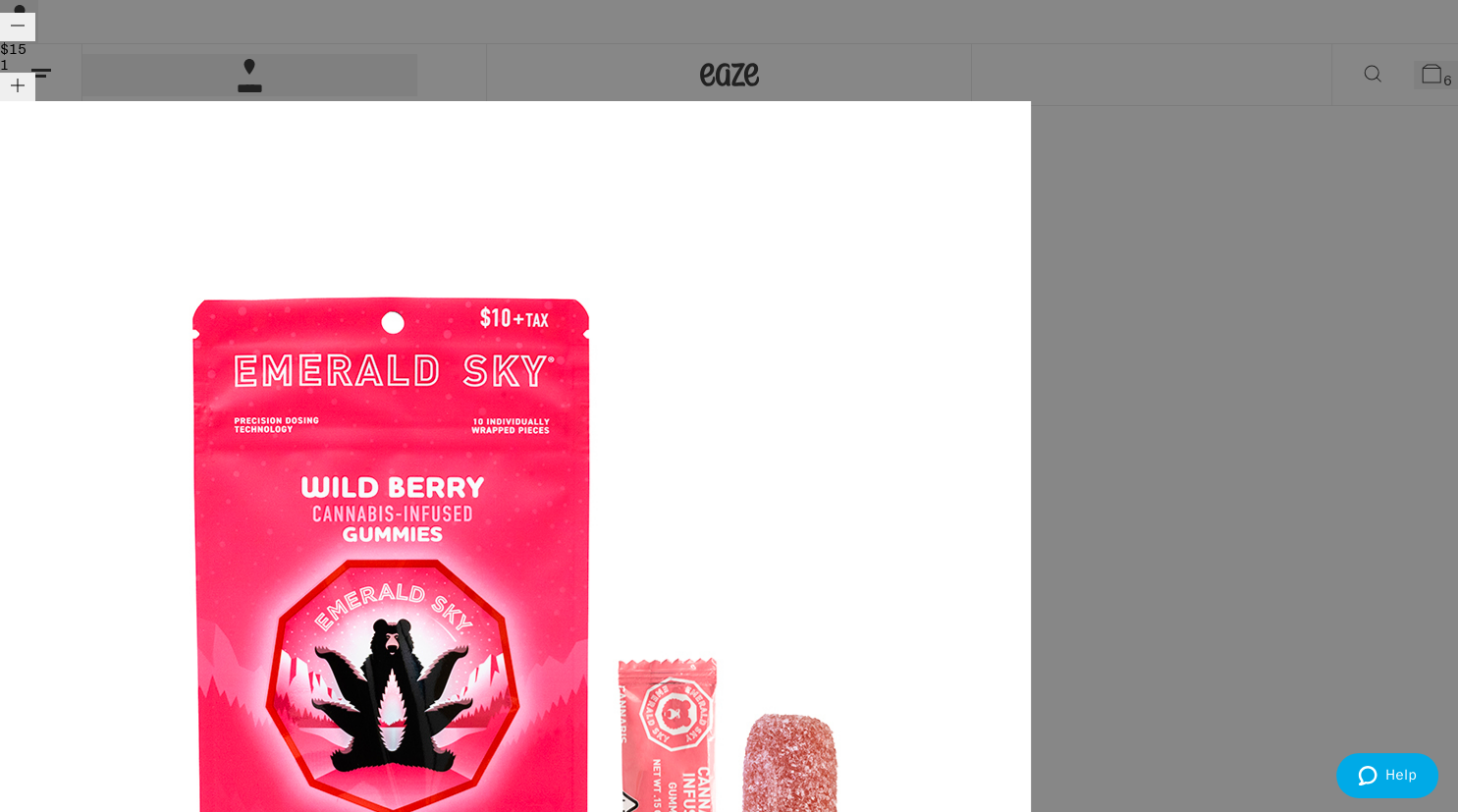 scroll, scrollTop: 0, scrollLeft: 2337, axis: horizontal 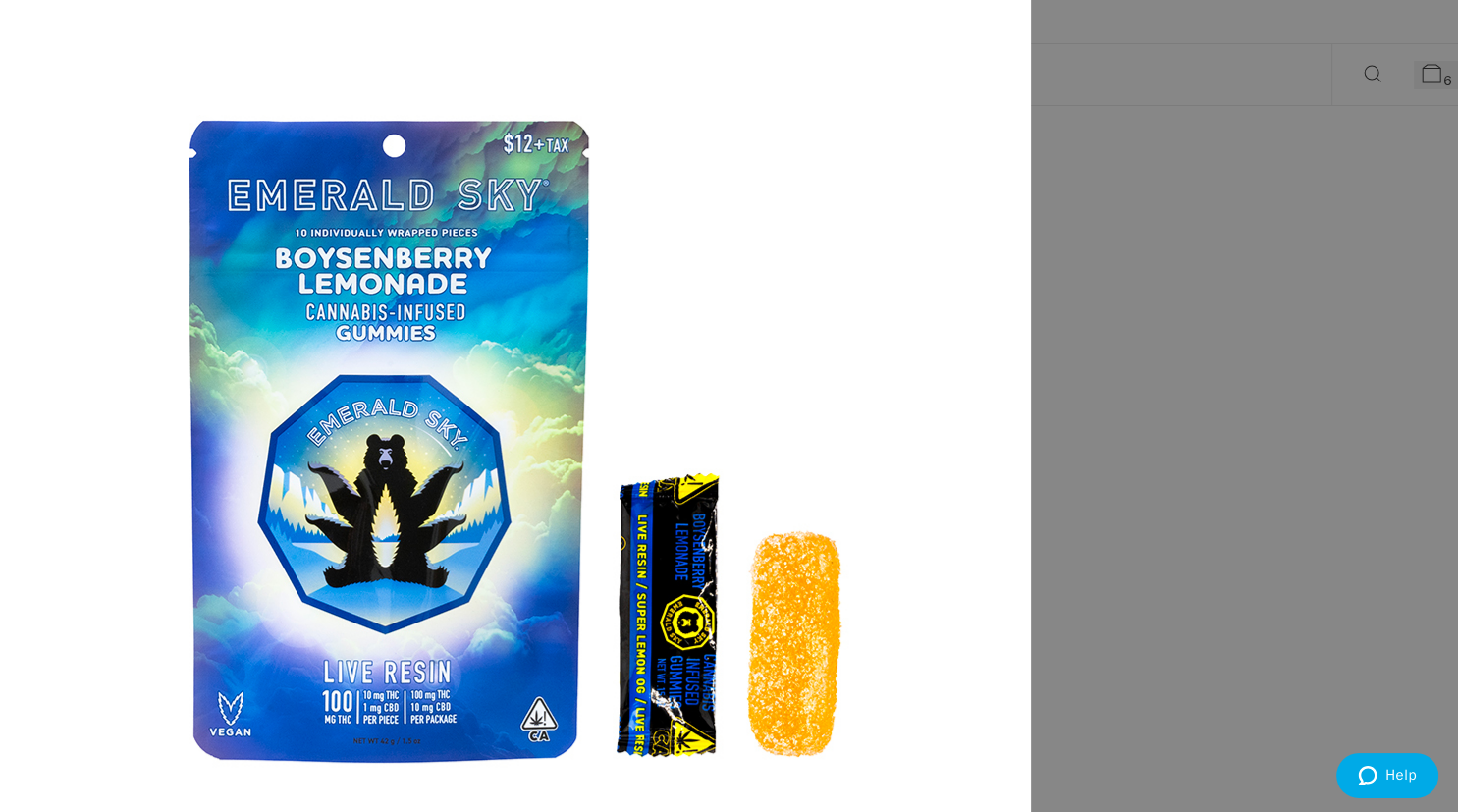 click on "Apply Promo" at bounding box center (54, 7711) 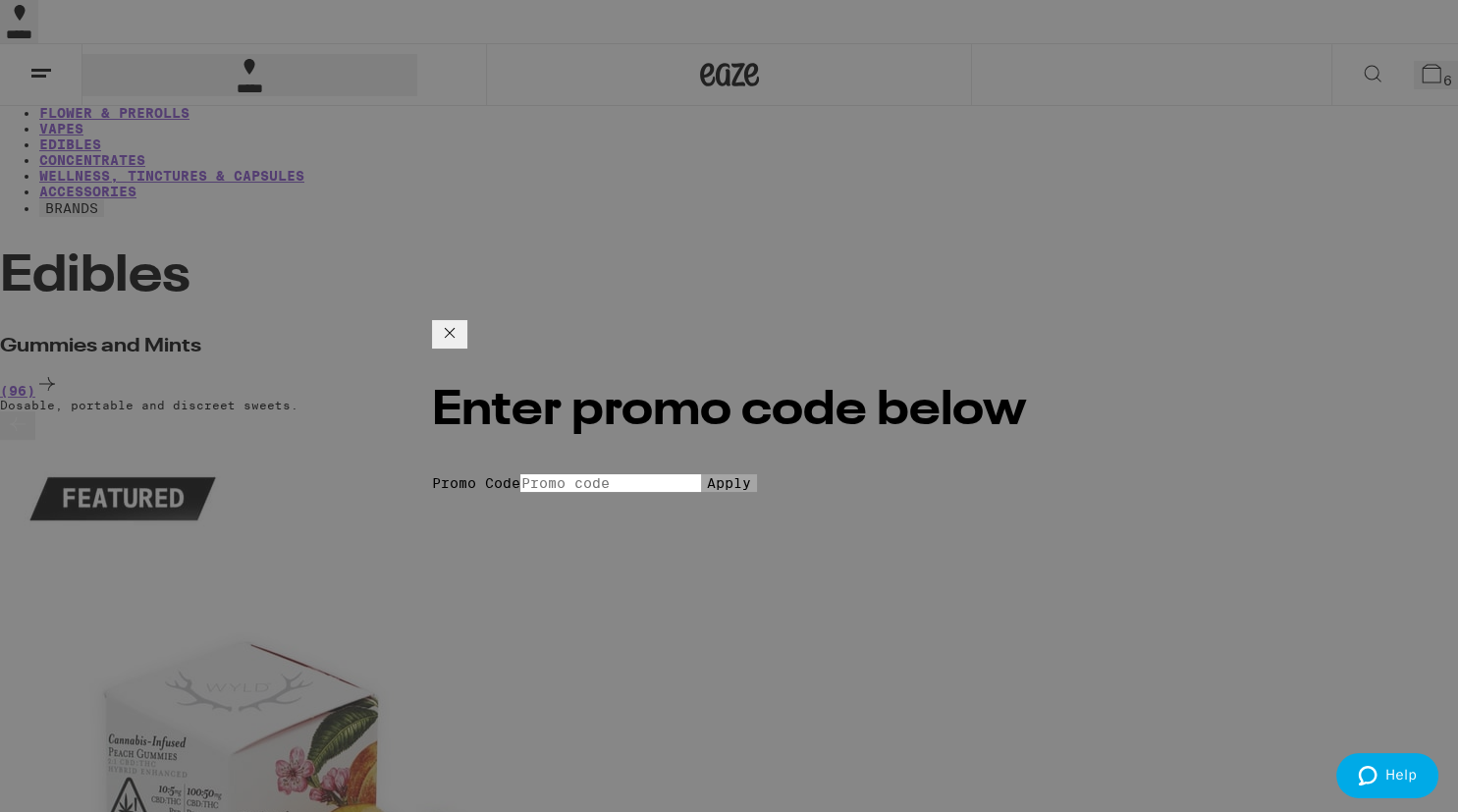 scroll, scrollTop: 0, scrollLeft: 2337, axis: horizontal 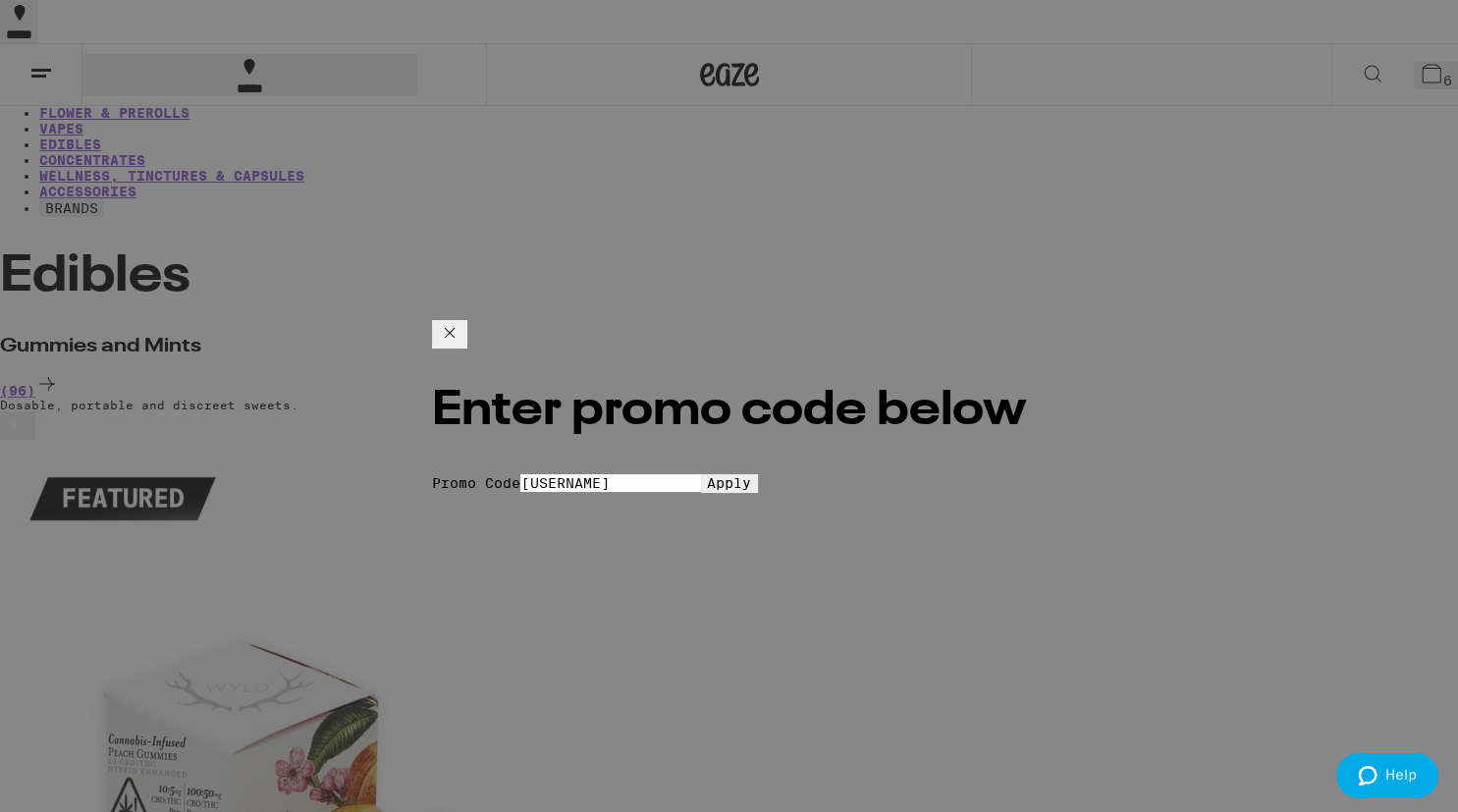 click on "Apply" at bounding box center (729, 483) 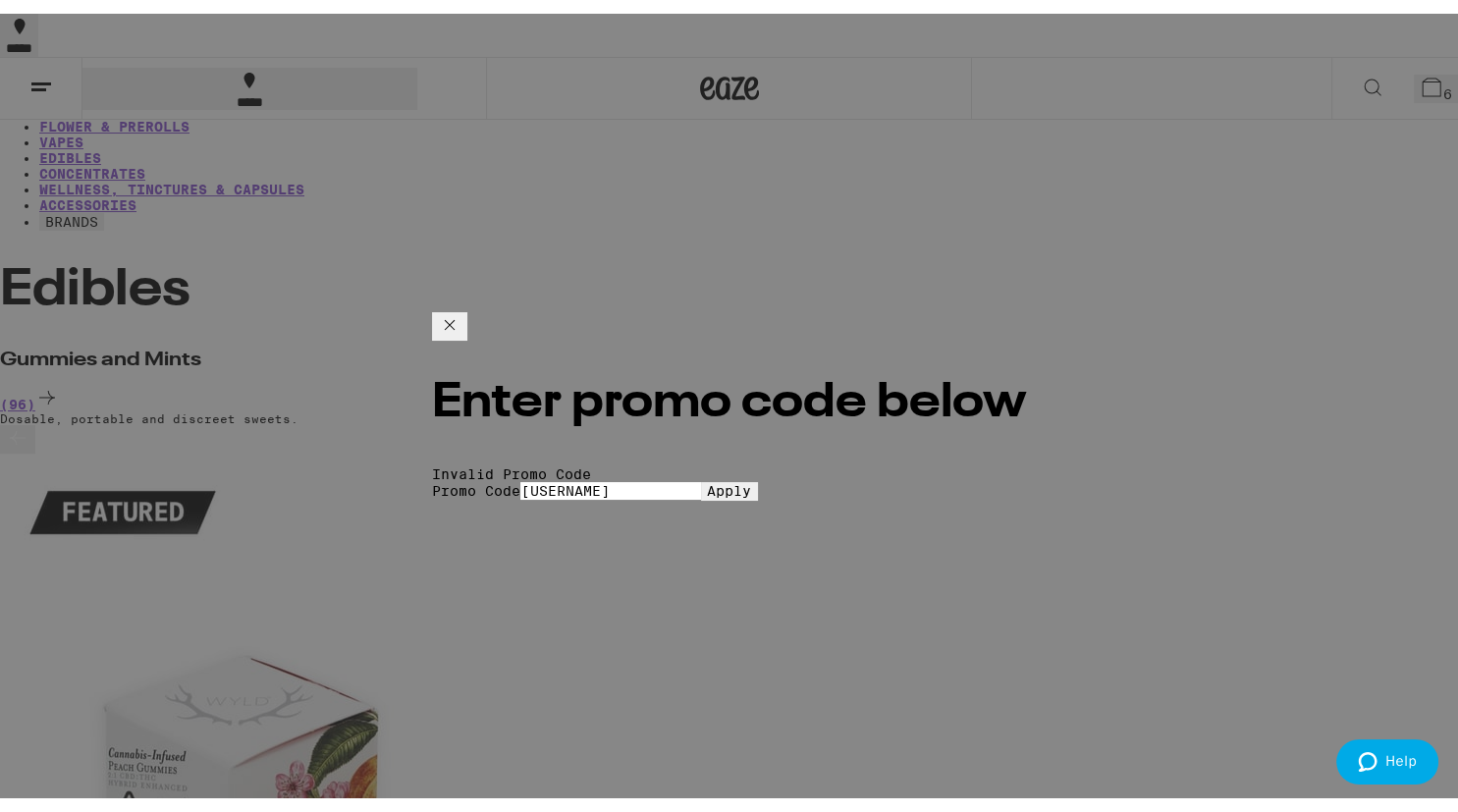 scroll, scrollTop: 0, scrollLeft: 2337, axis: horizontal 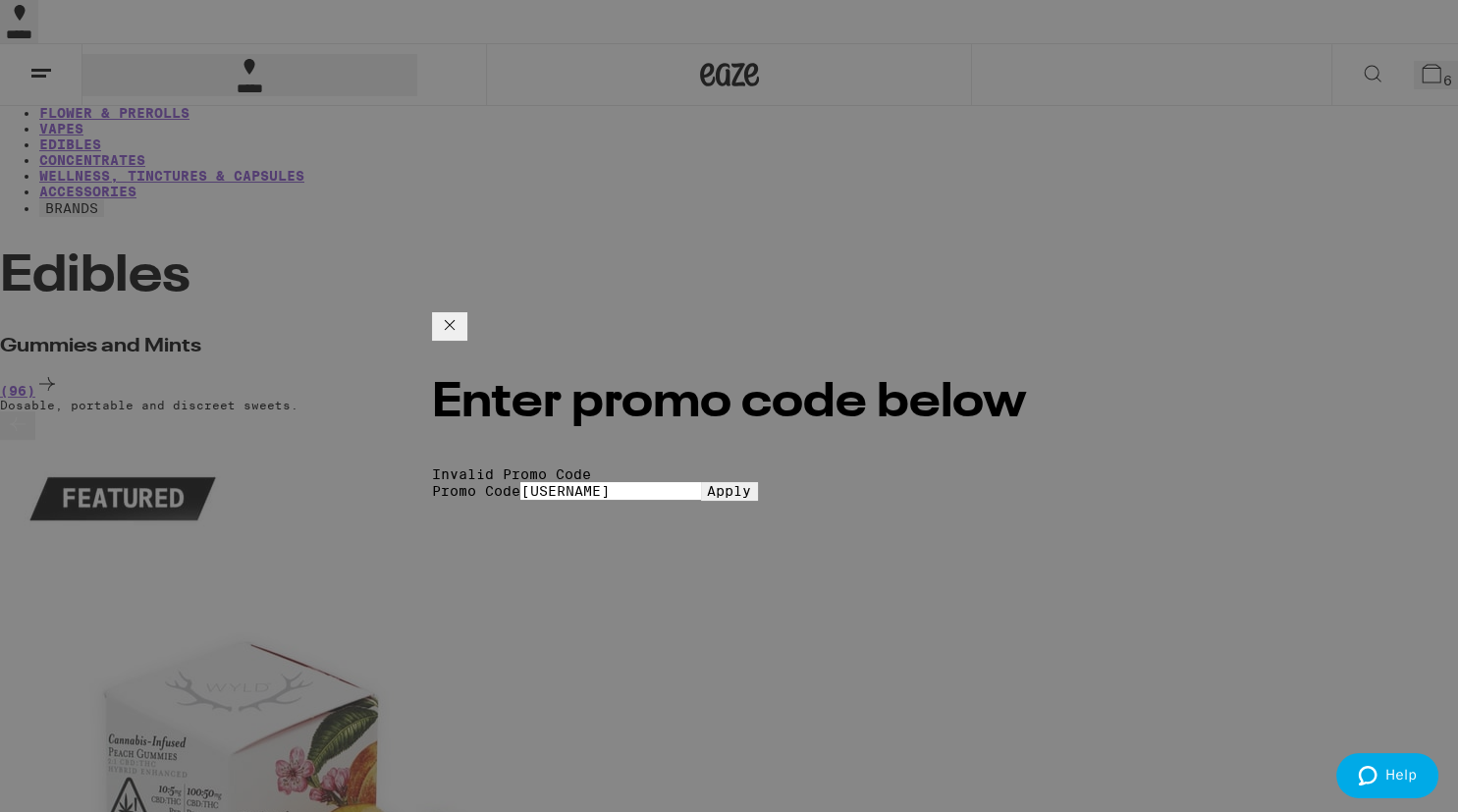 type on "e" 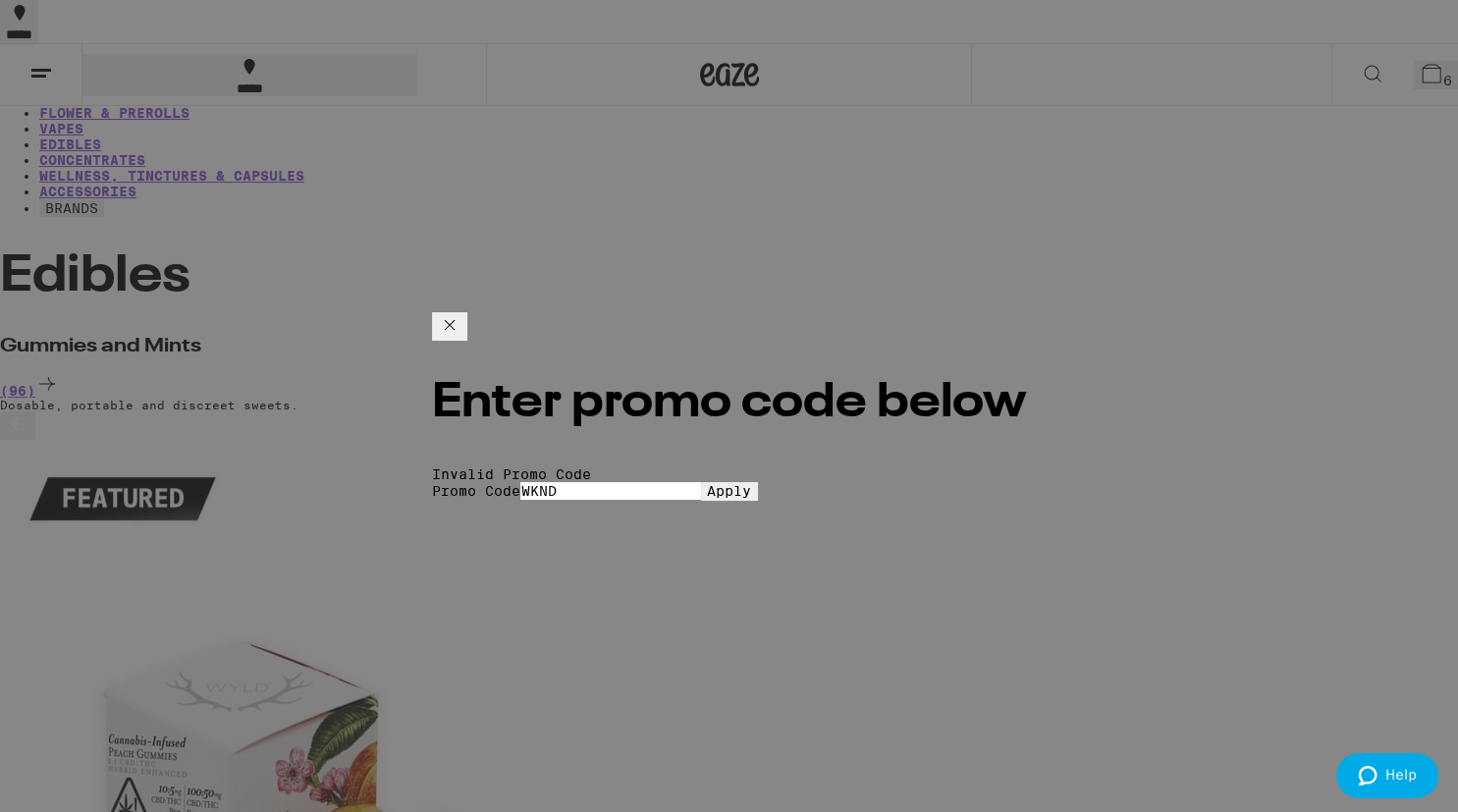 click on "Apply" at bounding box center (729, 491) 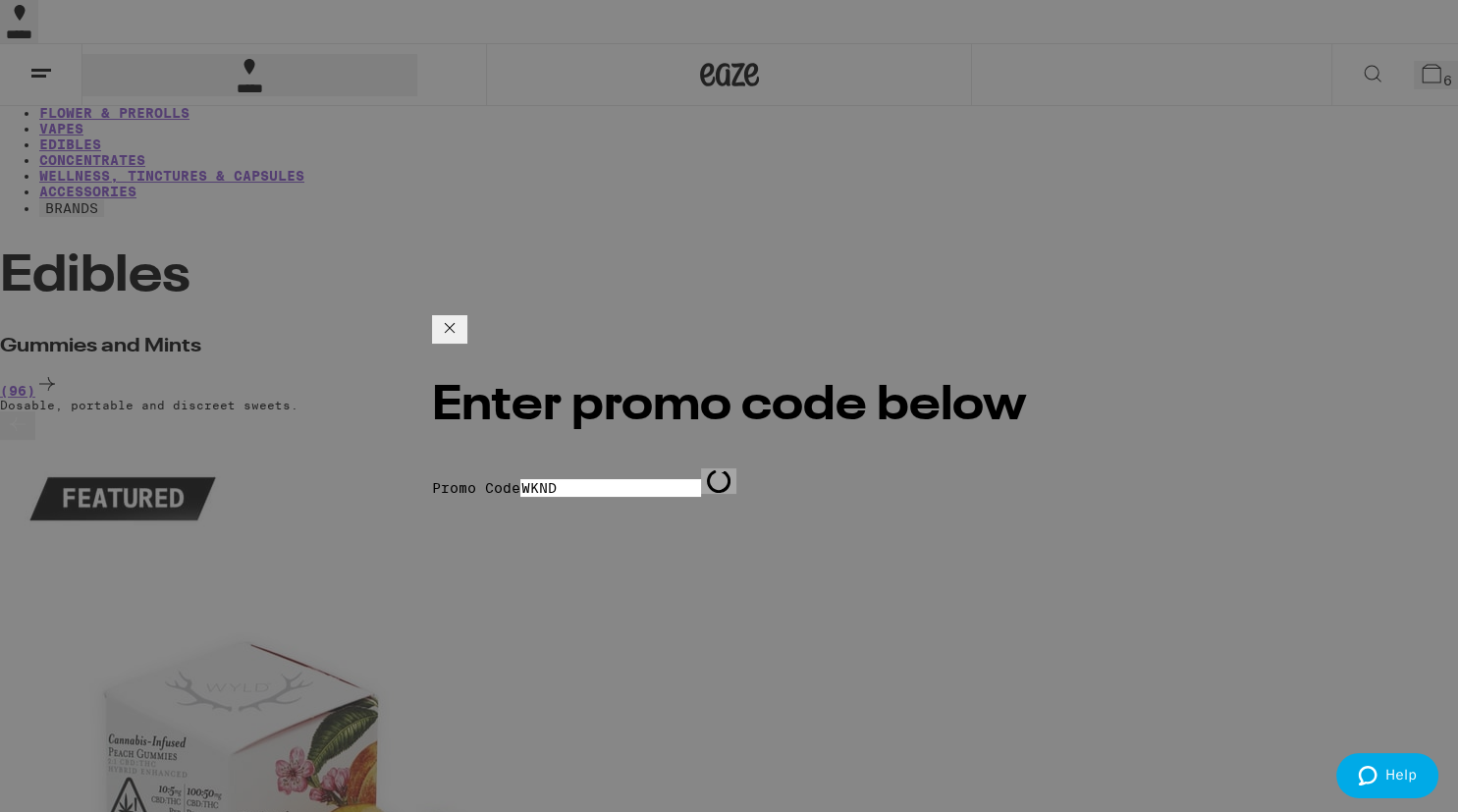 scroll, scrollTop: 0, scrollLeft: 2337, axis: horizontal 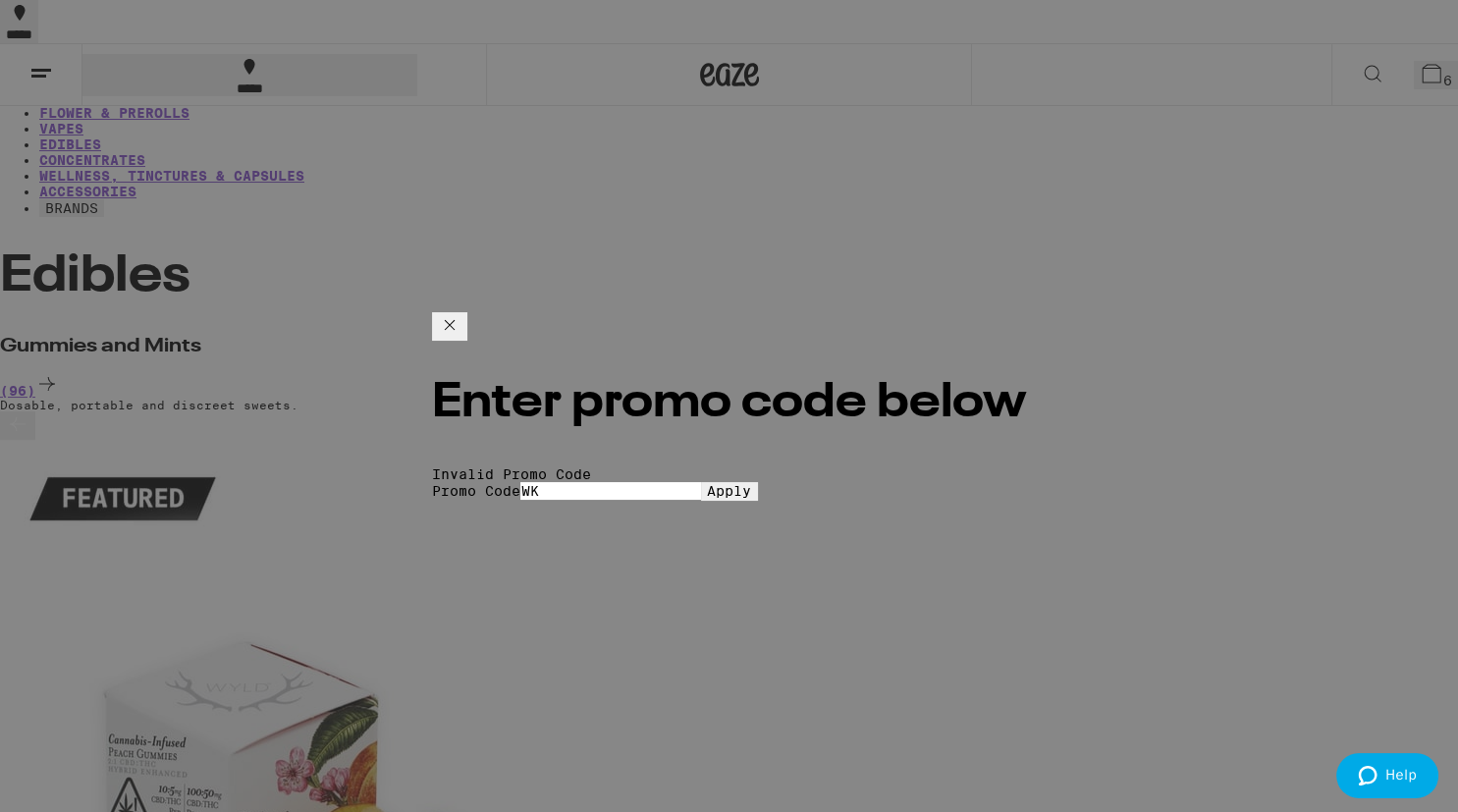 type on "W" 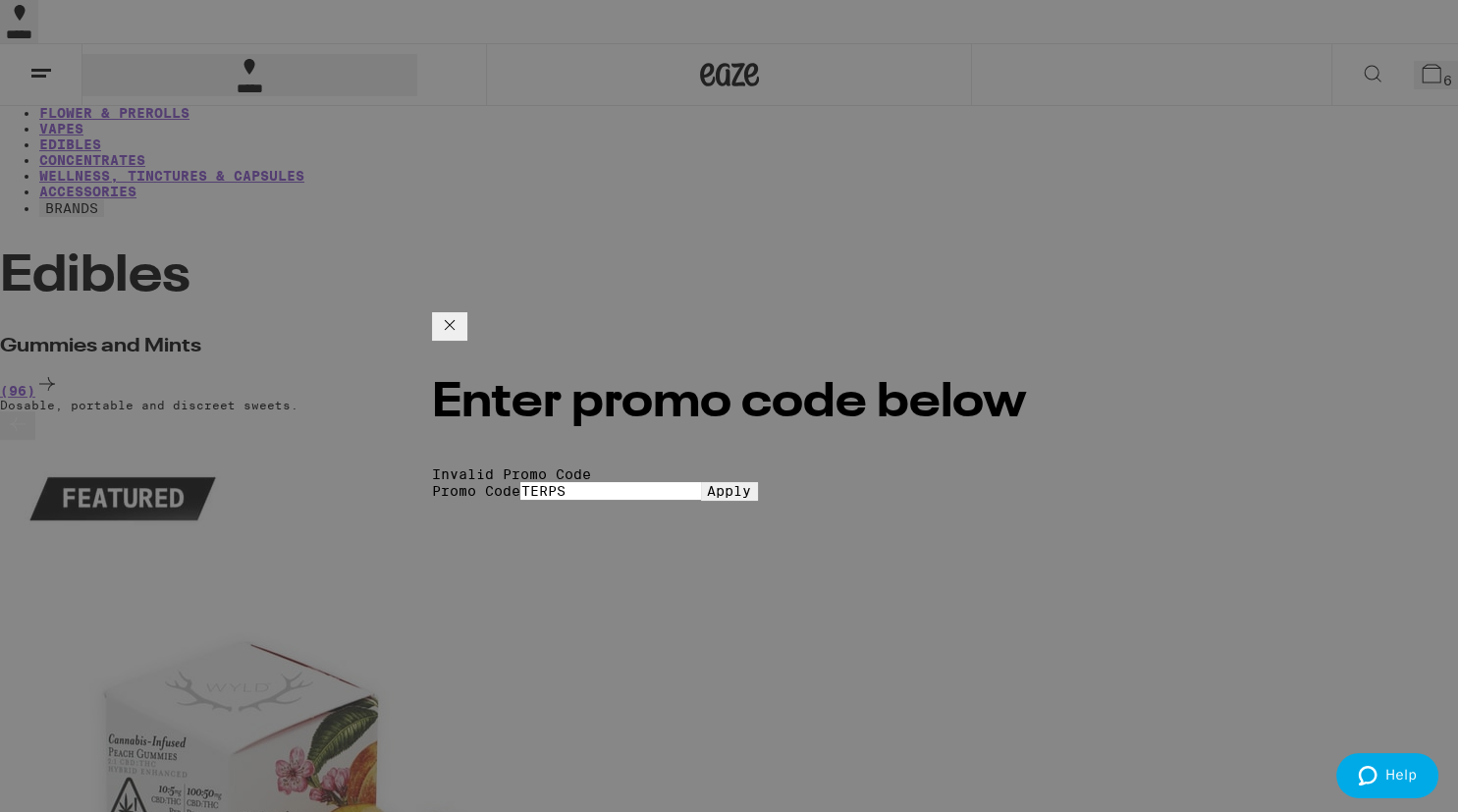 click on "Apply" at bounding box center [729, 491] 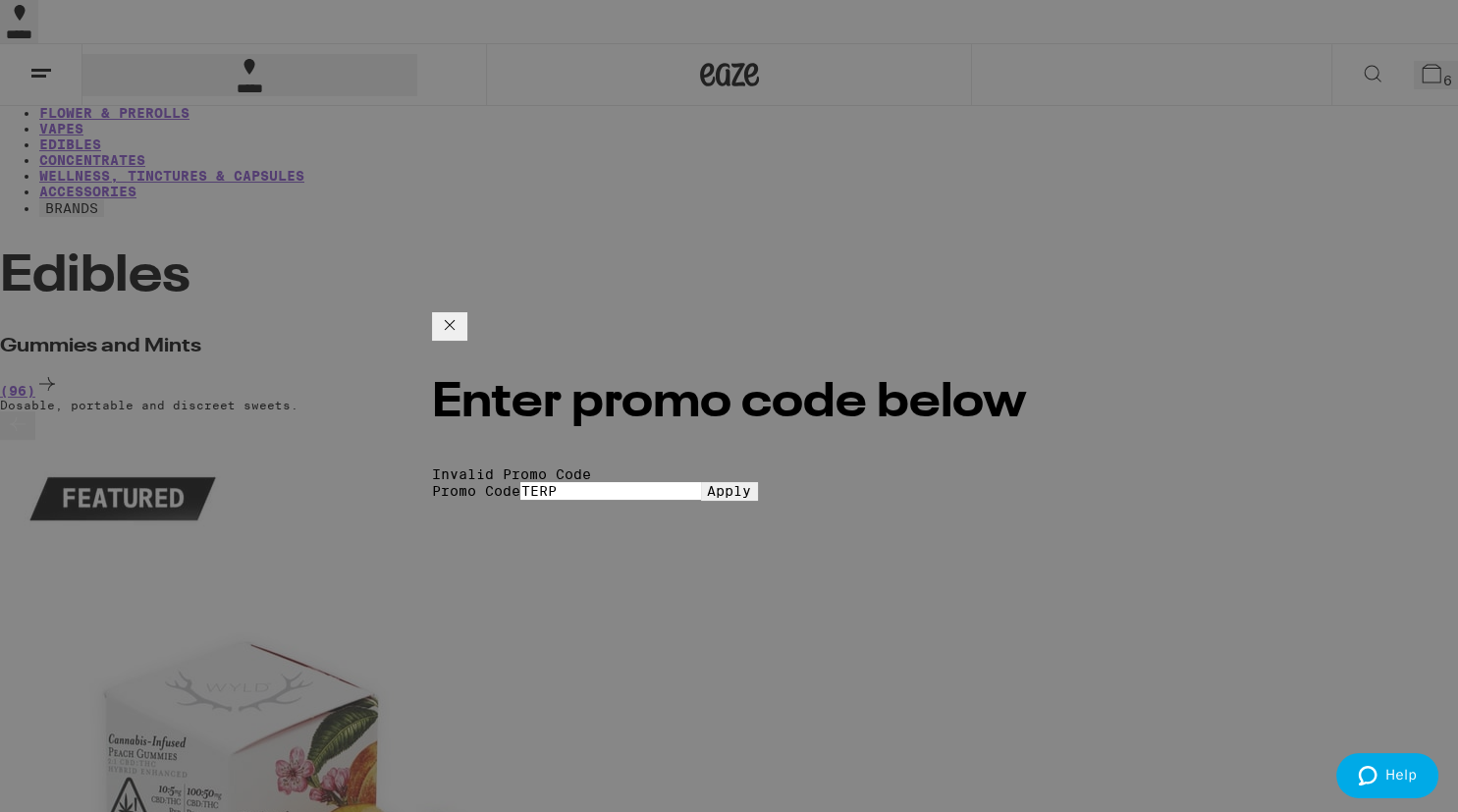 scroll, scrollTop: 0, scrollLeft: 2337, axis: horizontal 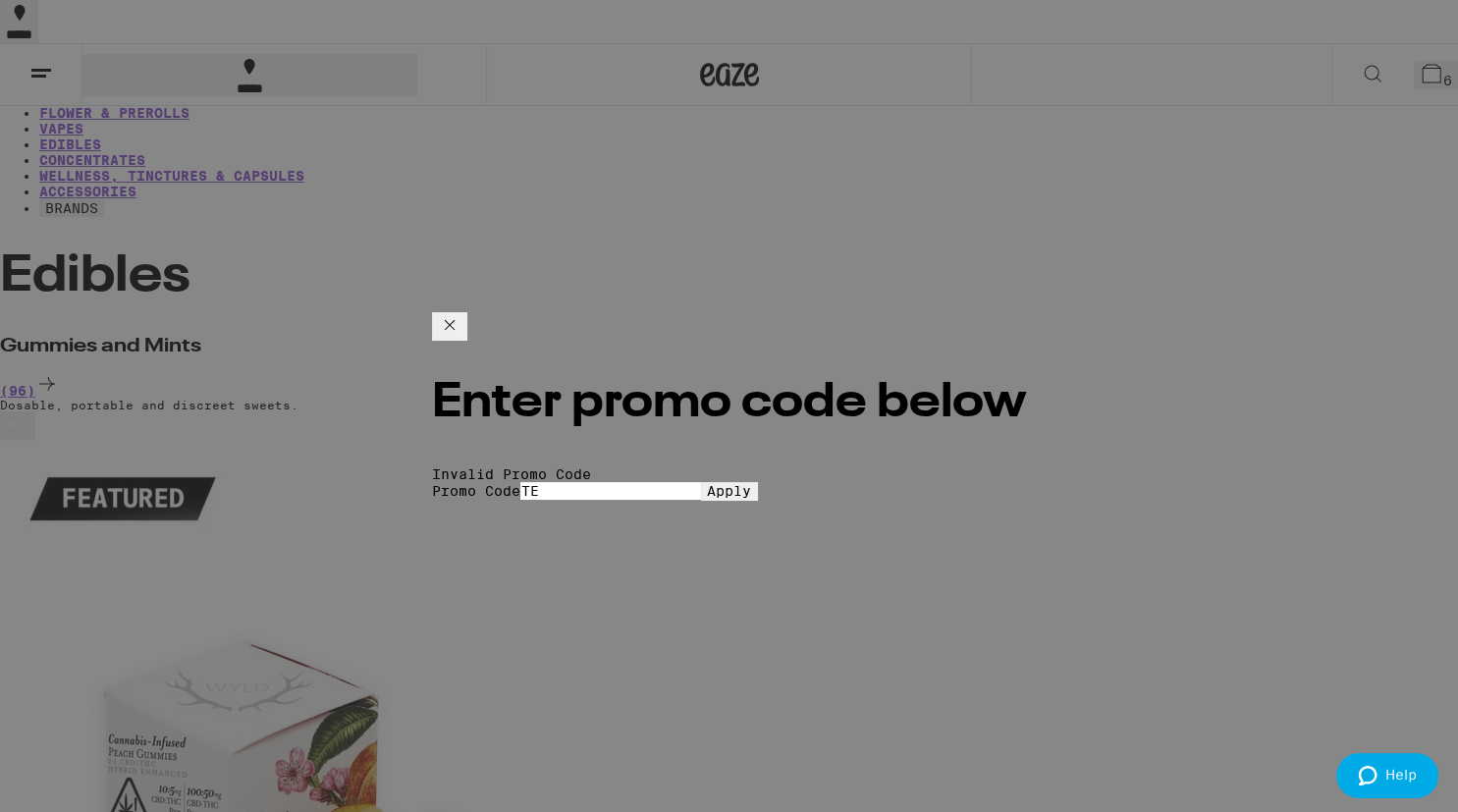 type on "T" 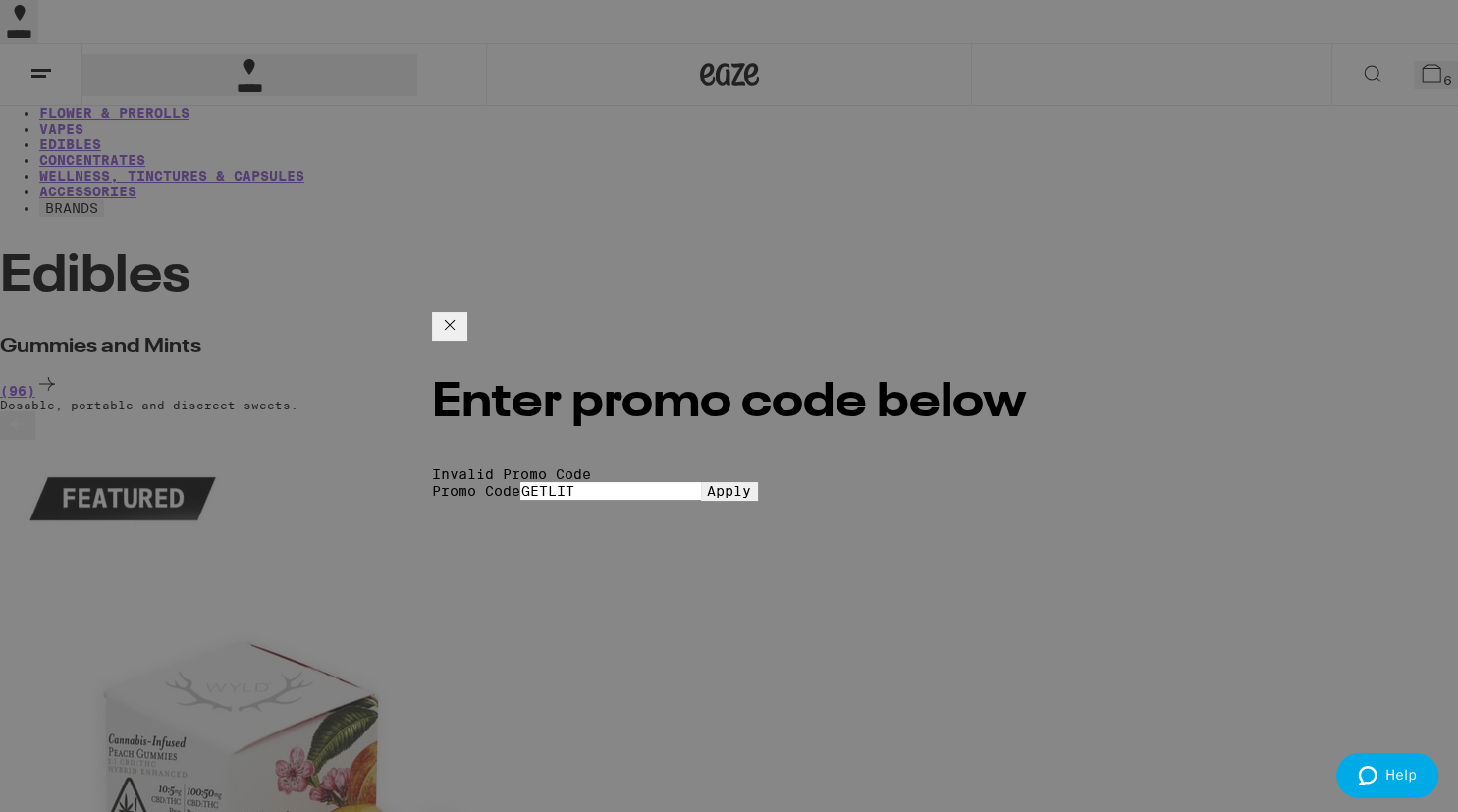 click on "Apply" at bounding box center (729, 491) 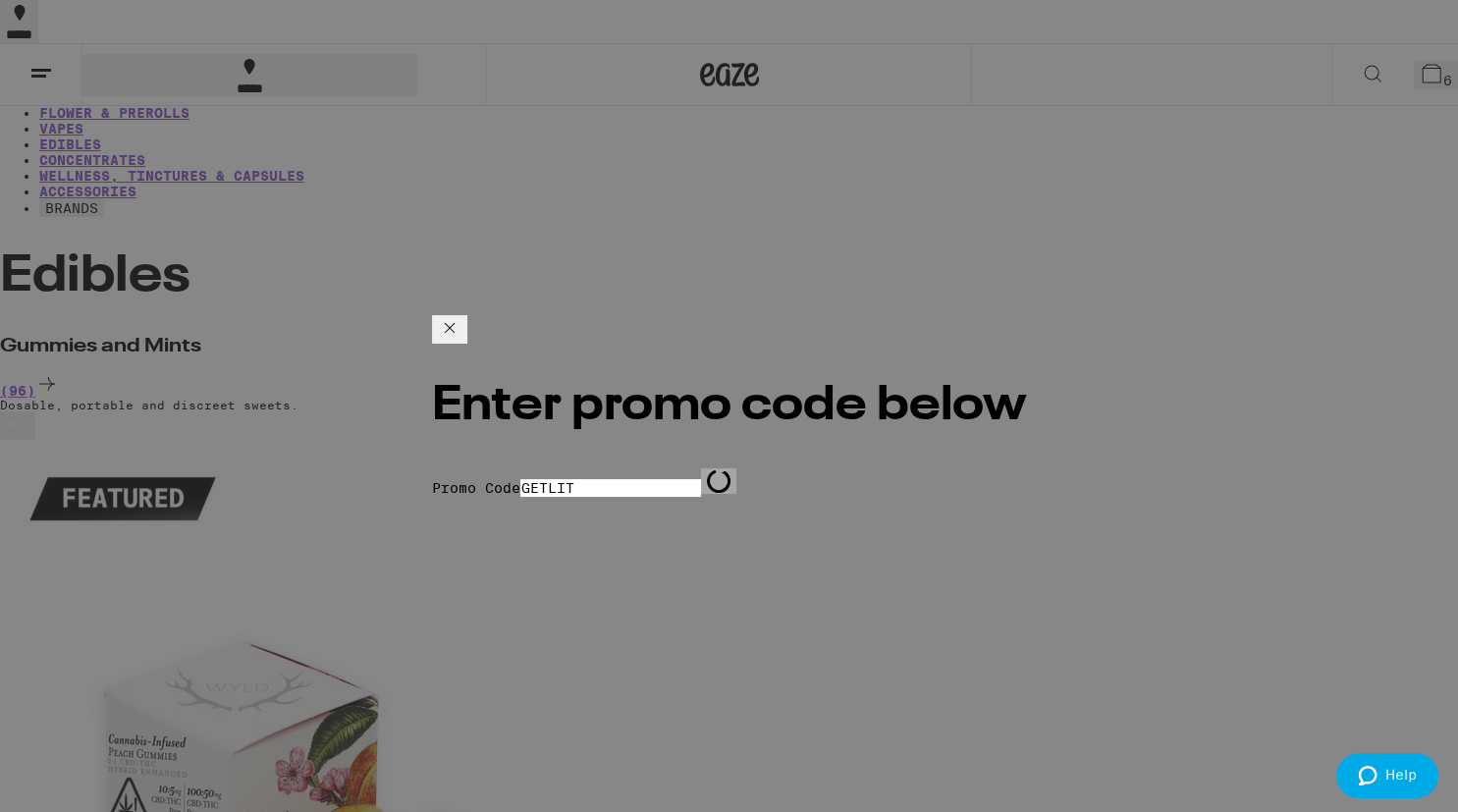 scroll, scrollTop: 0, scrollLeft: 2337, axis: horizontal 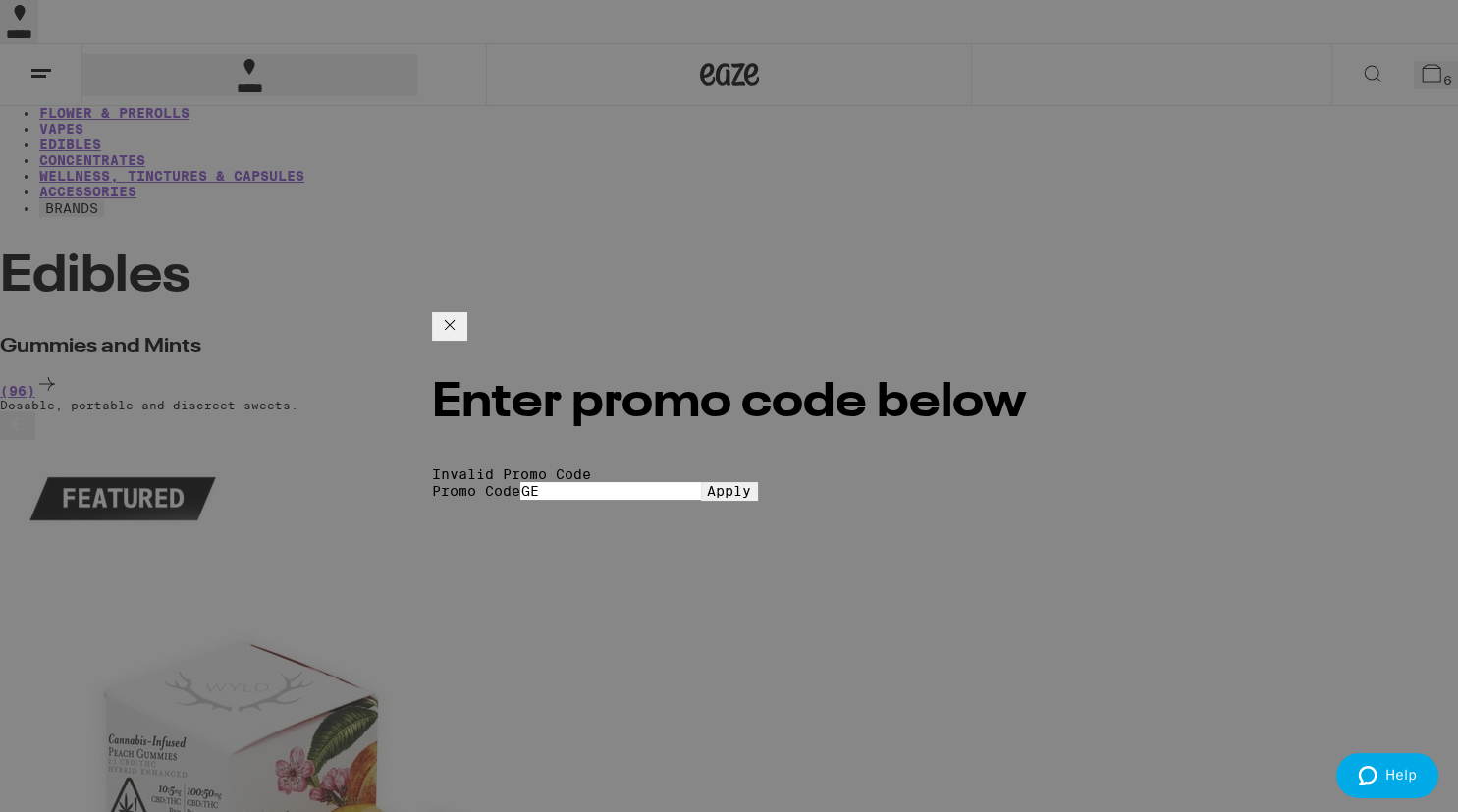 type on "G" 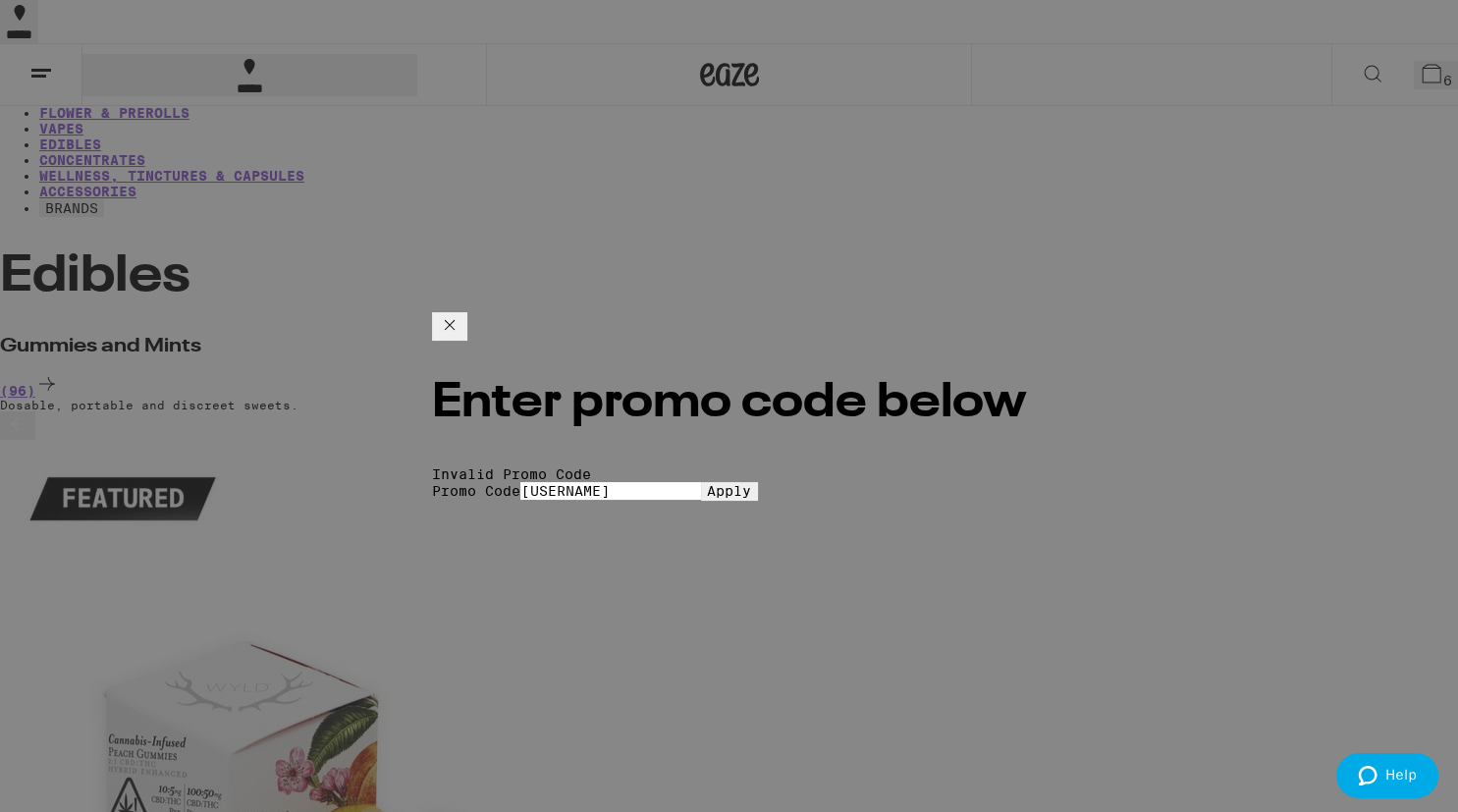 type on "[USERNAME]" 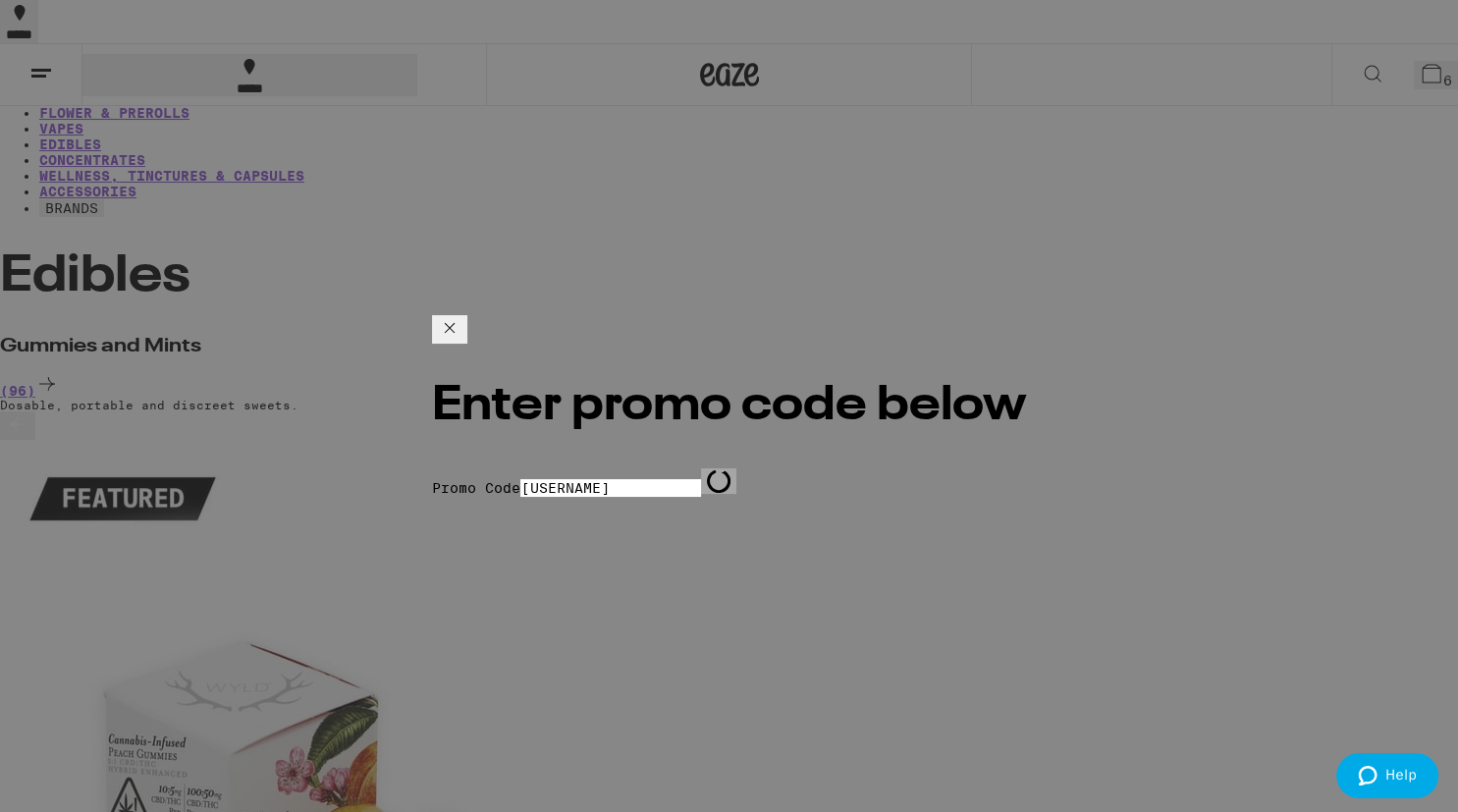 scroll, scrollTop: 0, scrollLeft: 2337, axis: horizontal 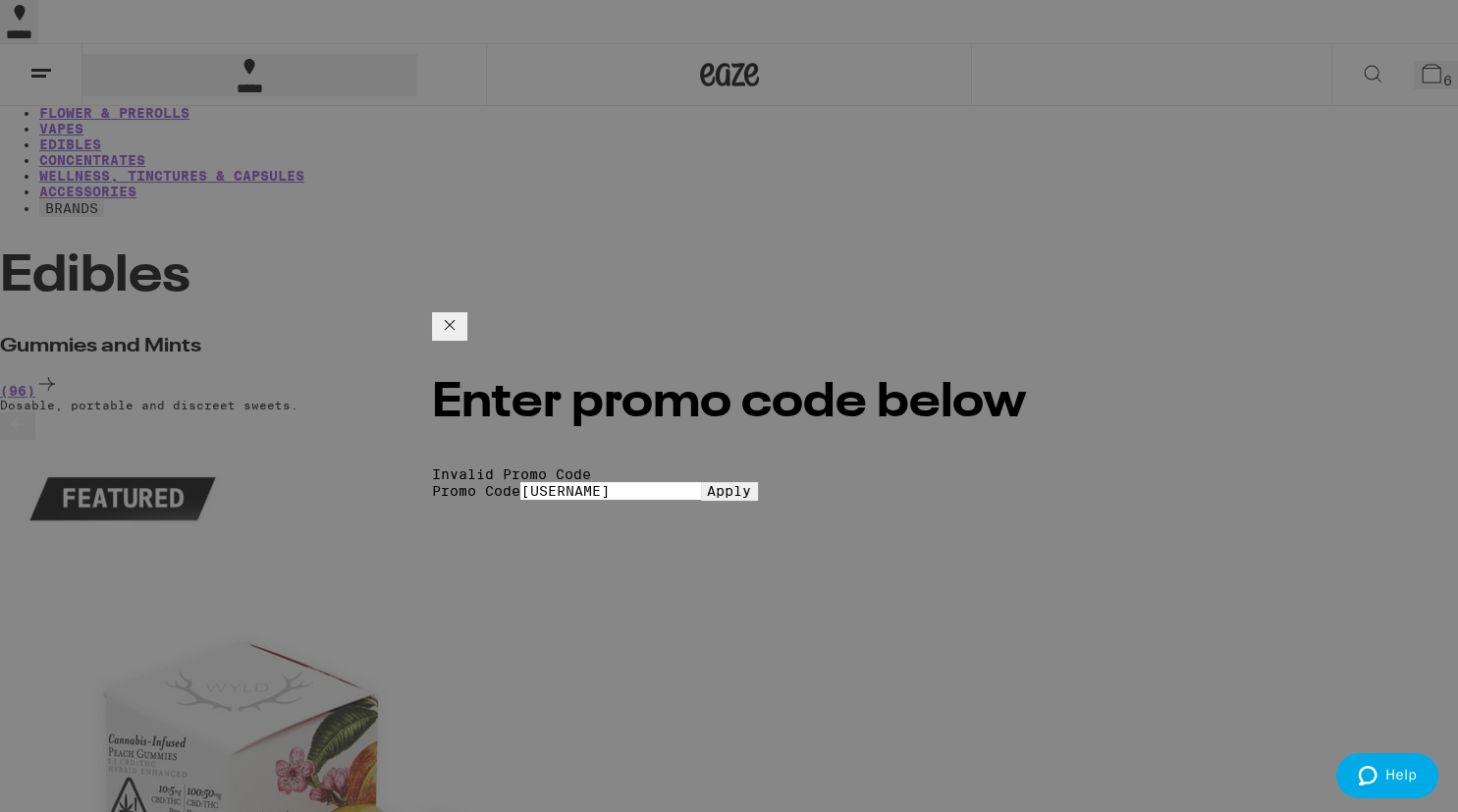 click 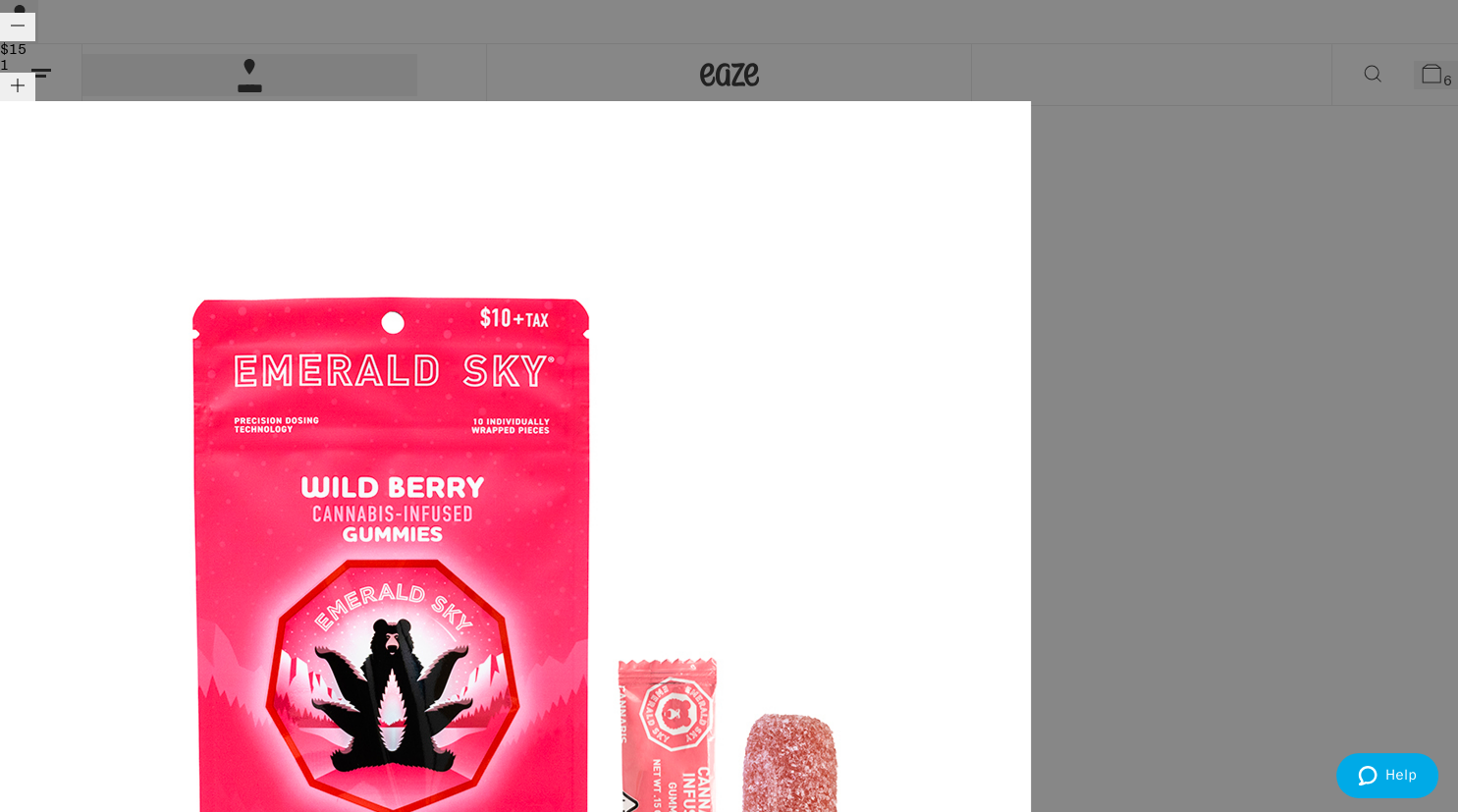 scroll, scrollTop: 0, scrollLeft: 2337, axis: horizontal 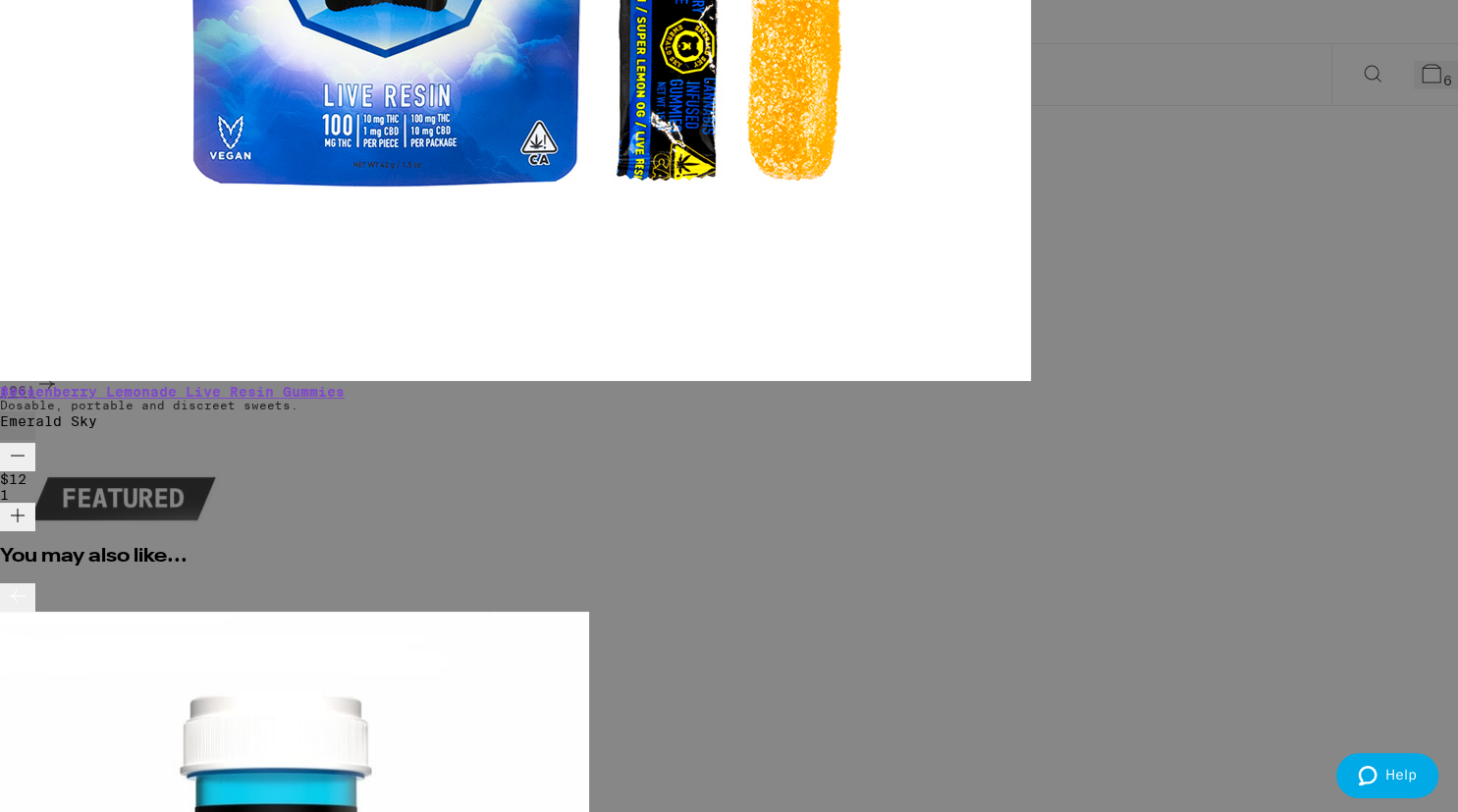 drag, startPoint x: 1125, startPoint y: 603, endPoint x: 1110, endPoint y: 575, distance: 31.76476 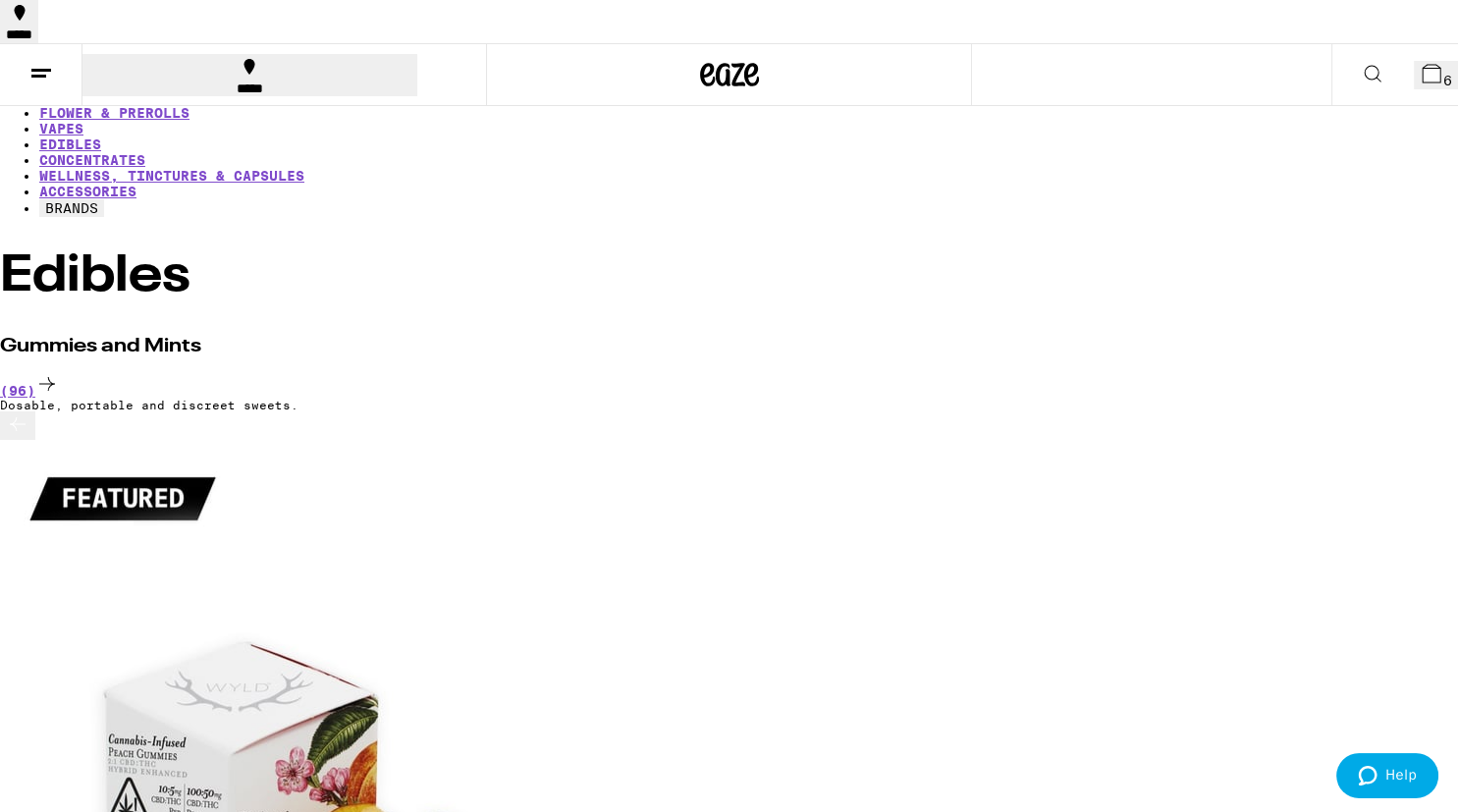 scroll, scrollTop: 0, scrollLeft: 2337, axis: horizontal 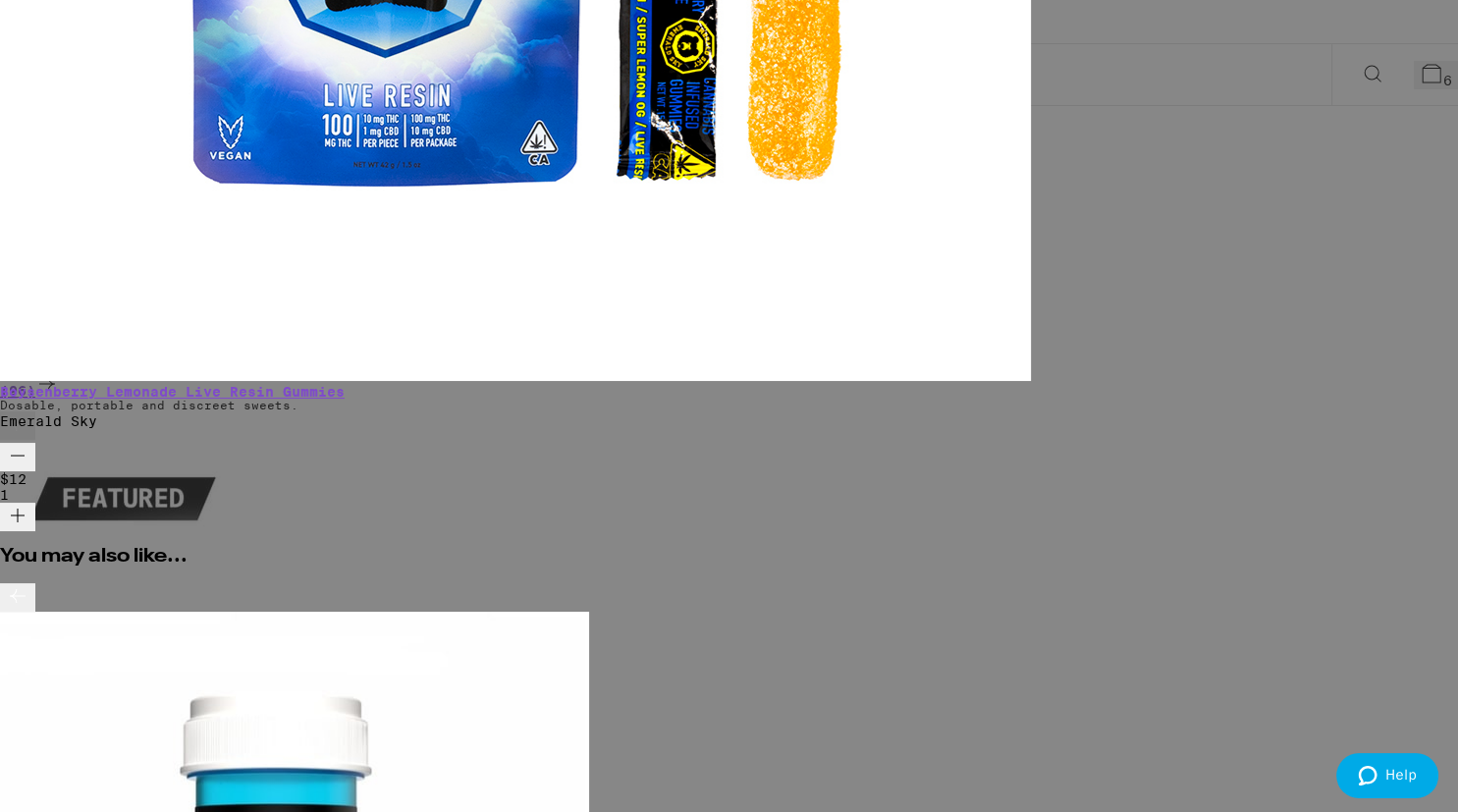 click on "Checkout" at bounding box center [150, 8287] 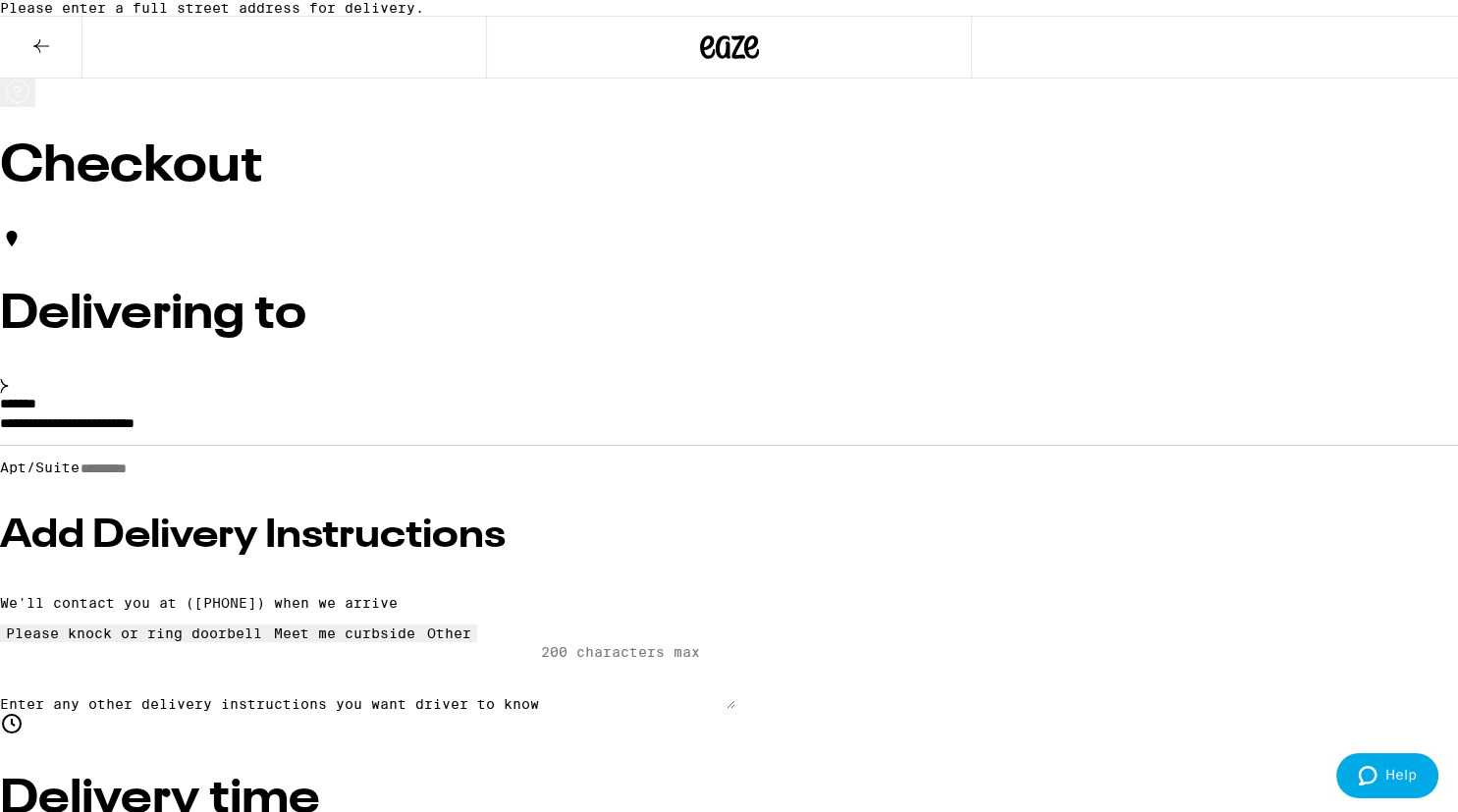 click on "**********" at bounding box center [729, 428] 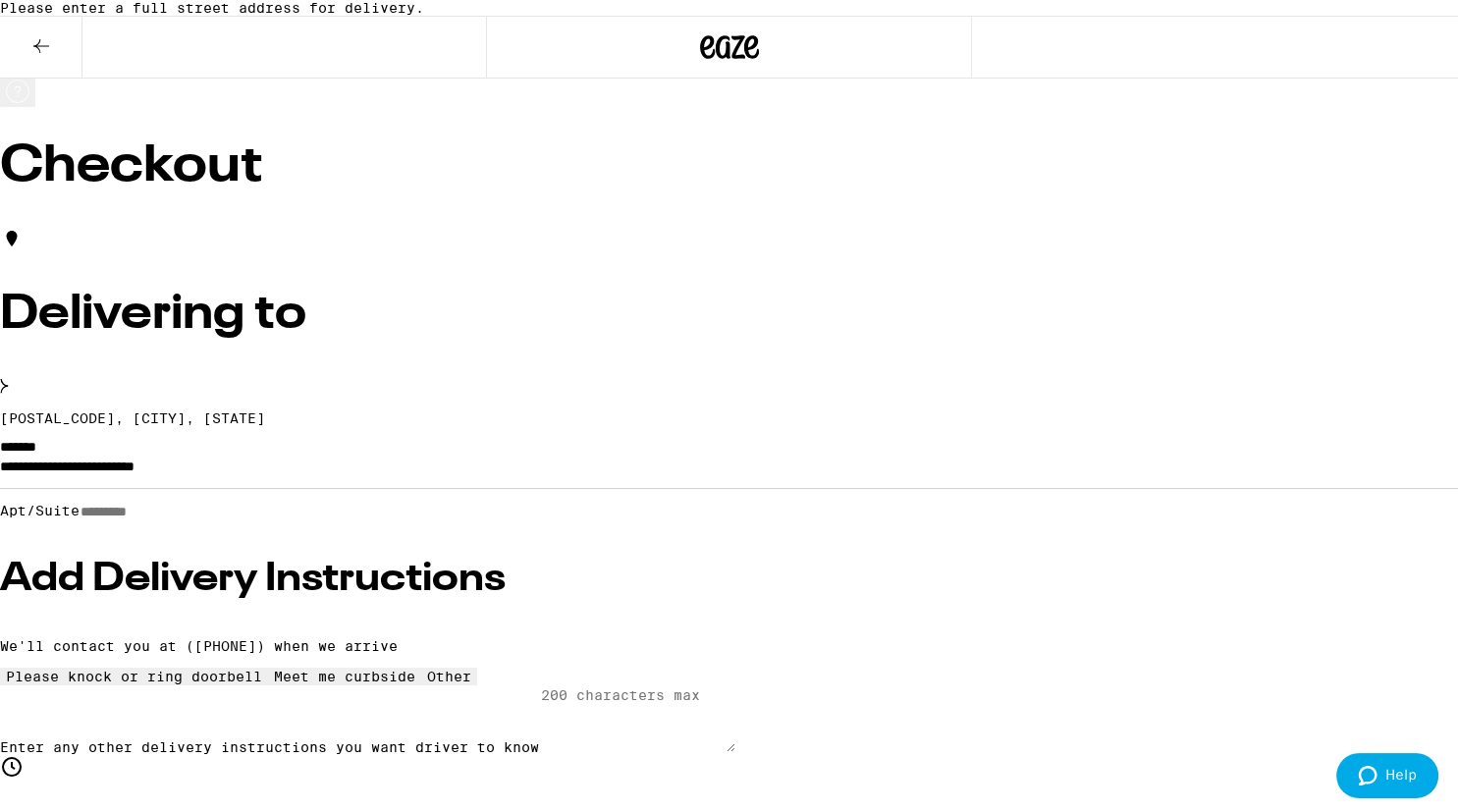 click on "[POSTAL_CODE], [CITY], [STATE]" at bounding box center (729, 418) 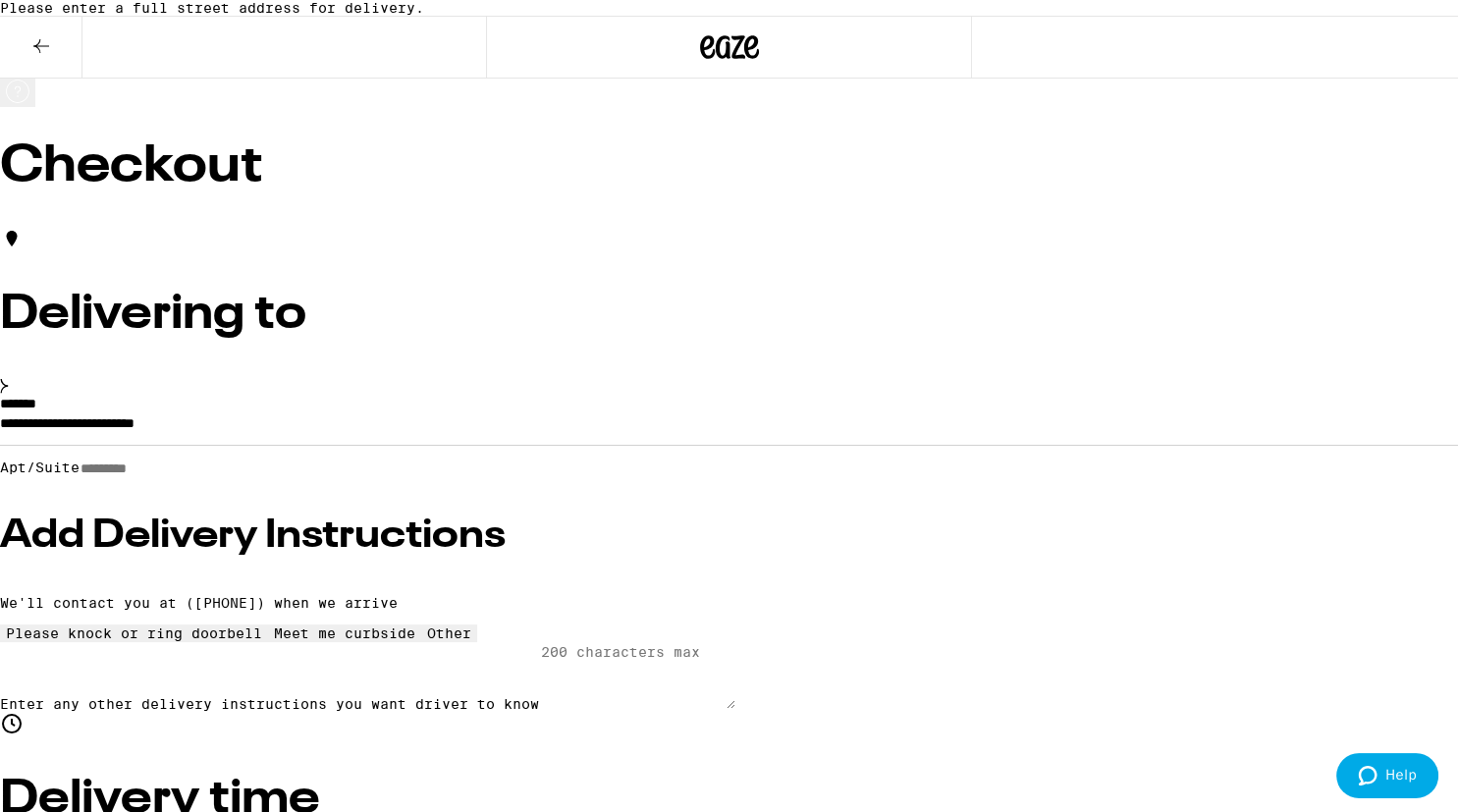 click on "**********" at bounding box center (729, 428) 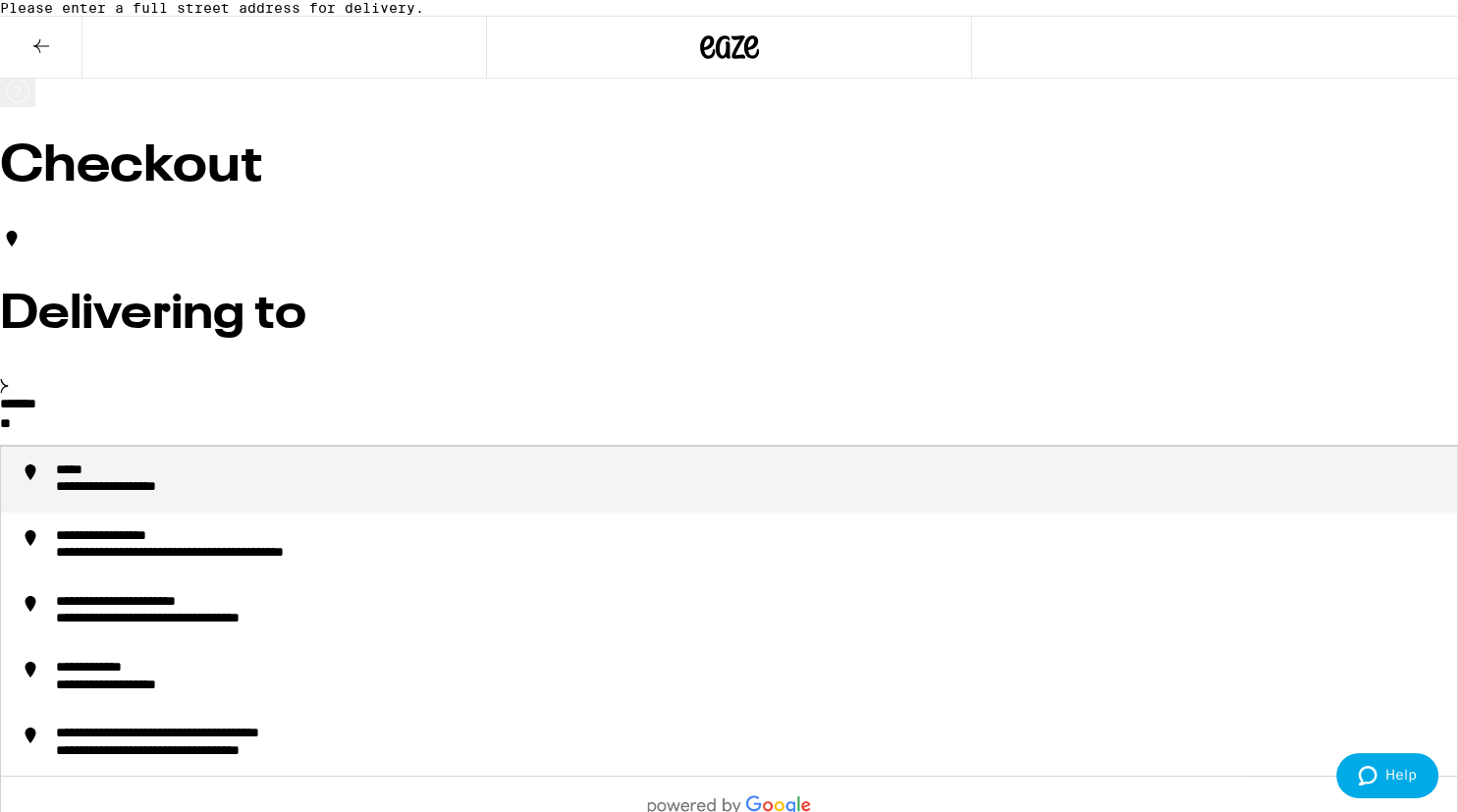type on "*" 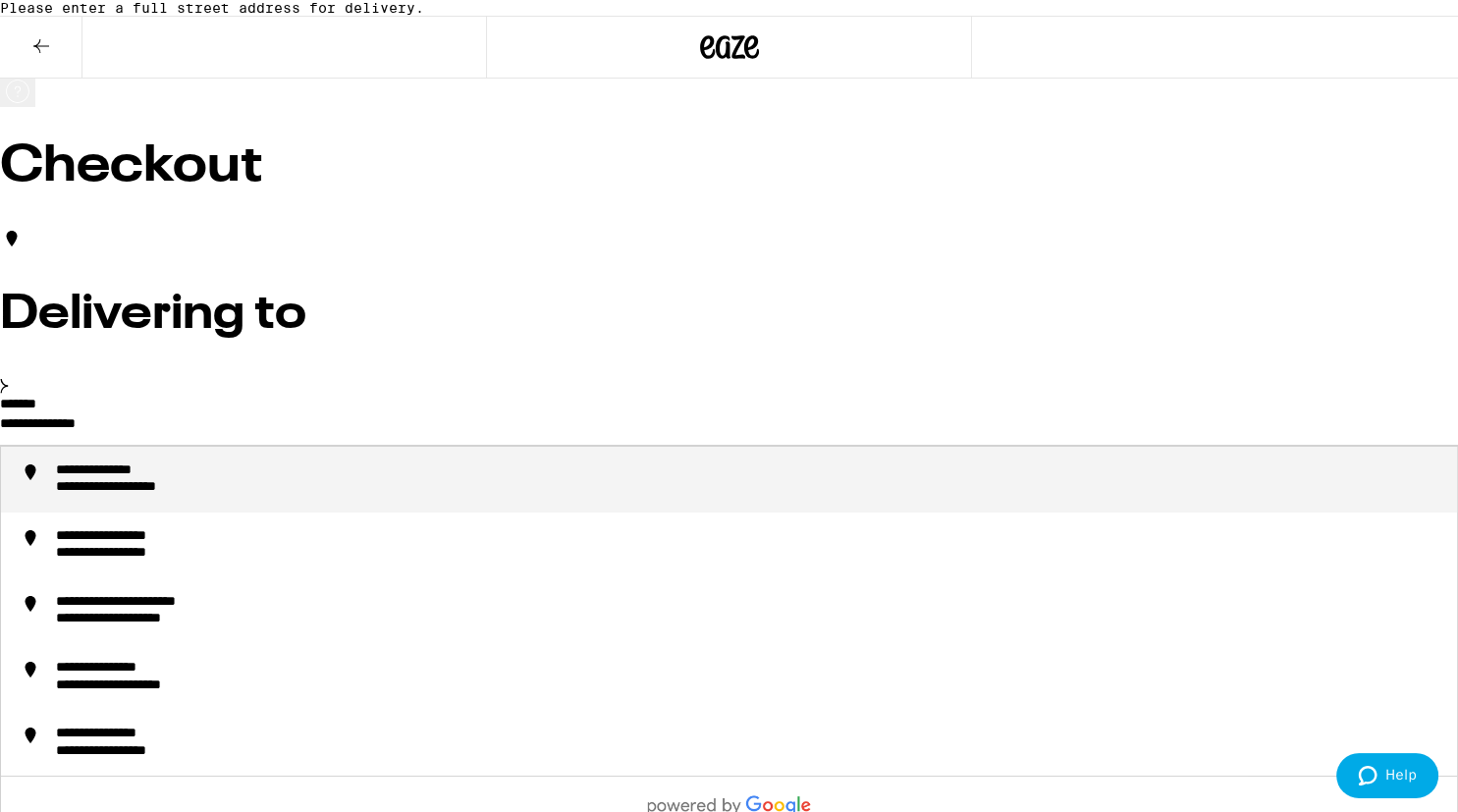 click on "**********" at bounding box center [123, 471] 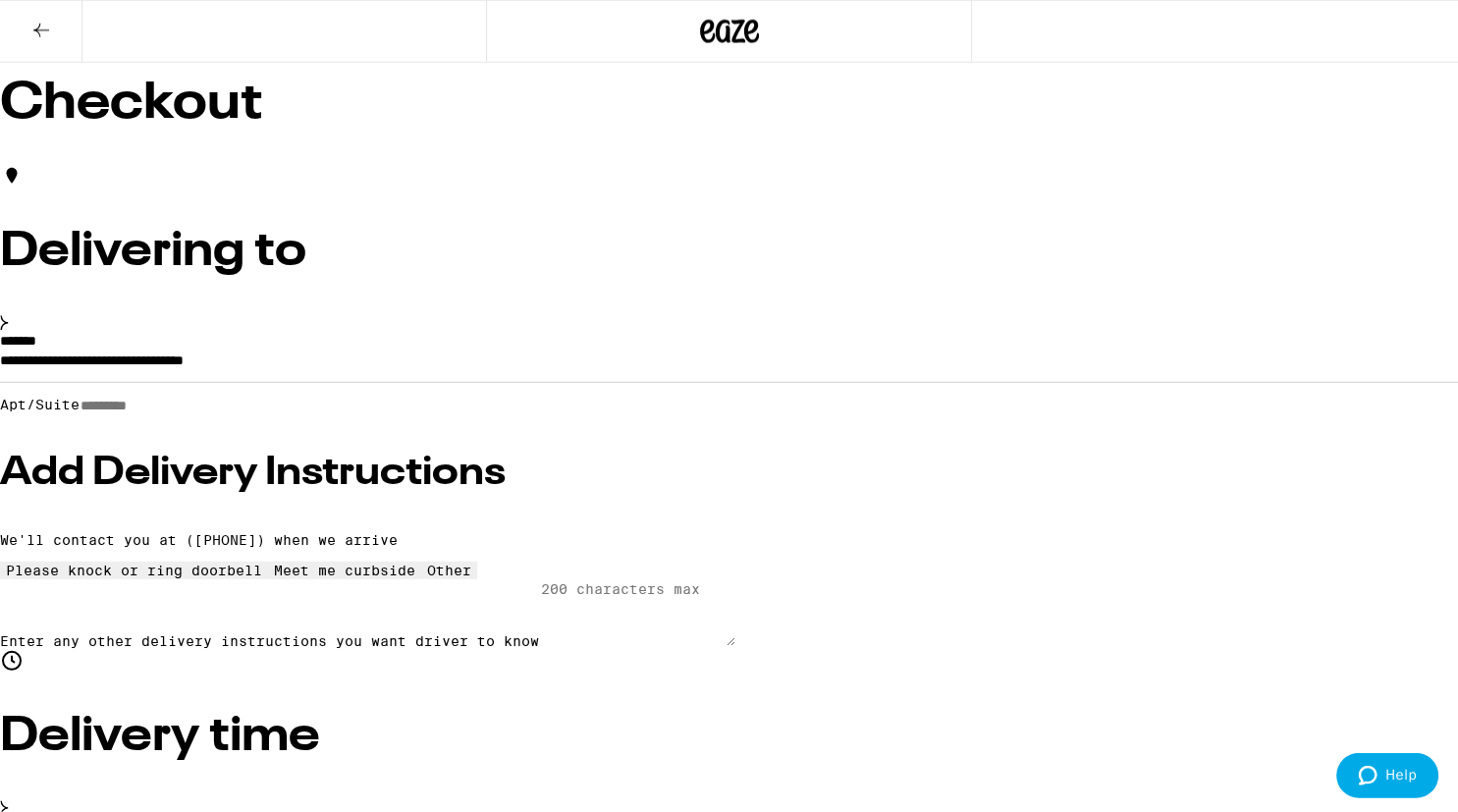 scroll, scrollTop: 51, scrollLeft: 0, axis: vertical 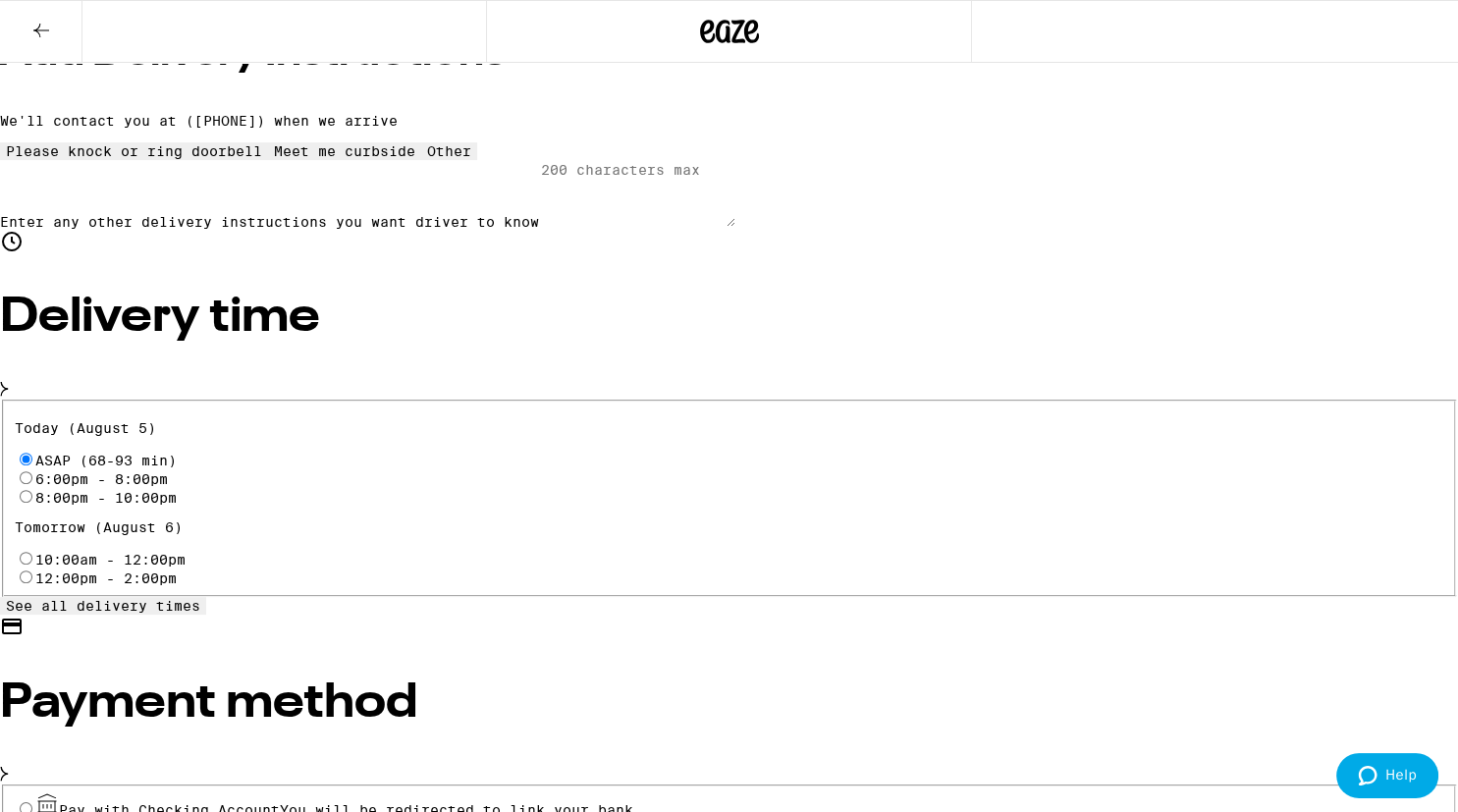 click on "Cash (in person)" at bounding box center (26, 861) 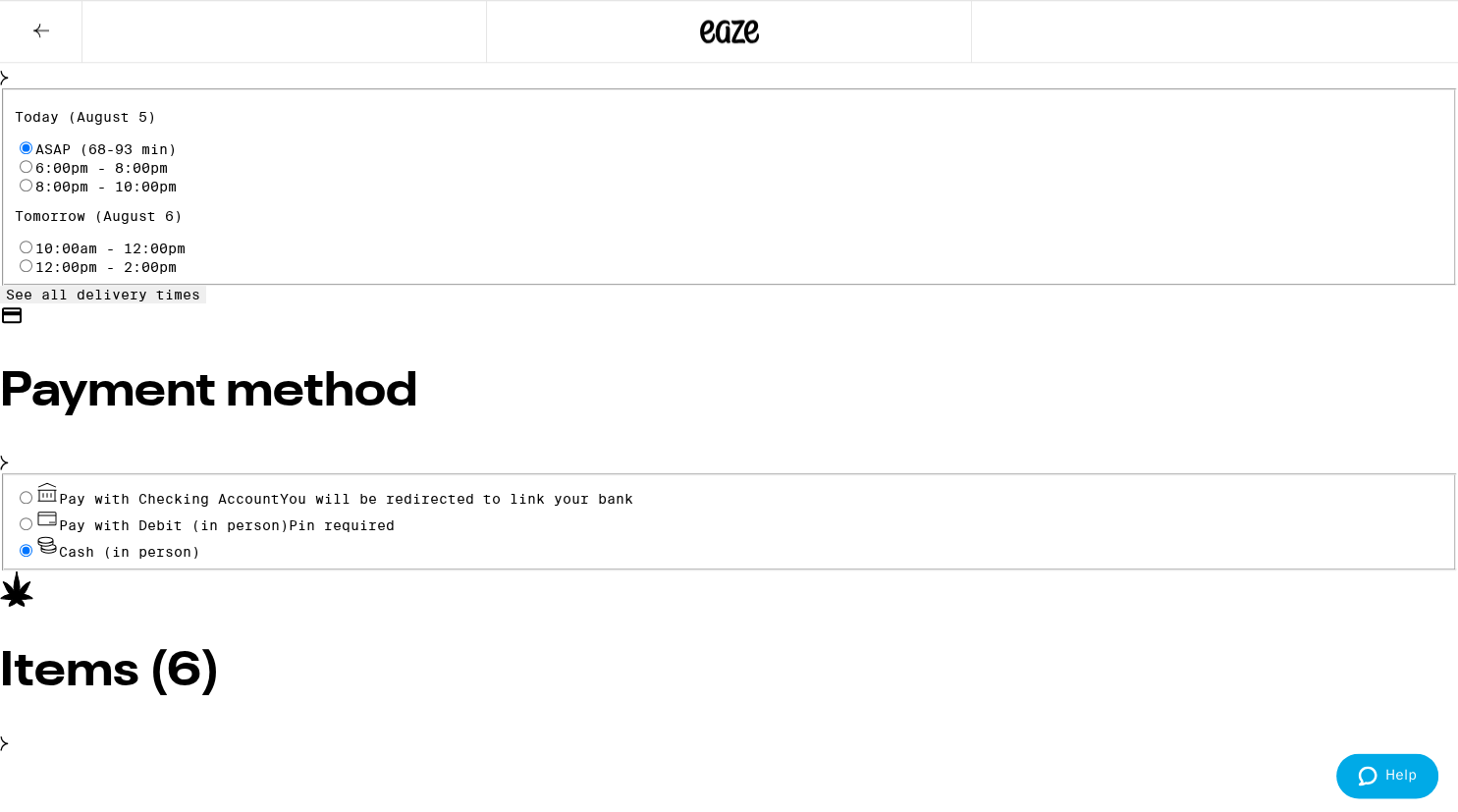 scroll, scrollTop: 799, scrollLeft: 0, axis: vertical 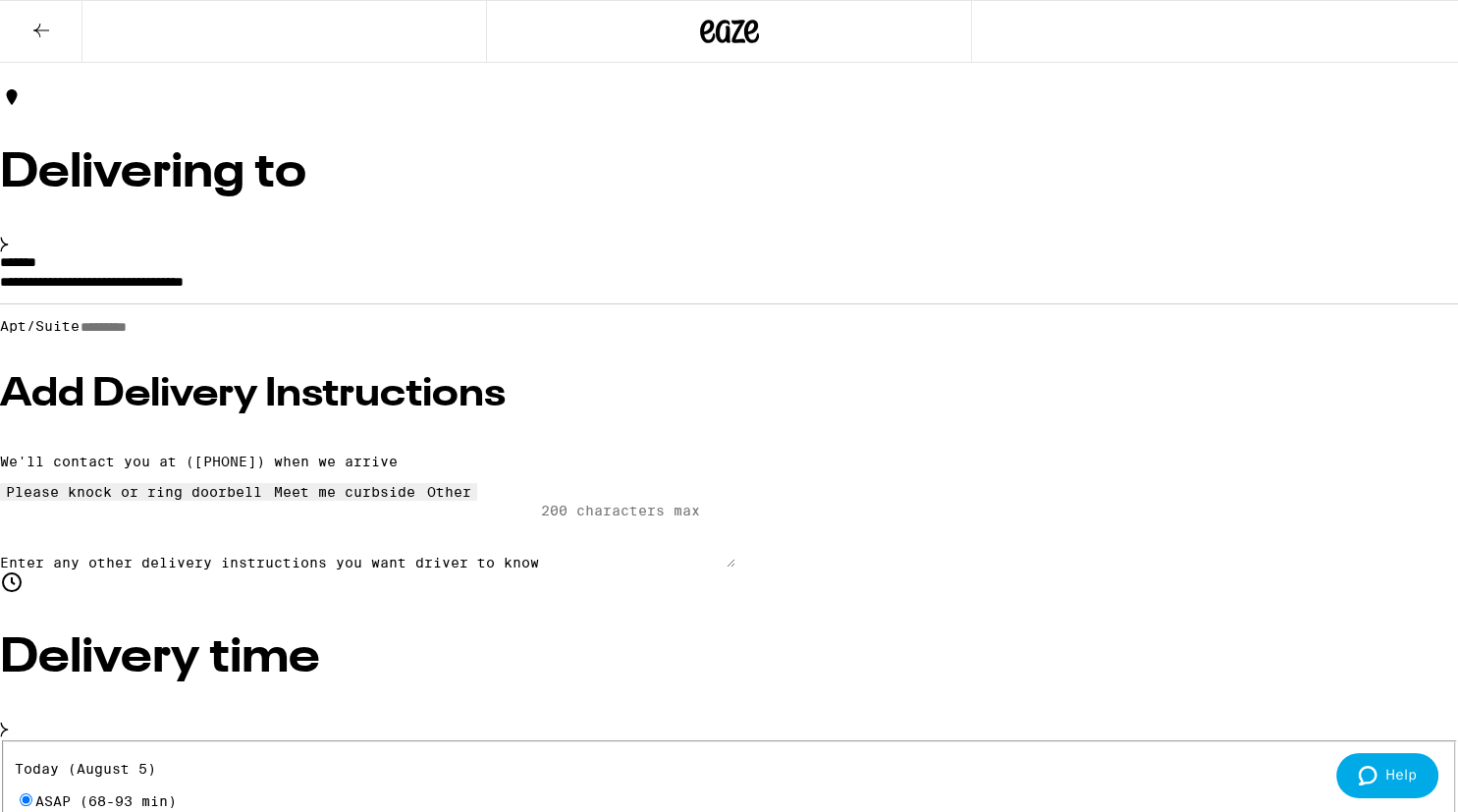 click on "More Info" 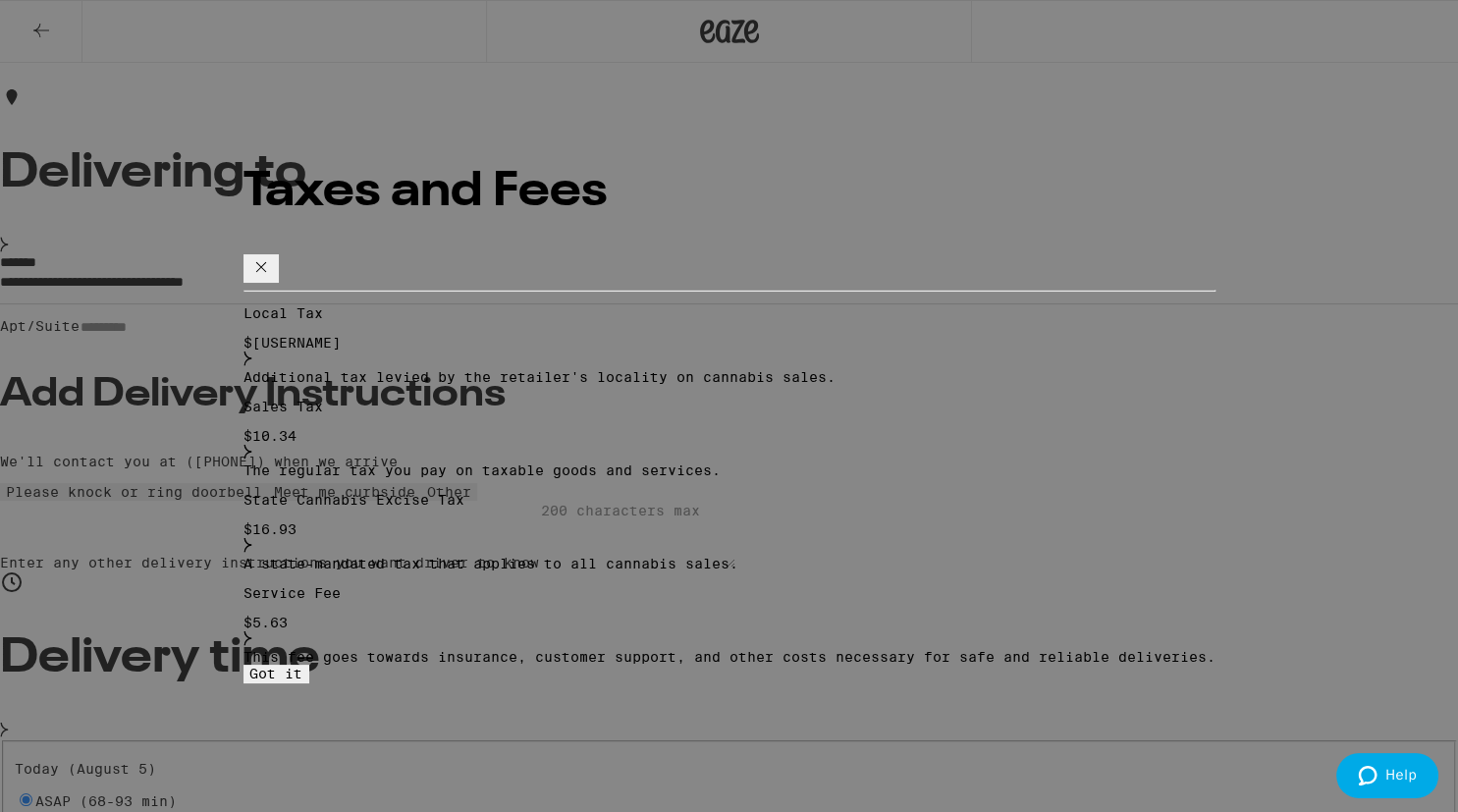 click on "Got it" at bounding box center (276, 674) 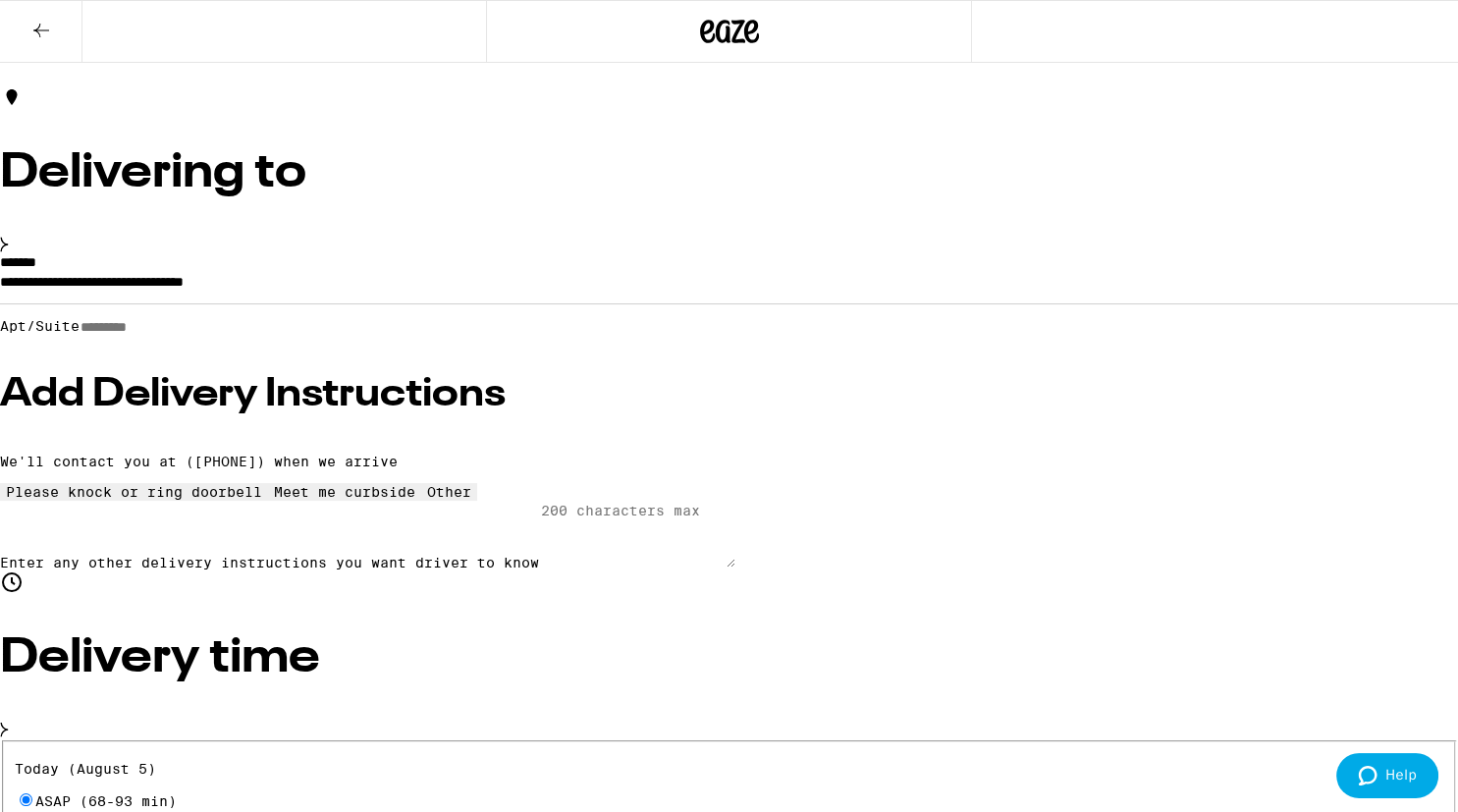 click on "Place Order" at bounding box center (54, 9180) 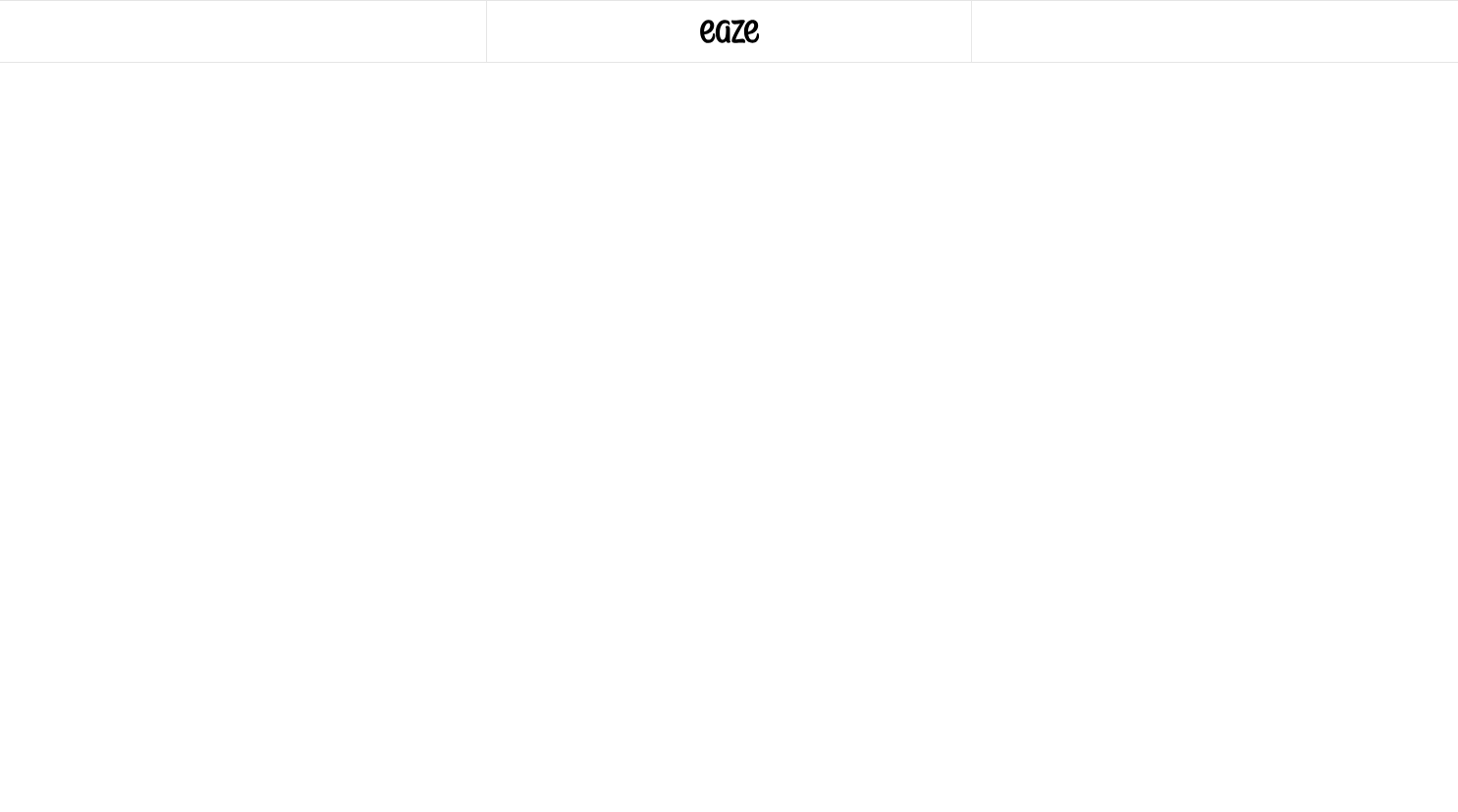 scroll, scrollTop: 0, scrollLeft: 0, axis: both 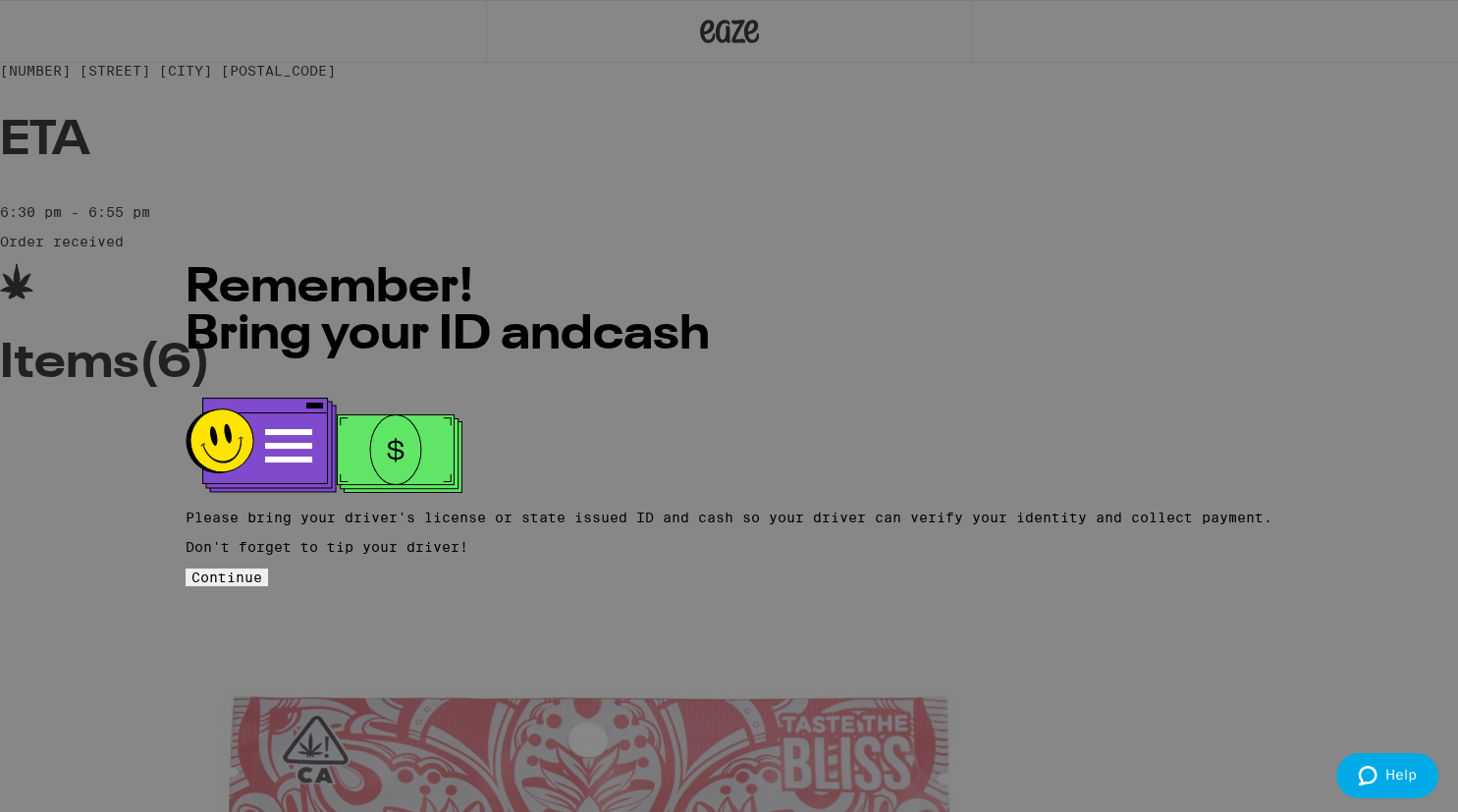 click on "Continue" at bounding box center [227, 577] 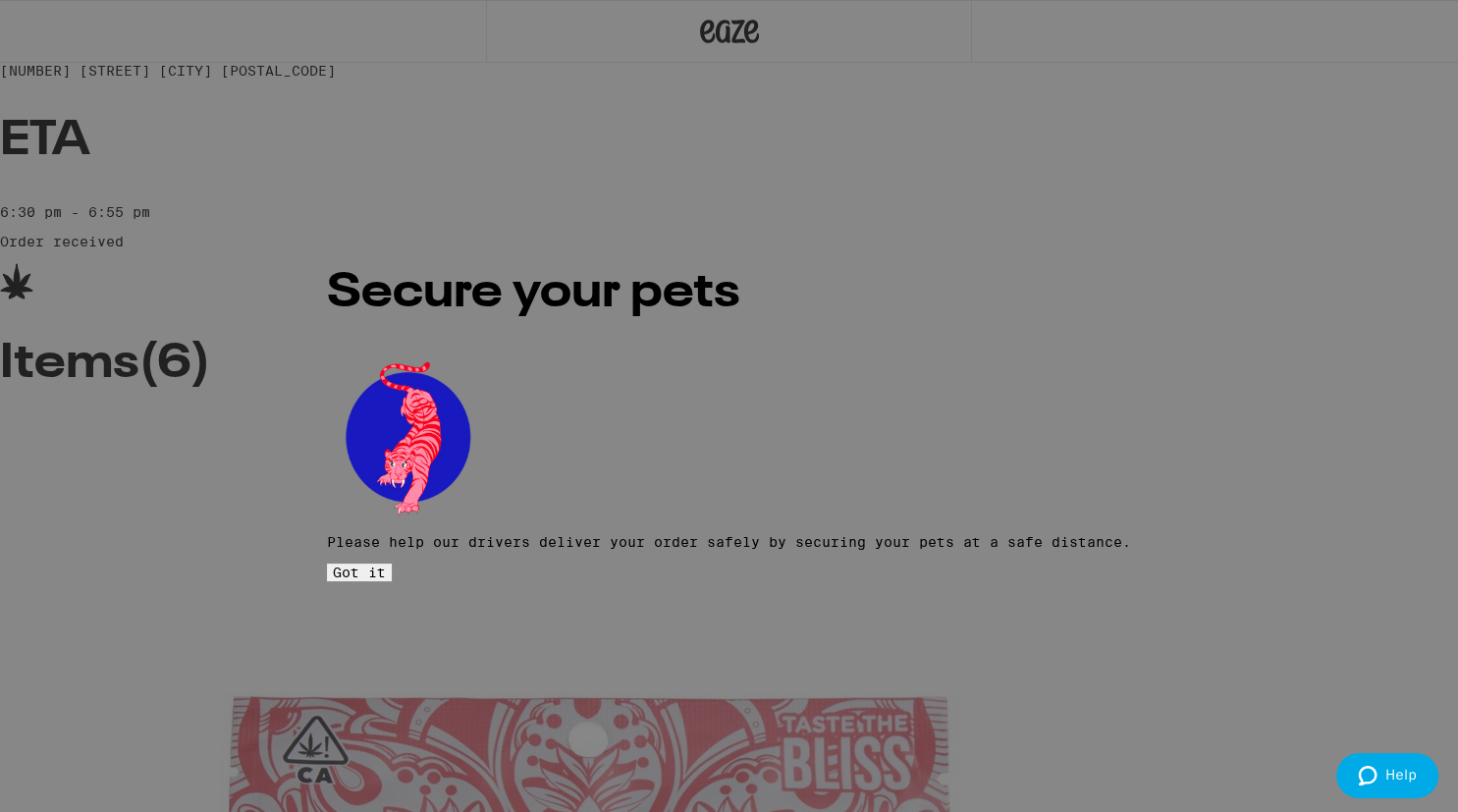 click on "Got it" at bounding box center (359, 572) 